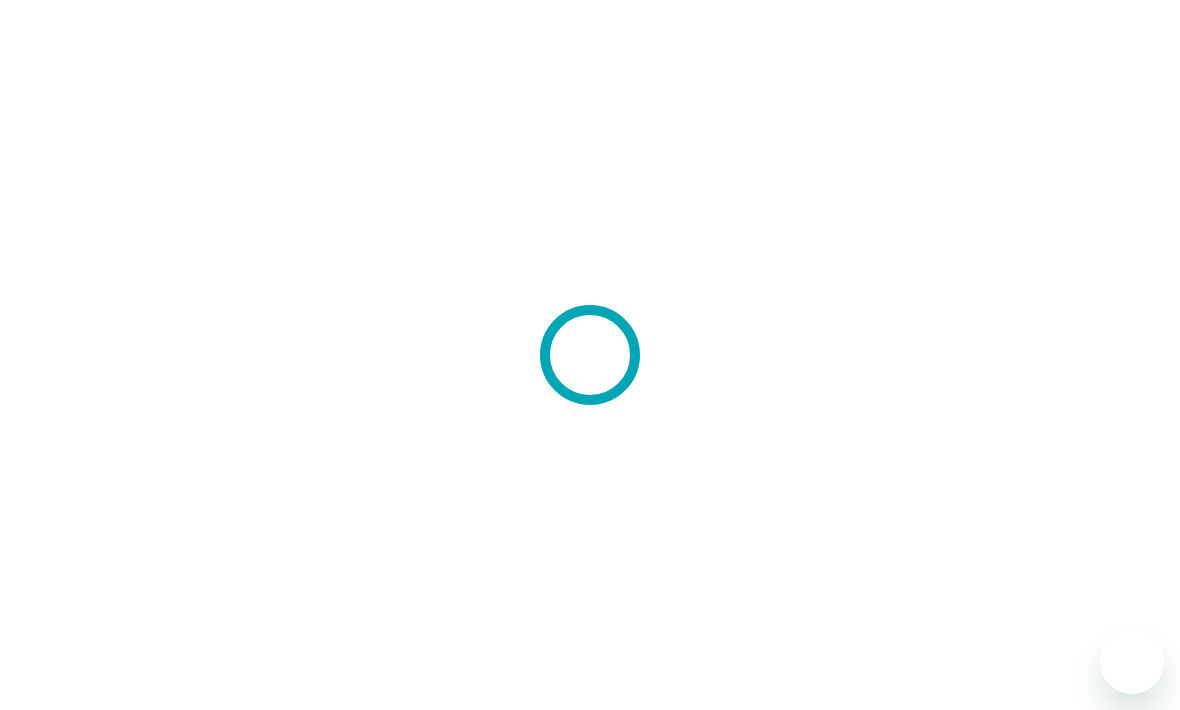 scroll, scrollTop: 0, scrollLeft: 0, axis: both 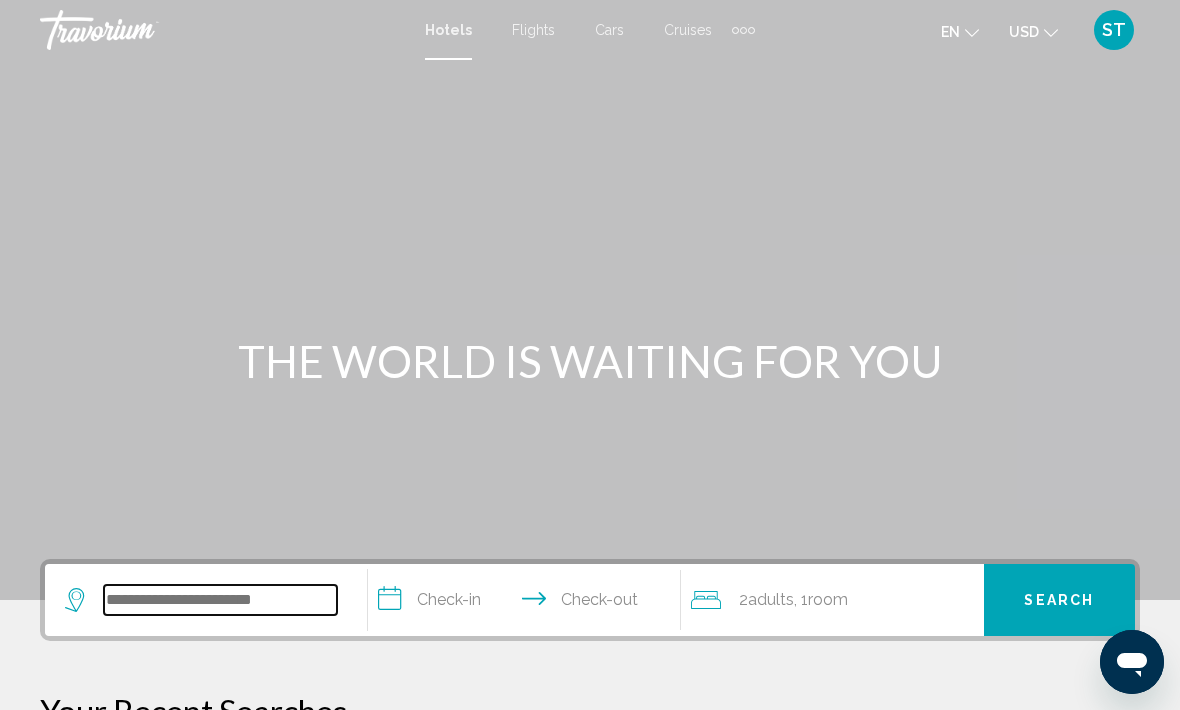 click at bounding box center [220, 600] 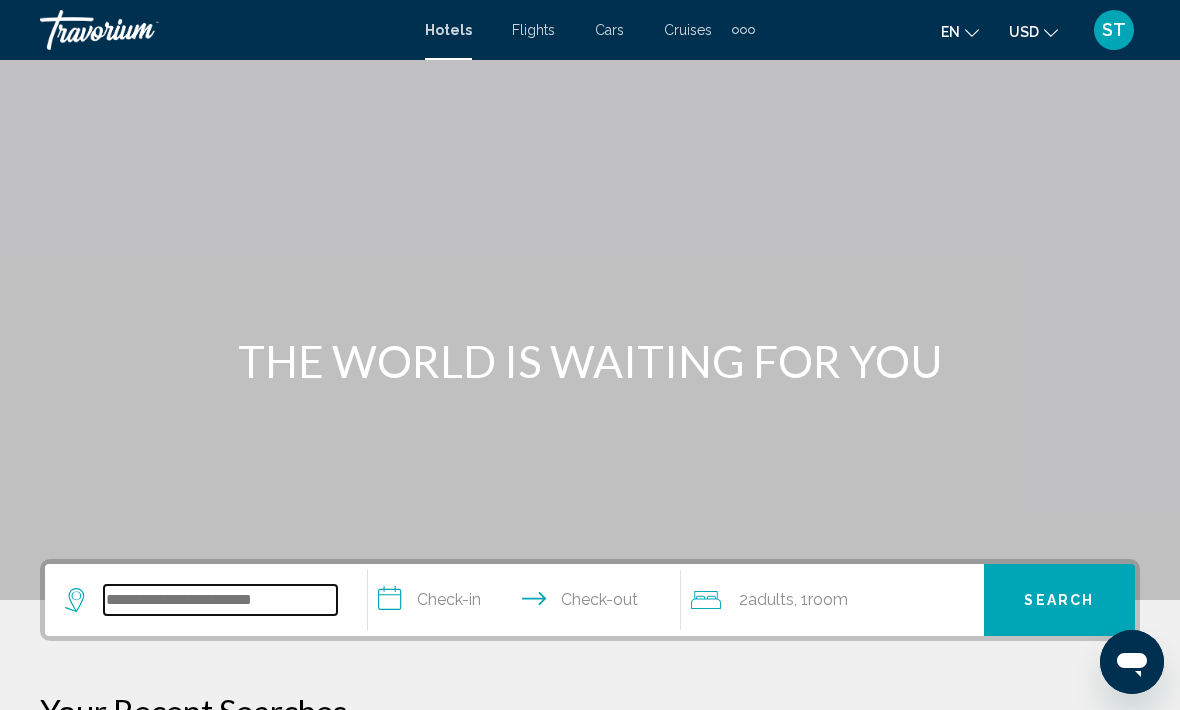 scroll, scrollTop: 34, scrollLeft: 0, axis: vertical 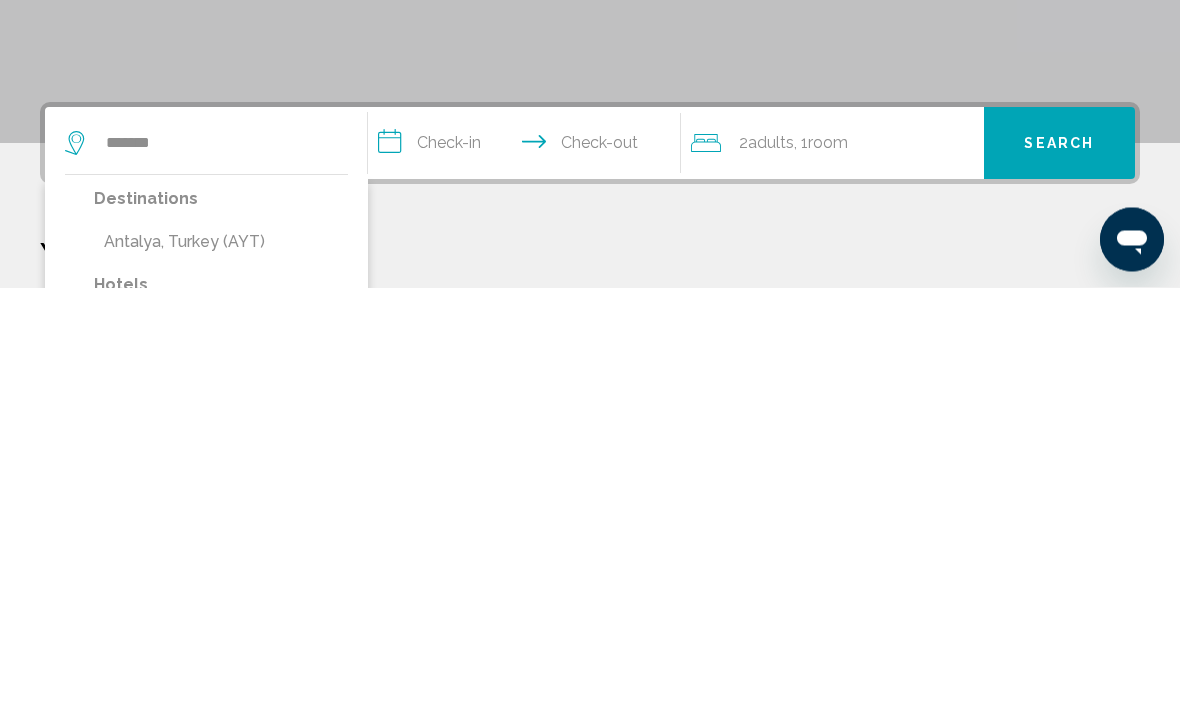 click on "Antalya, Turkey (AYT)" at bounding box center [221, 665] 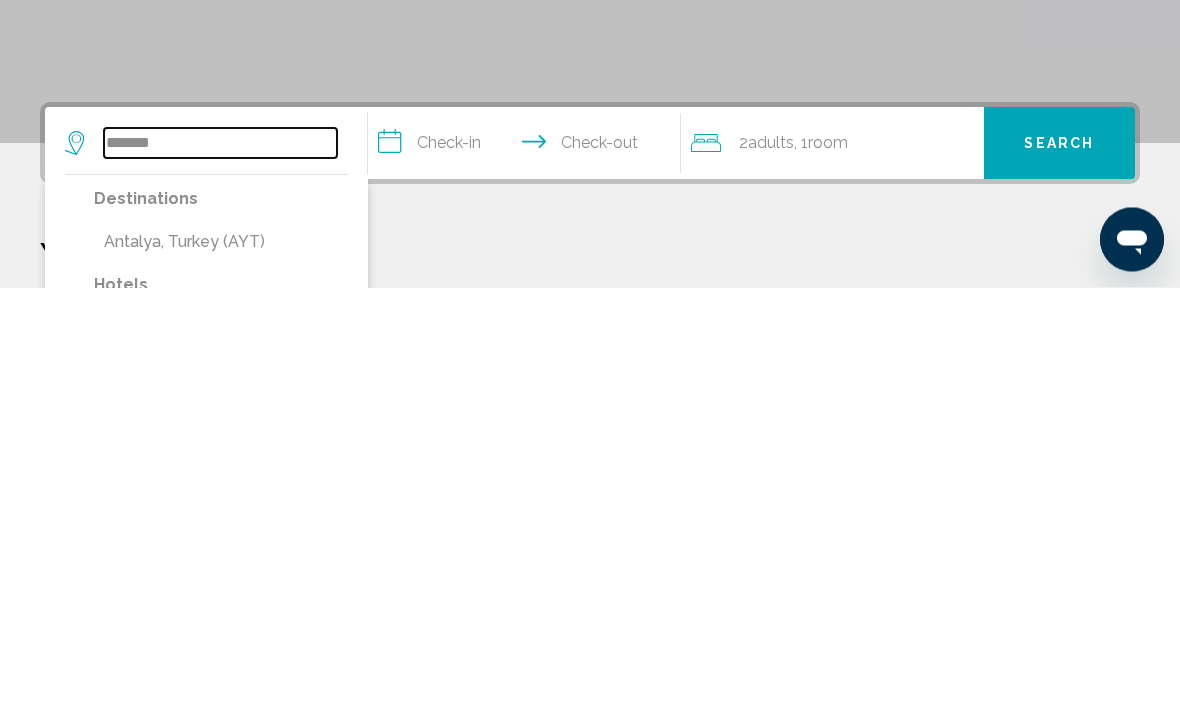 type on "**********" 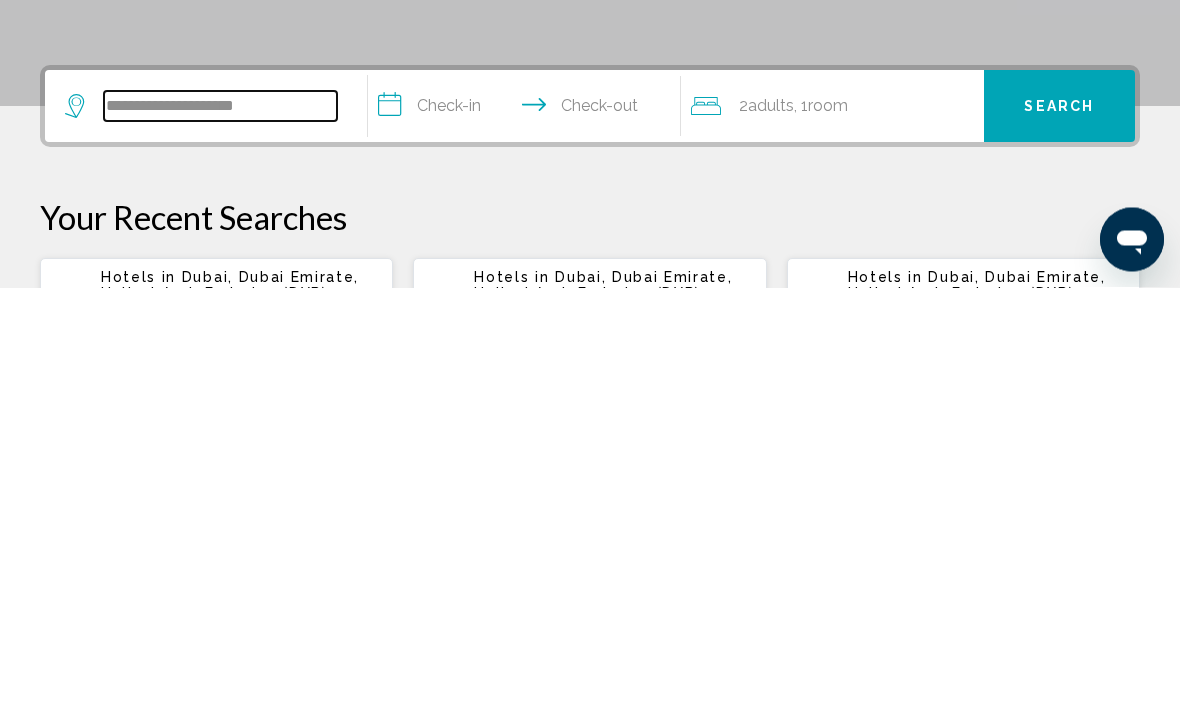 scroll, scrollTop: 71, scrollLeft: 0, axis: vertical 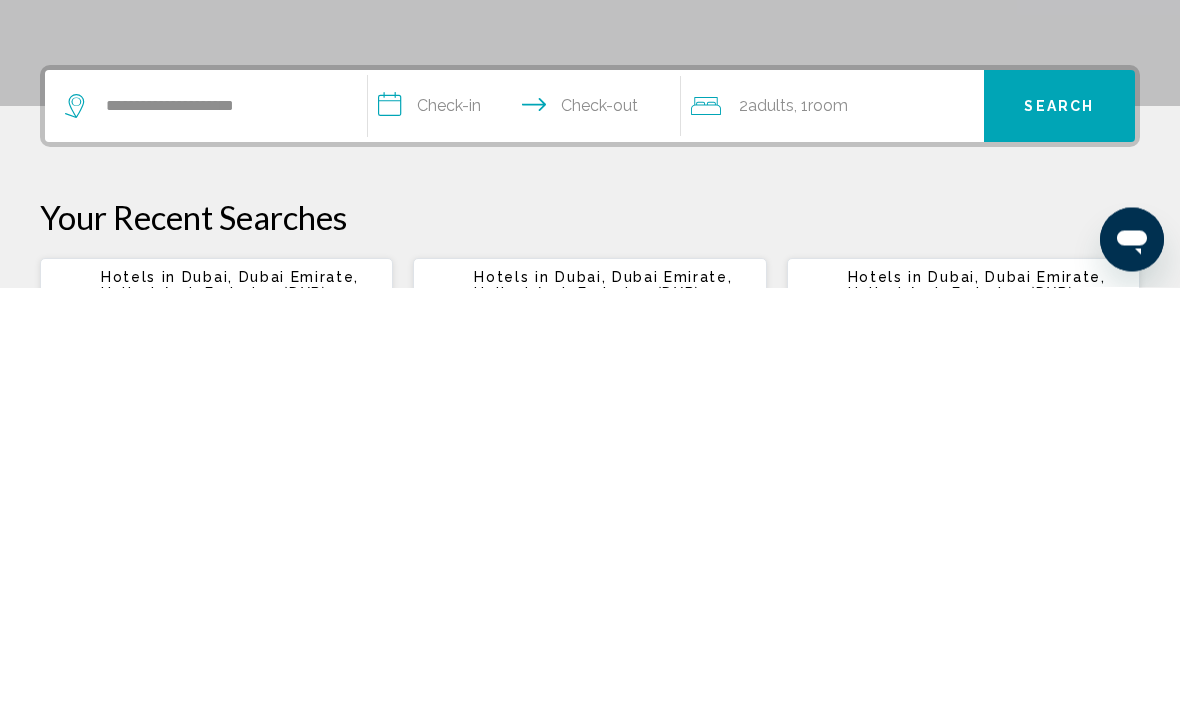 click on "**********" at bounding box center [528, 532] 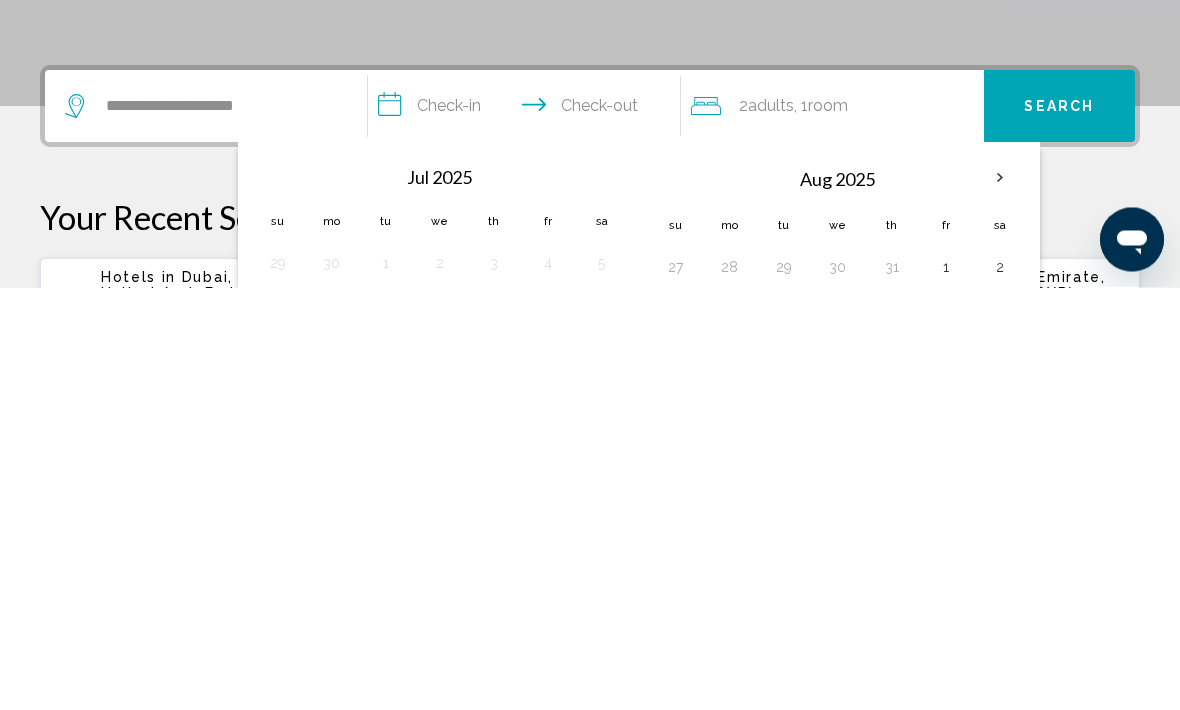 scroll, scrollTop: 494, scrollLeft: 0, axis: vertical 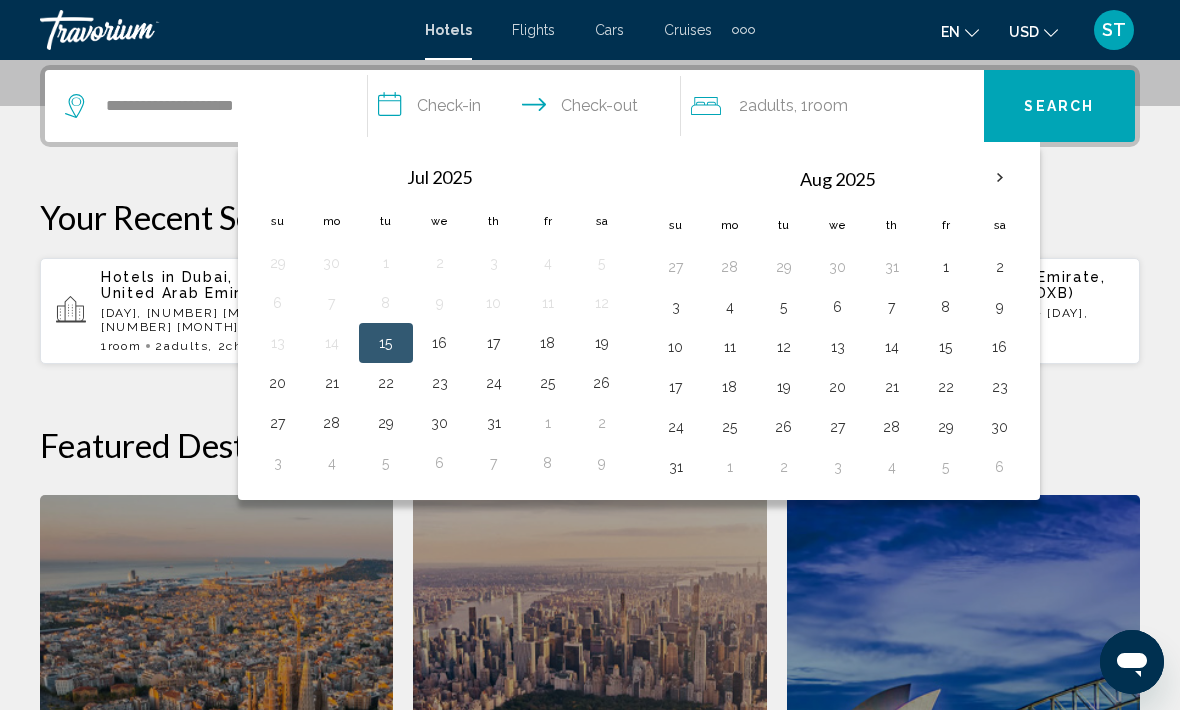click at bounding box center (1000, 178) 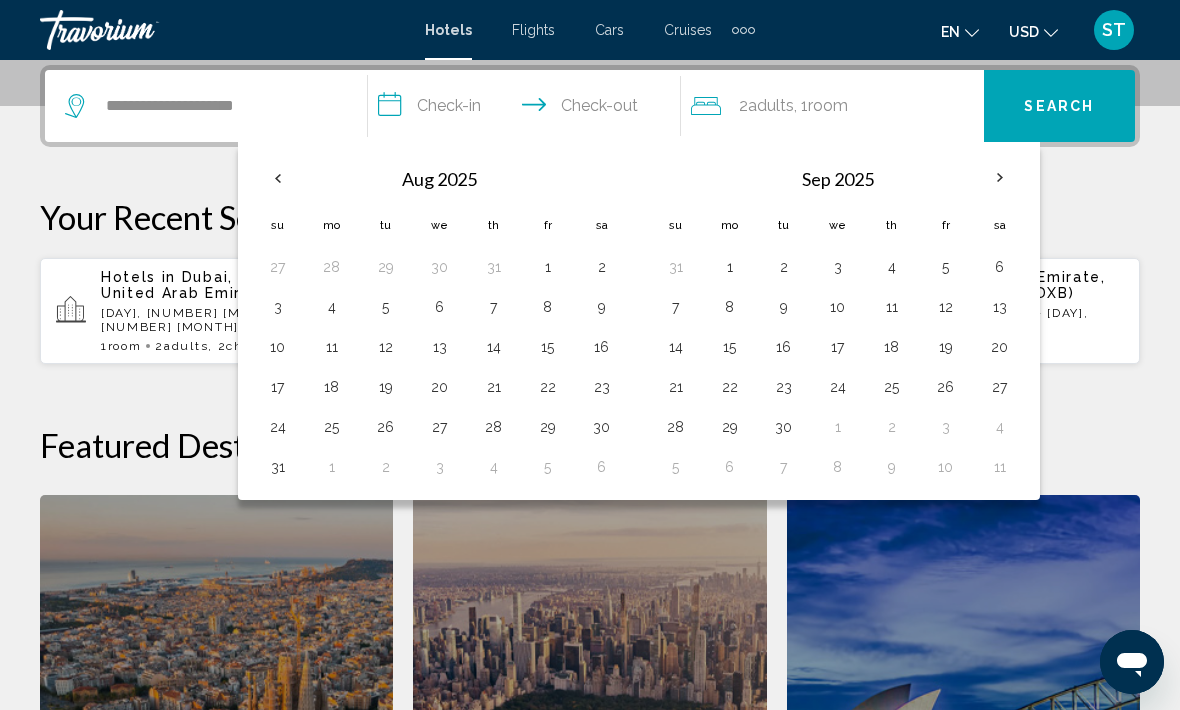 click on "21" at bounding box center (676, 387) 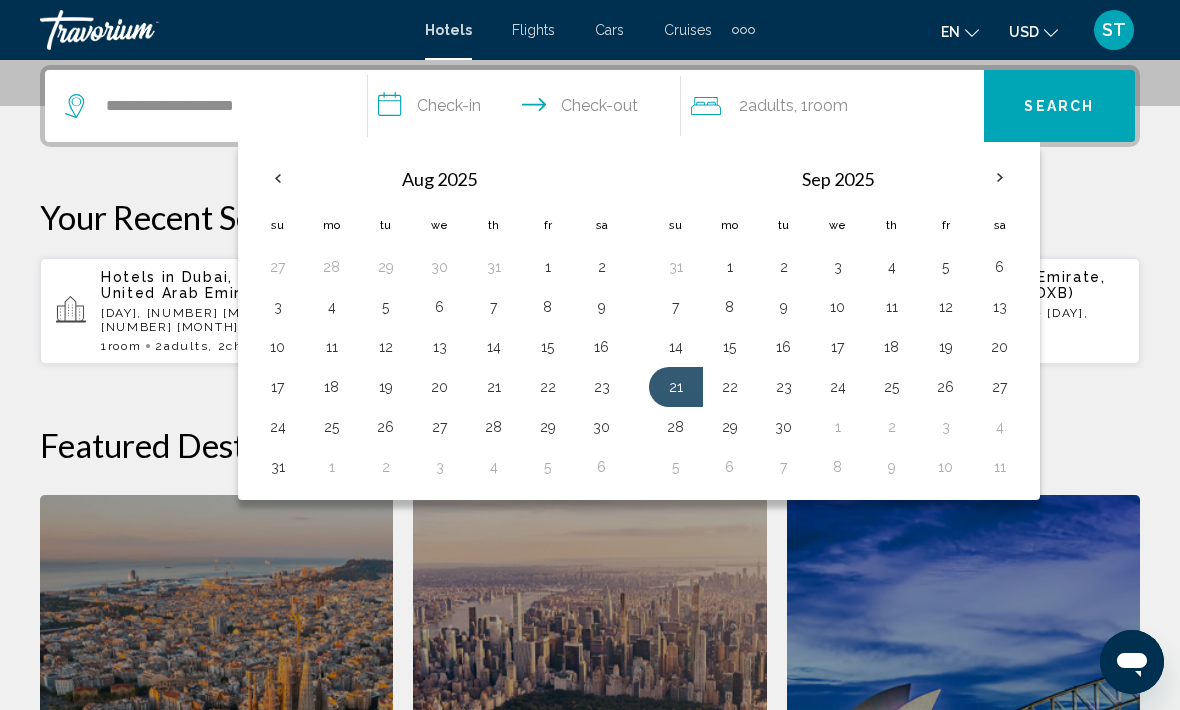 click on "26" at bounding box center [946, 387] 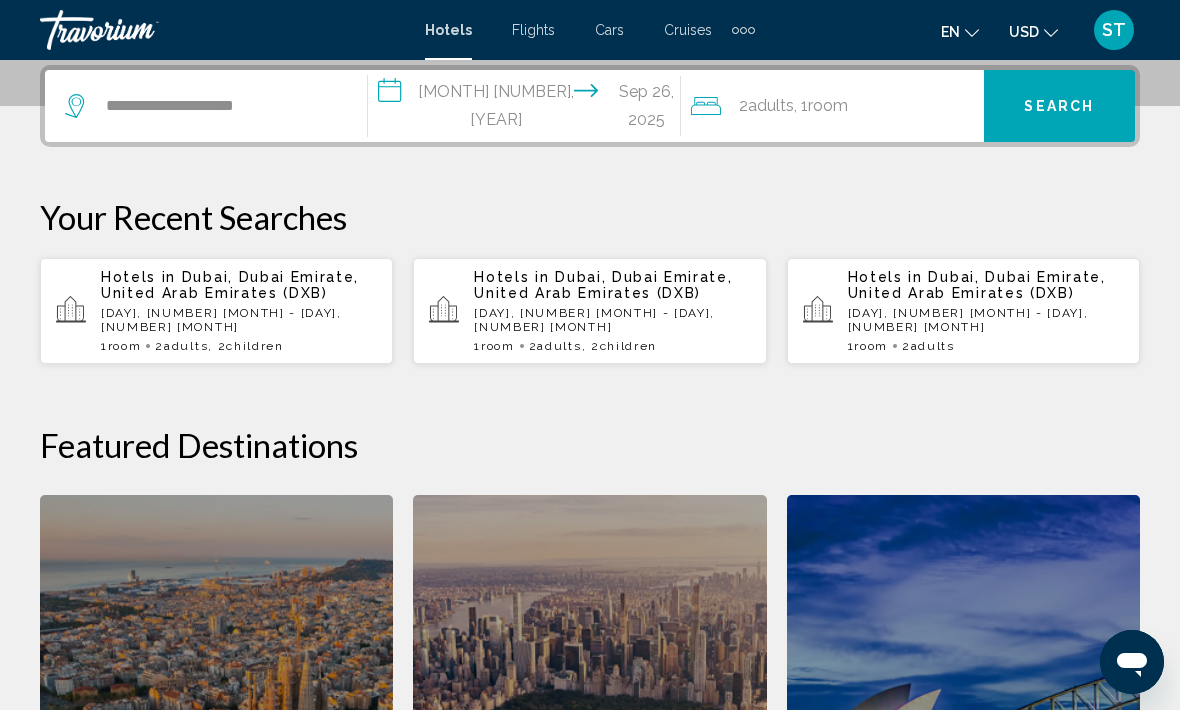 click on "Search" at bounding box center (1059, 106) 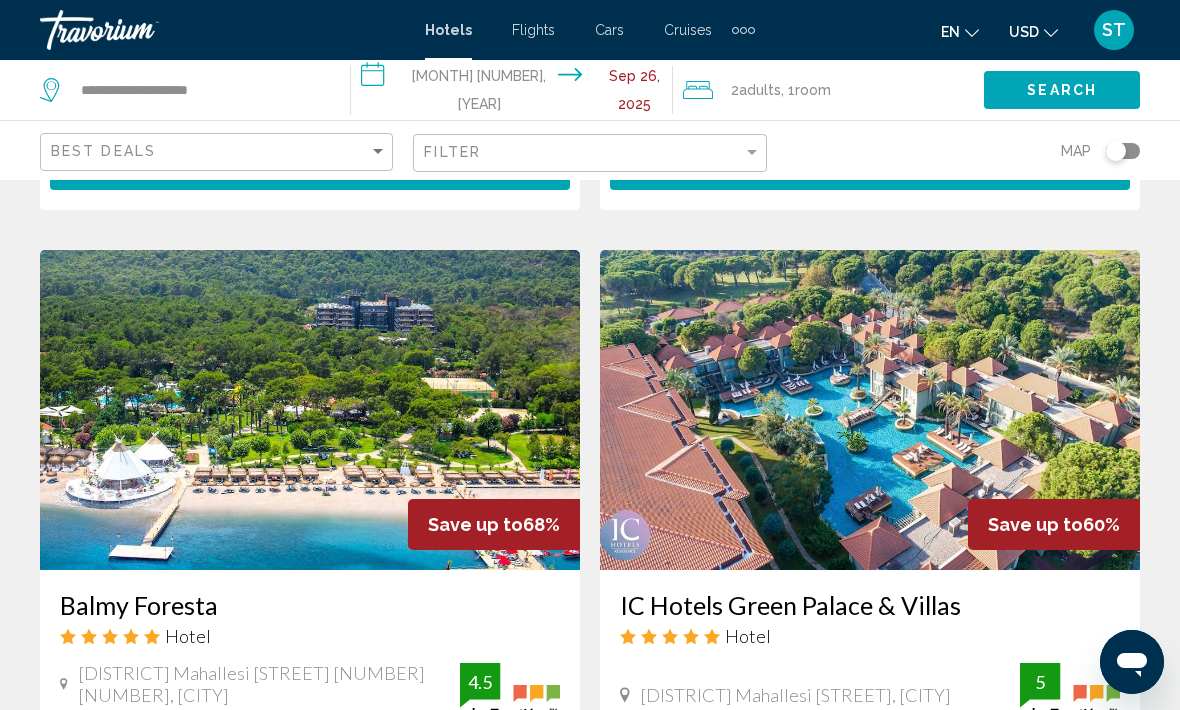 scroll, scrollTop: 844, scrollLeft: 0, axis: vertical 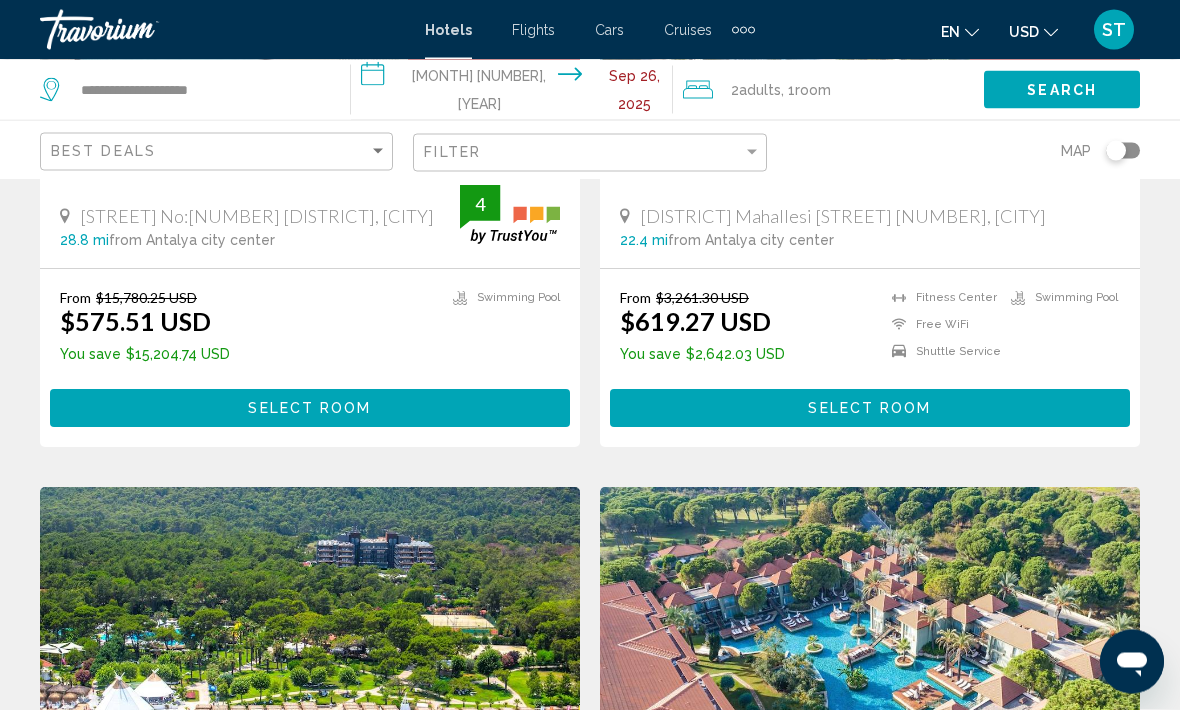 click on "Select Room" at bounding box center (869, 410) 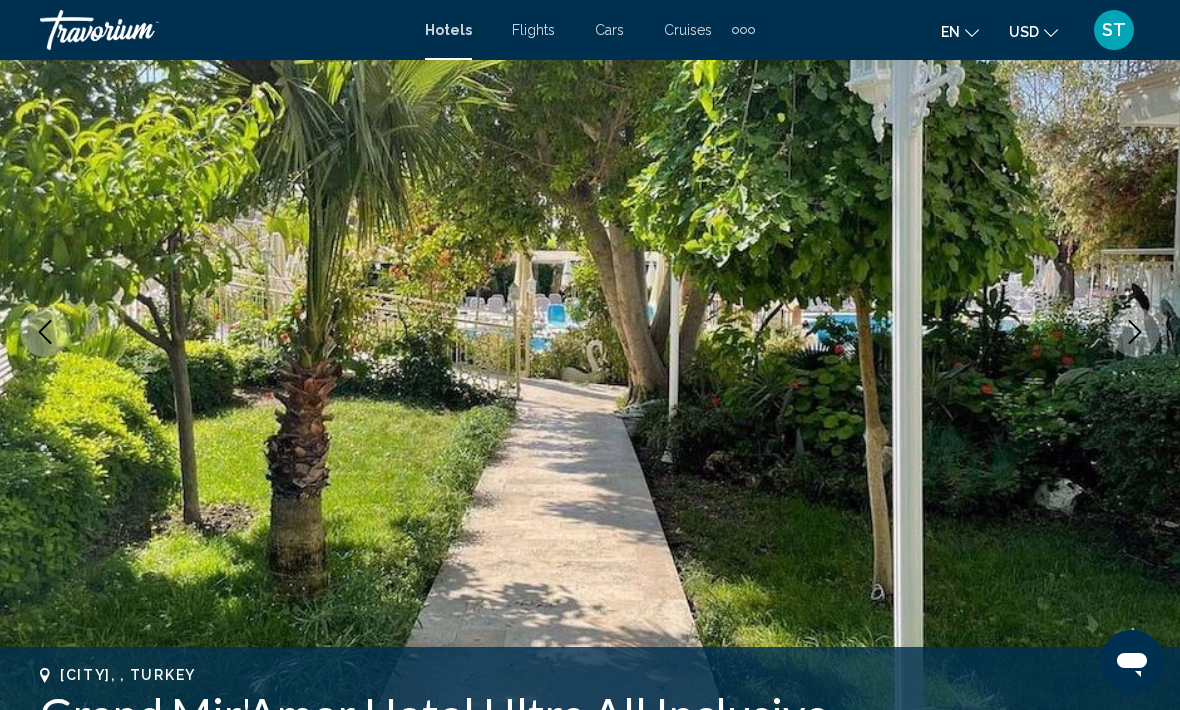 scroll, scrollTop: 300, scrollLeft: 0, axis: vertical 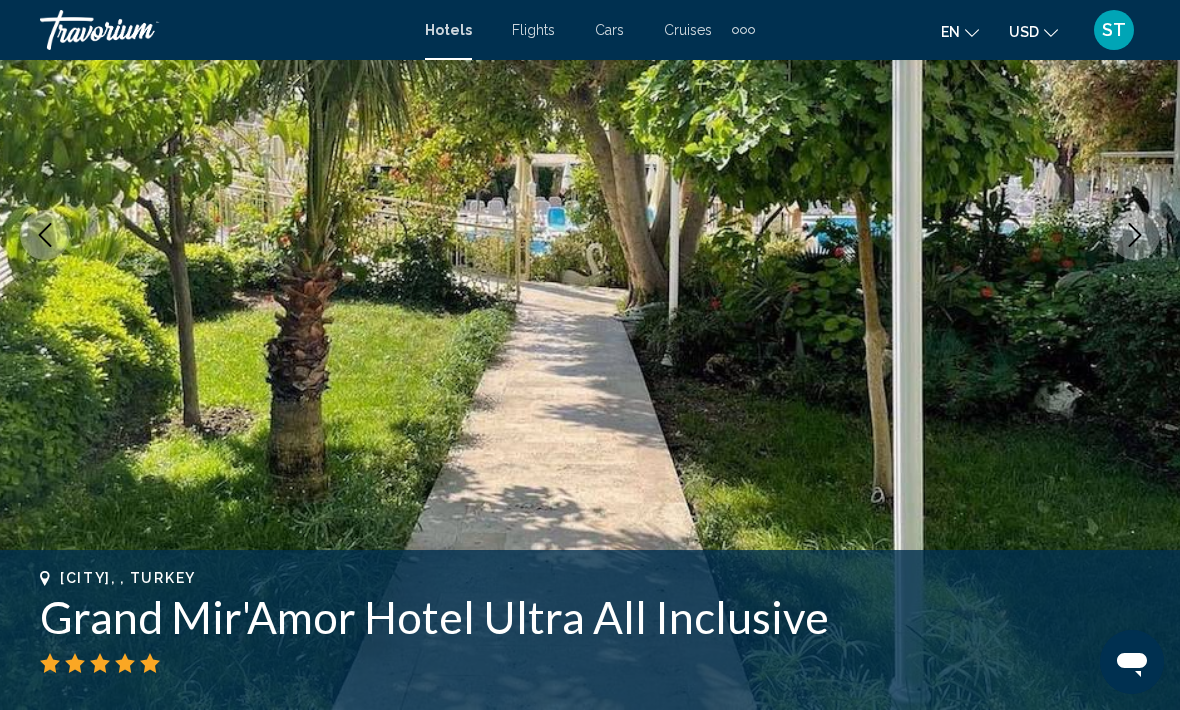 click at bounding box center [1135, 235] 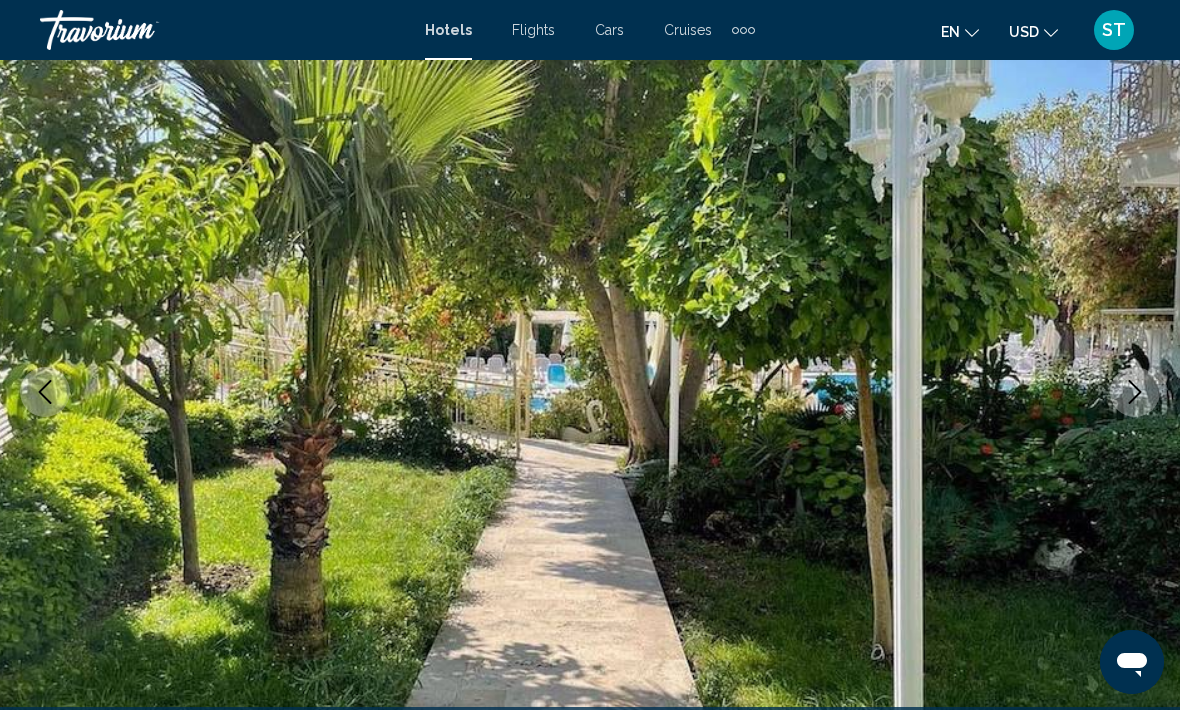 scroll, scrollTop: 1, scrollLeft: 0, axis: vertical 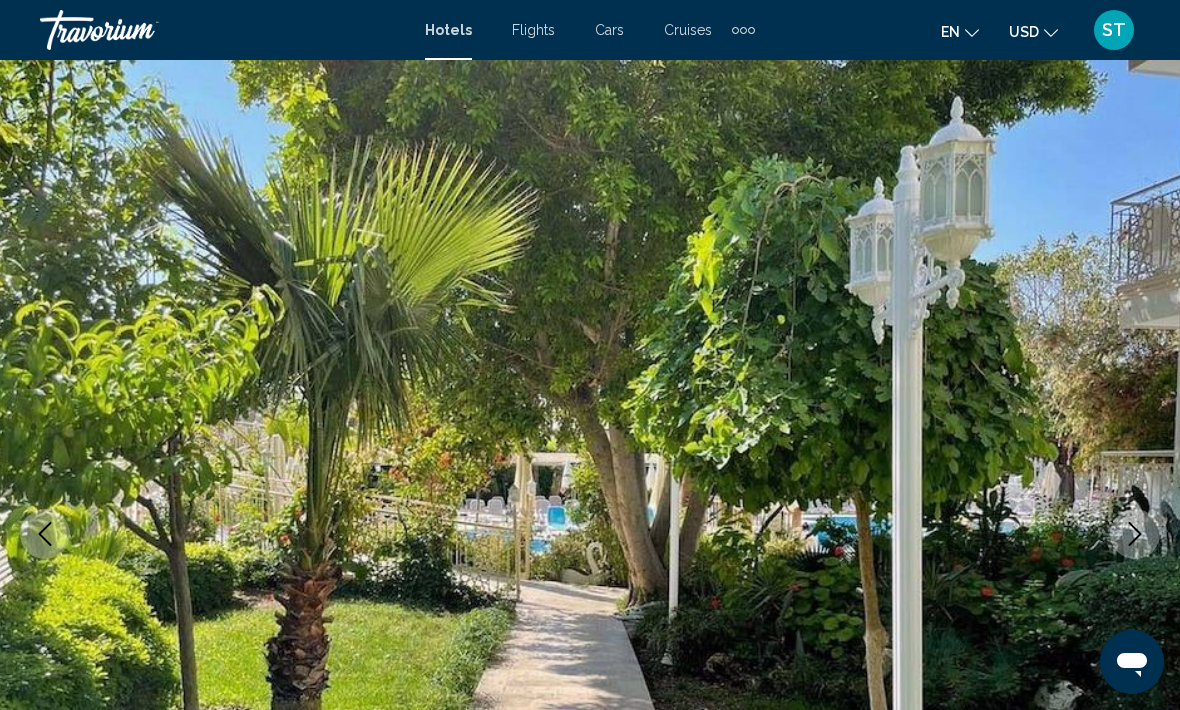 click at bounding box center [590, 534] 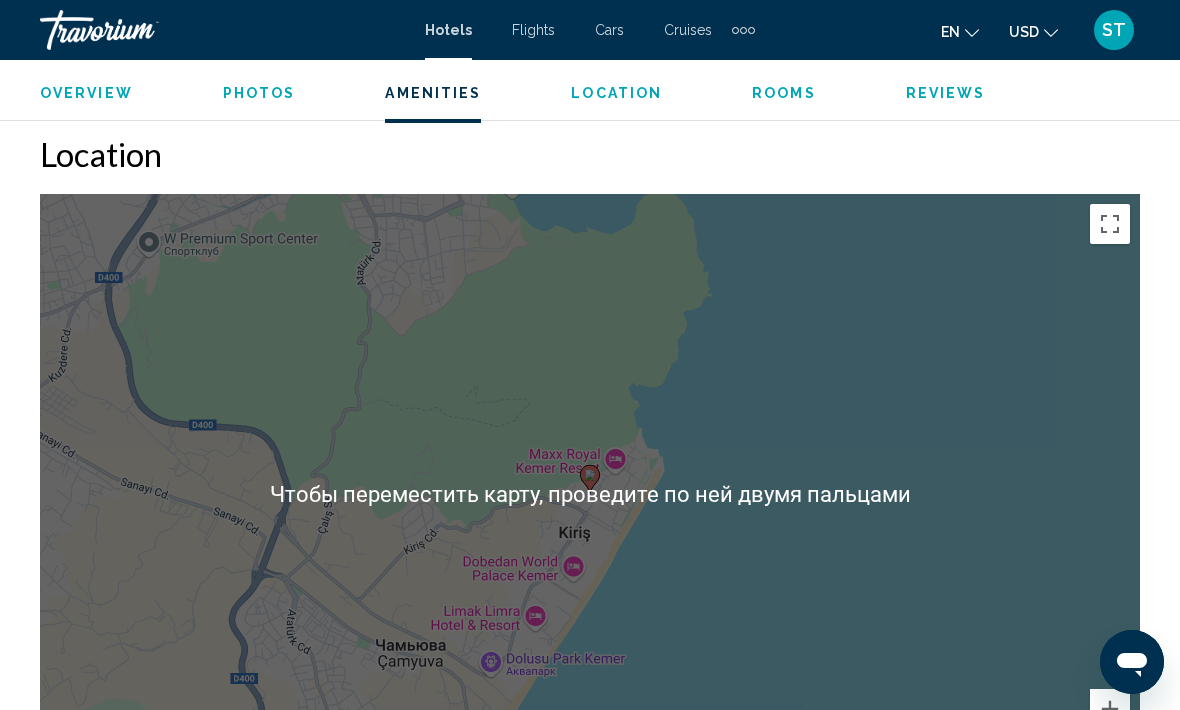 scroll, scrollTop: 1927, scrollLeft: 0, axis: vertical 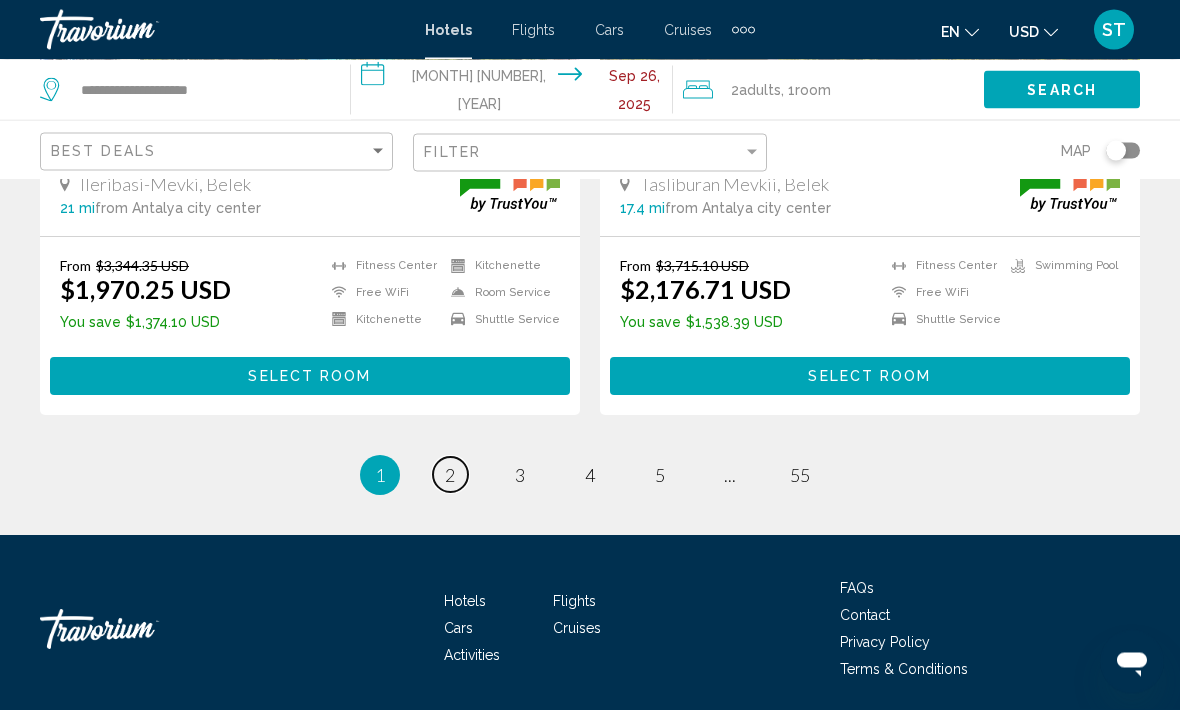 click on "2" at bounding box center (450, 476) 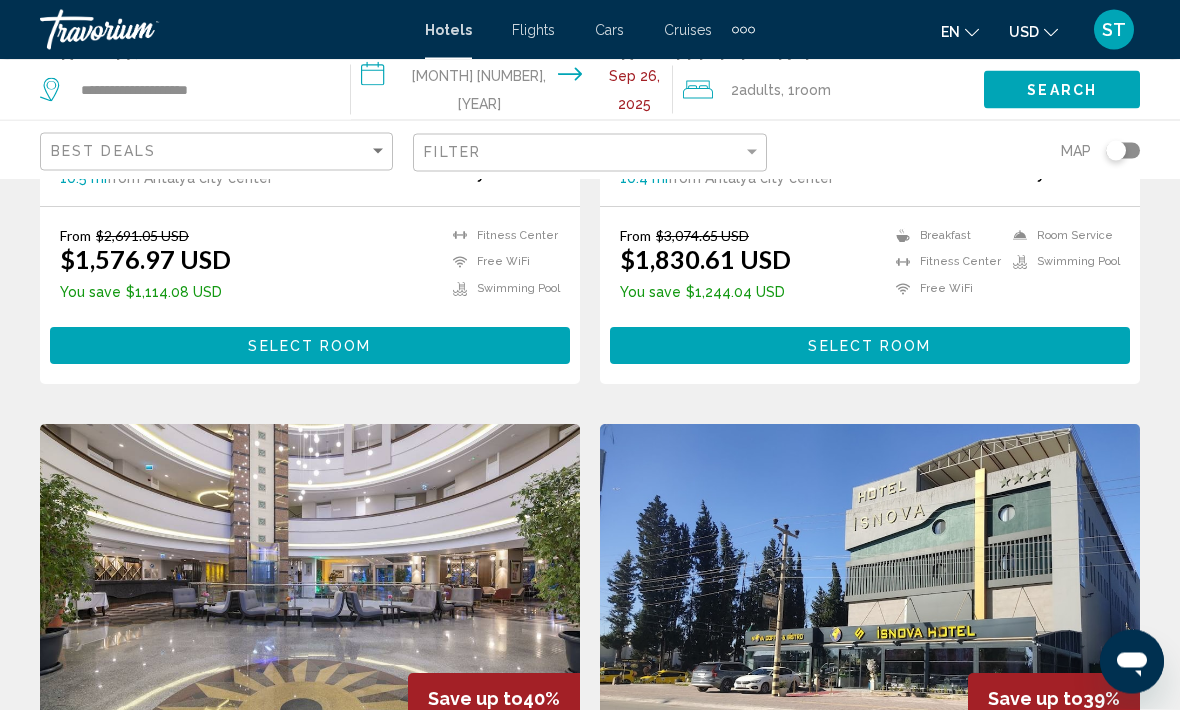 scroll, scrollTop: 0, scrollLeft: 0, axis: both 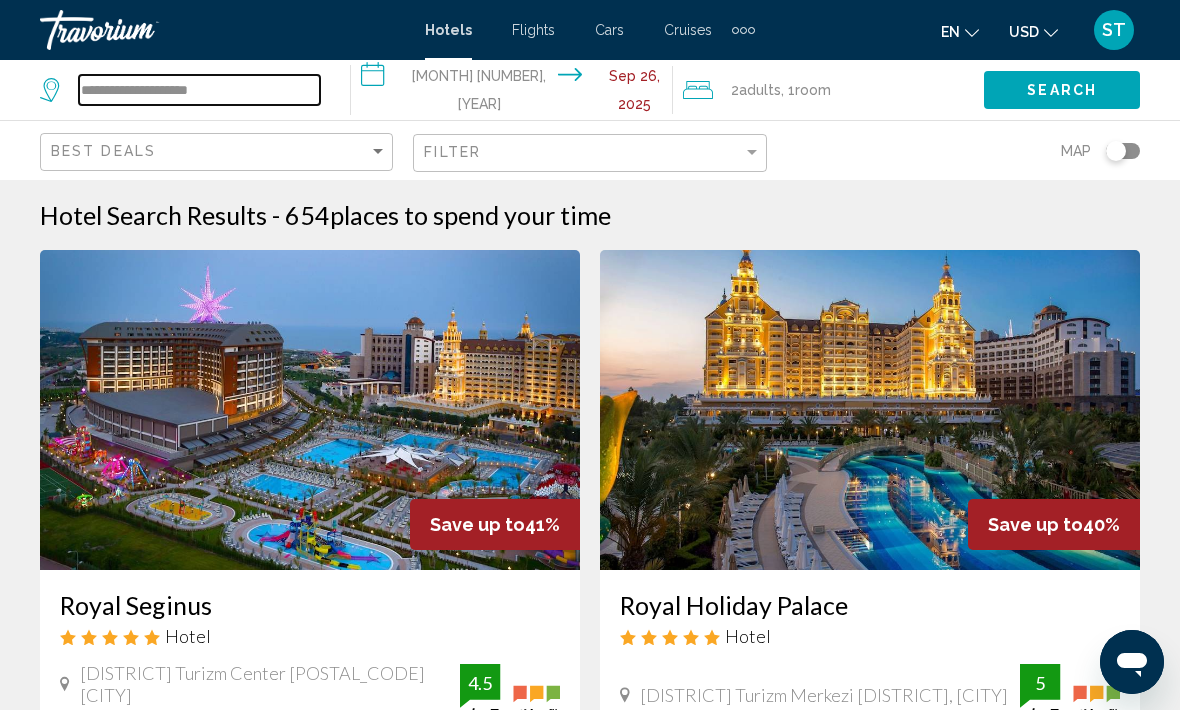 click on "**********" at bounding box center [199, 90] 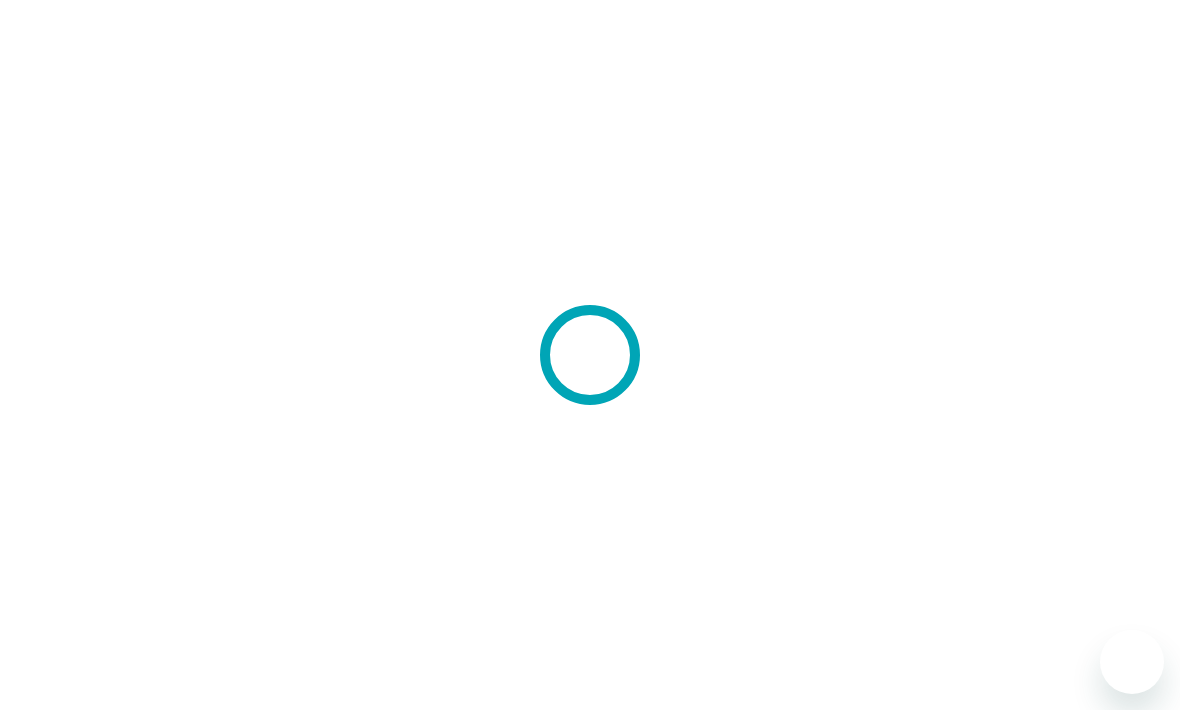 scroll, scrollTop: 0, scrollLeft: 0, axis: both 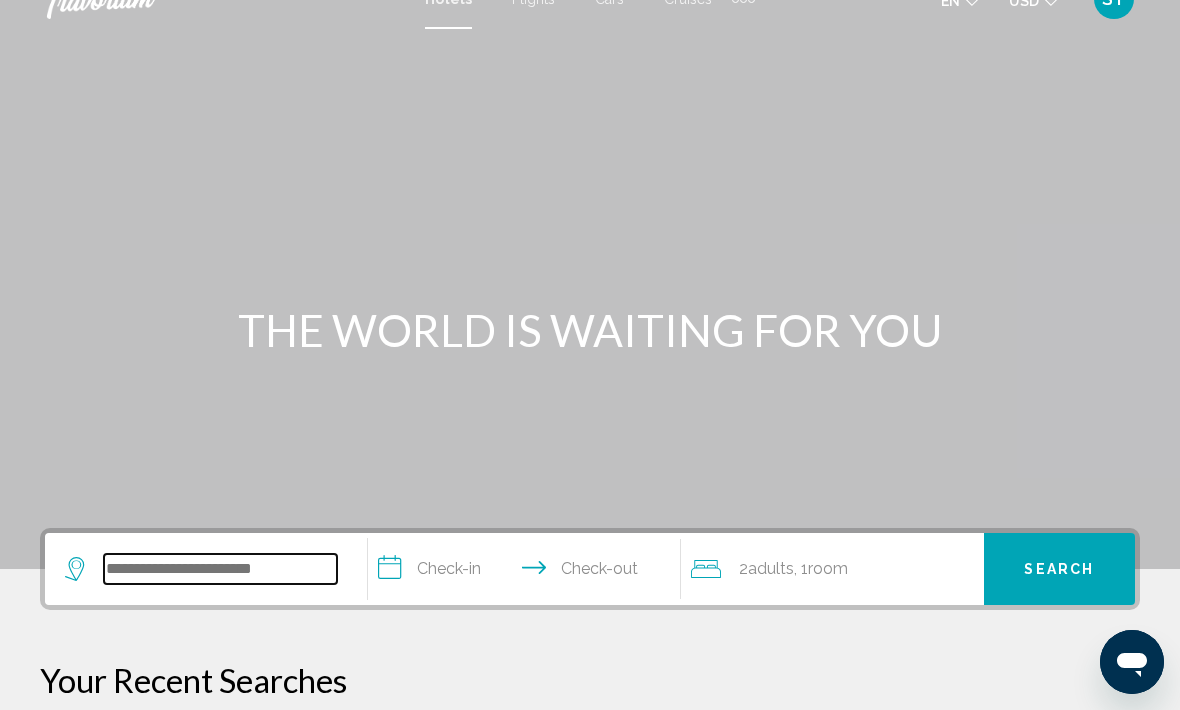 click at bounding box center (220, 569) 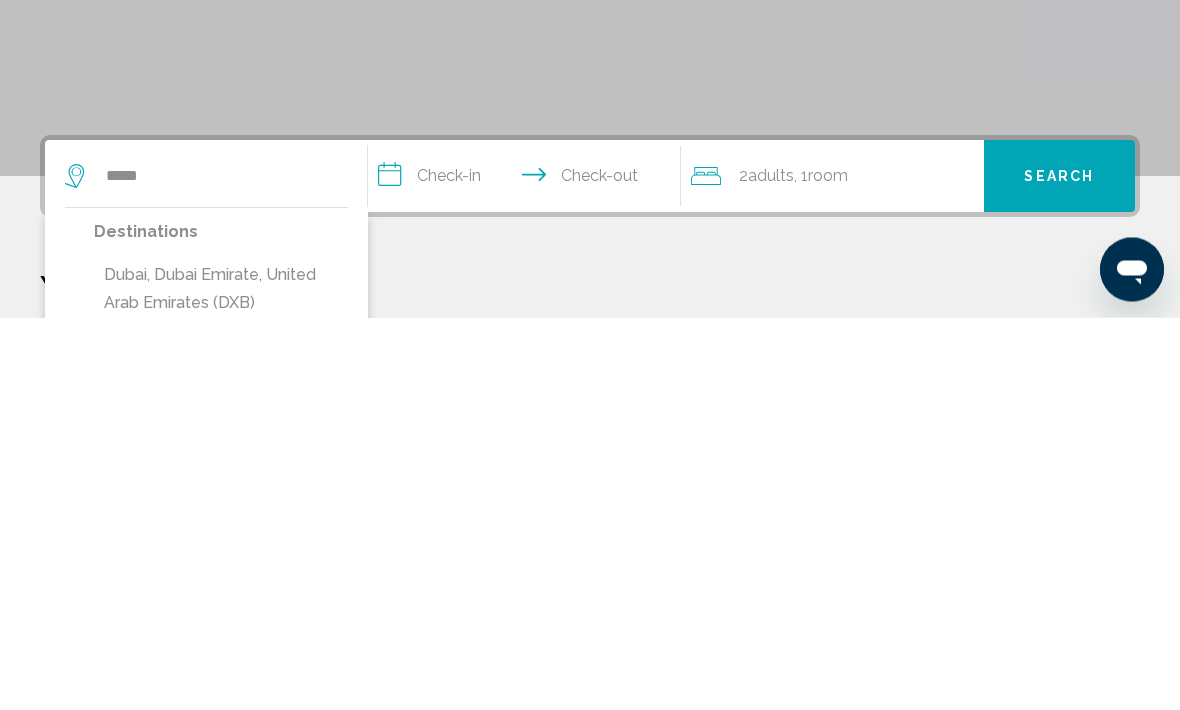 click on "Dubai, Dubai Emirate, United Arab Emirates (DXB)" at bounding box center [221, 682] 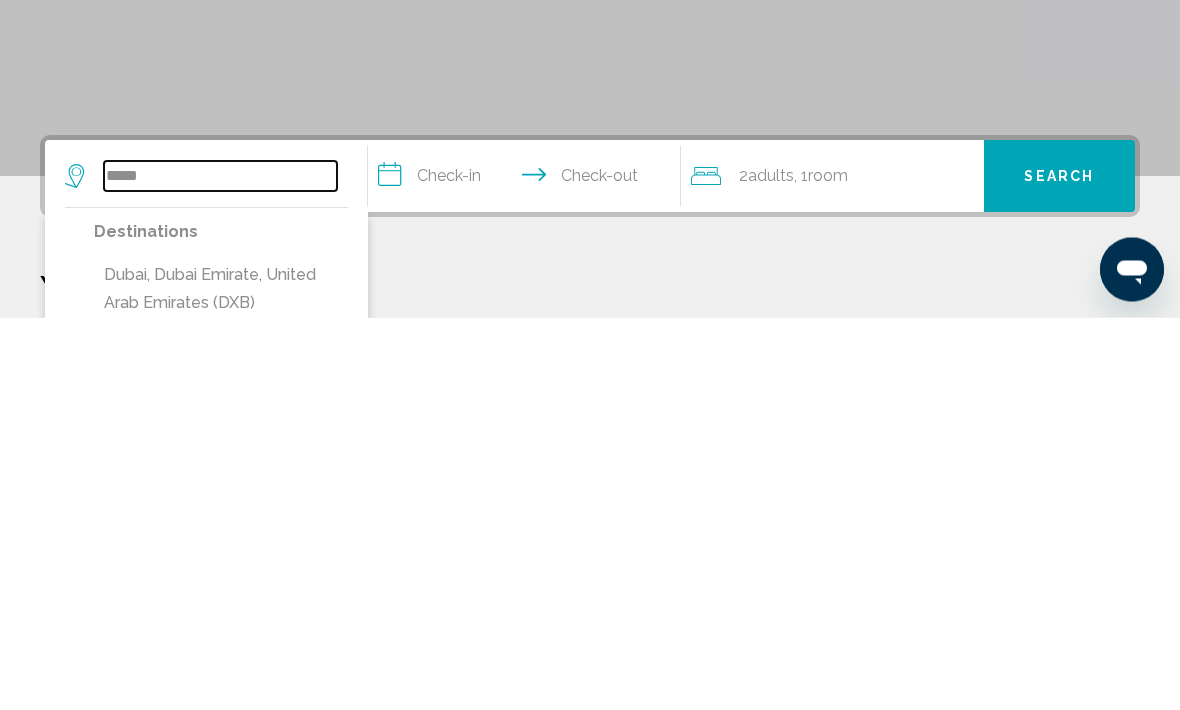 type on "**********" 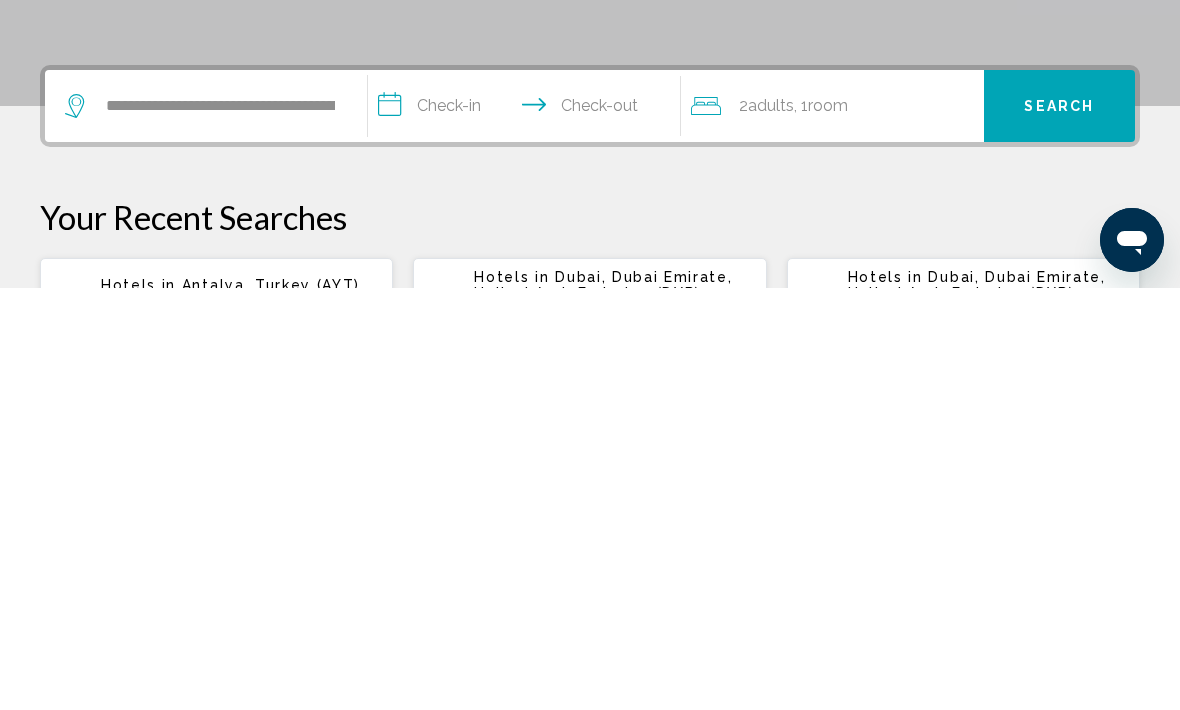click on "**********" at bounding box center [528, 531] 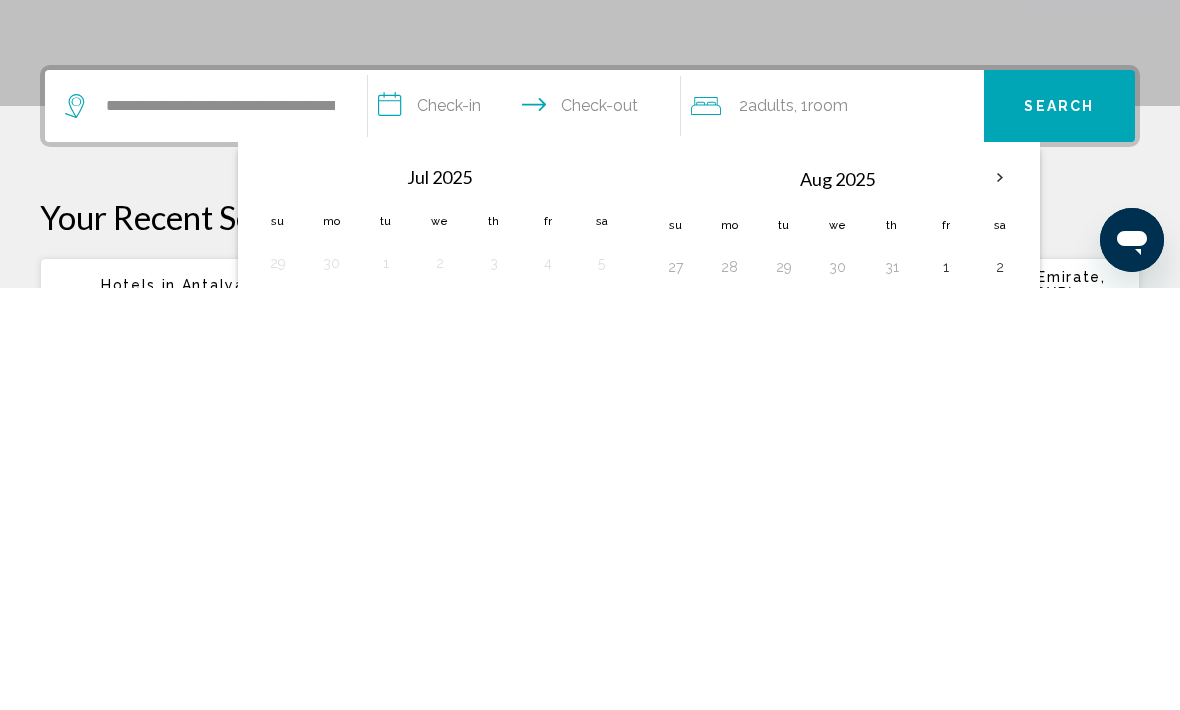 scroll, scrollTop: 494, scrollLeft: 0, axis: vertical 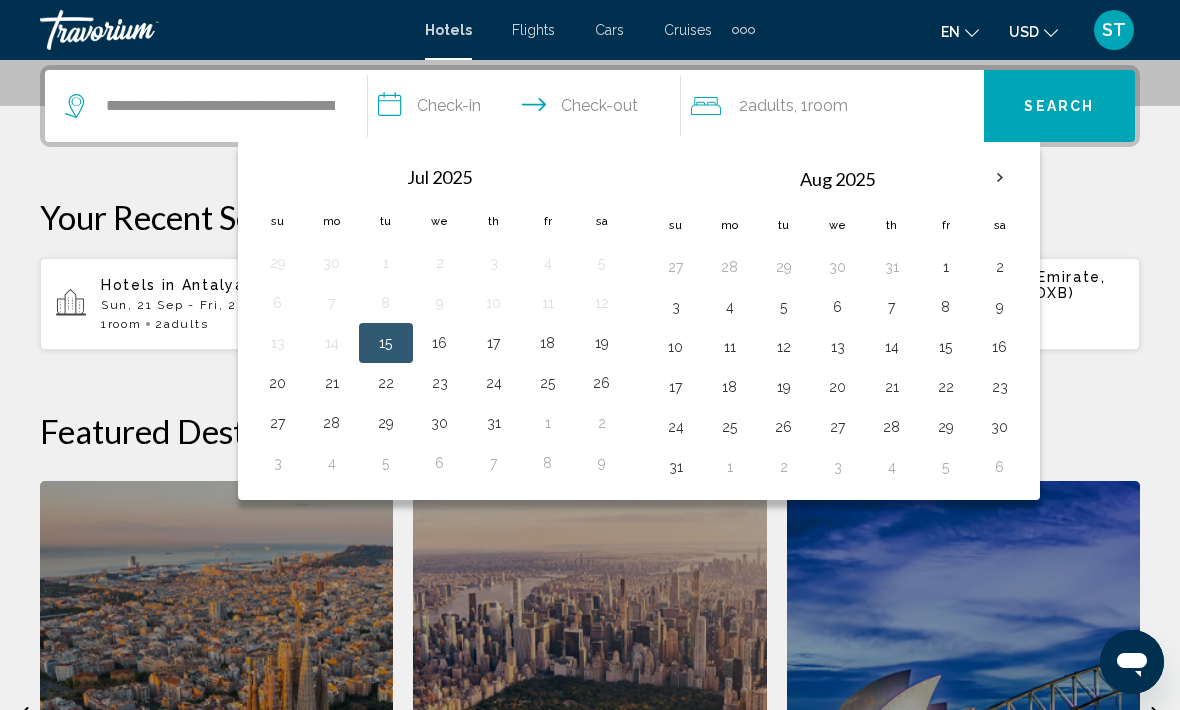 click on "13" at bounding box center [838, 347] 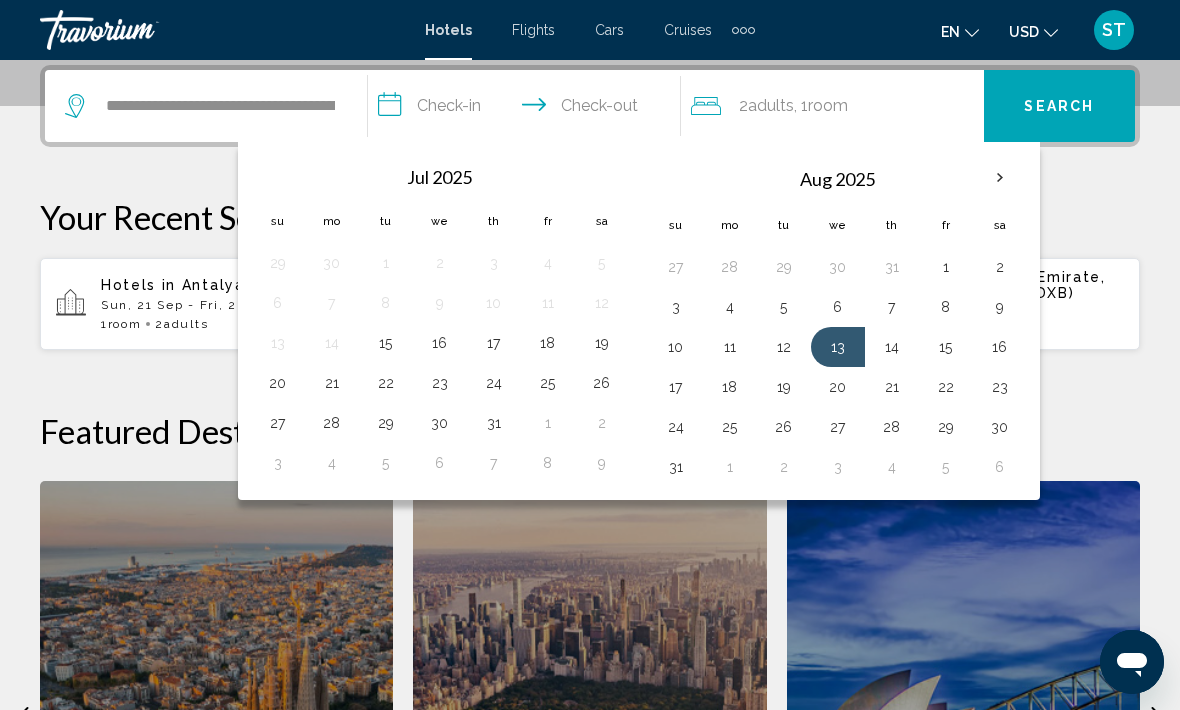 click on "18" at bounding box center [730, 387] 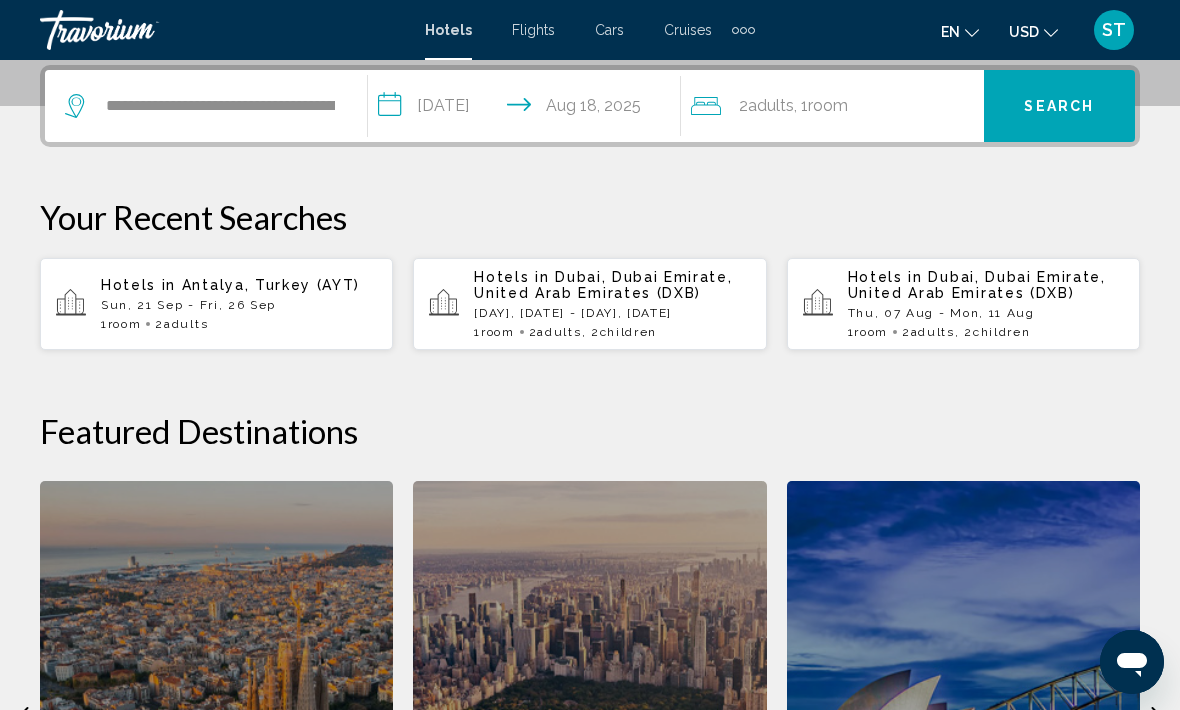 click on "2  Adult Adults , 1  Room rooms" 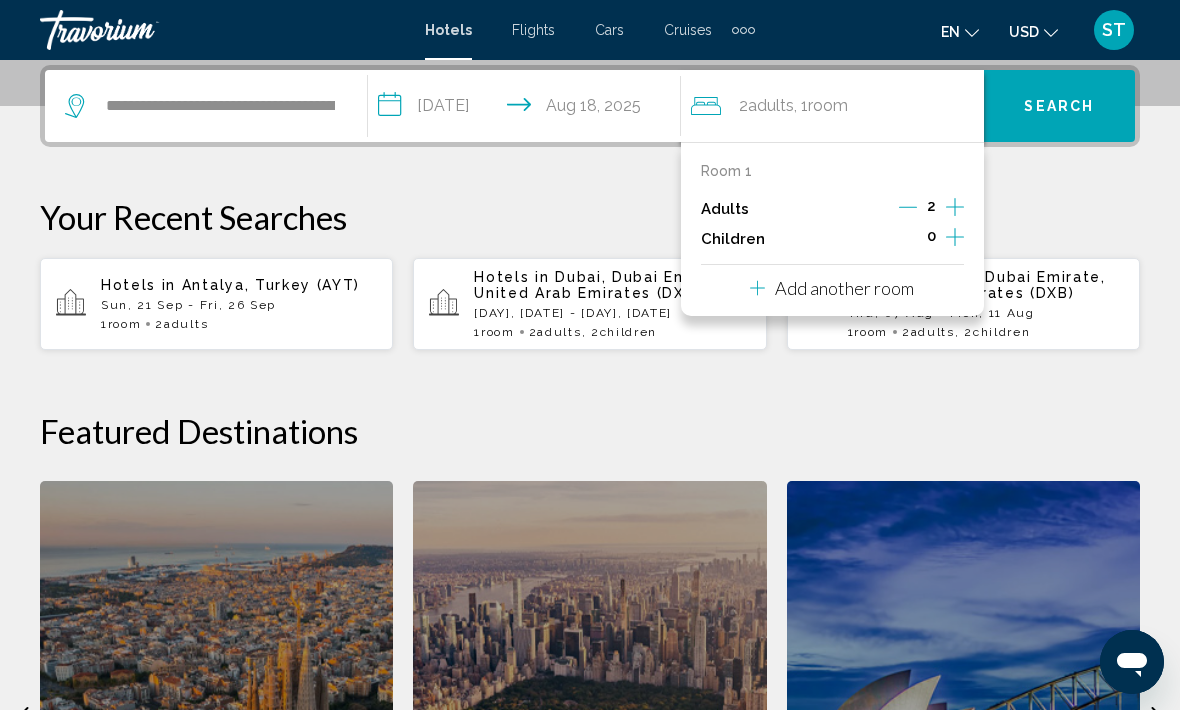 click 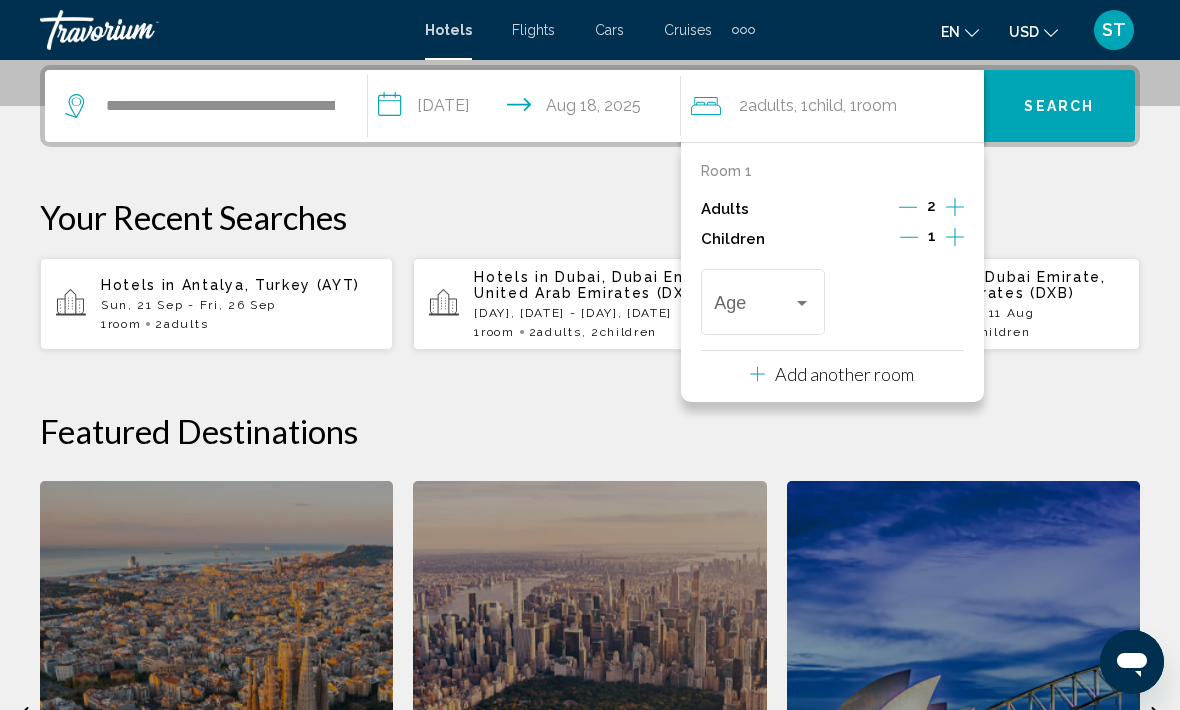 click 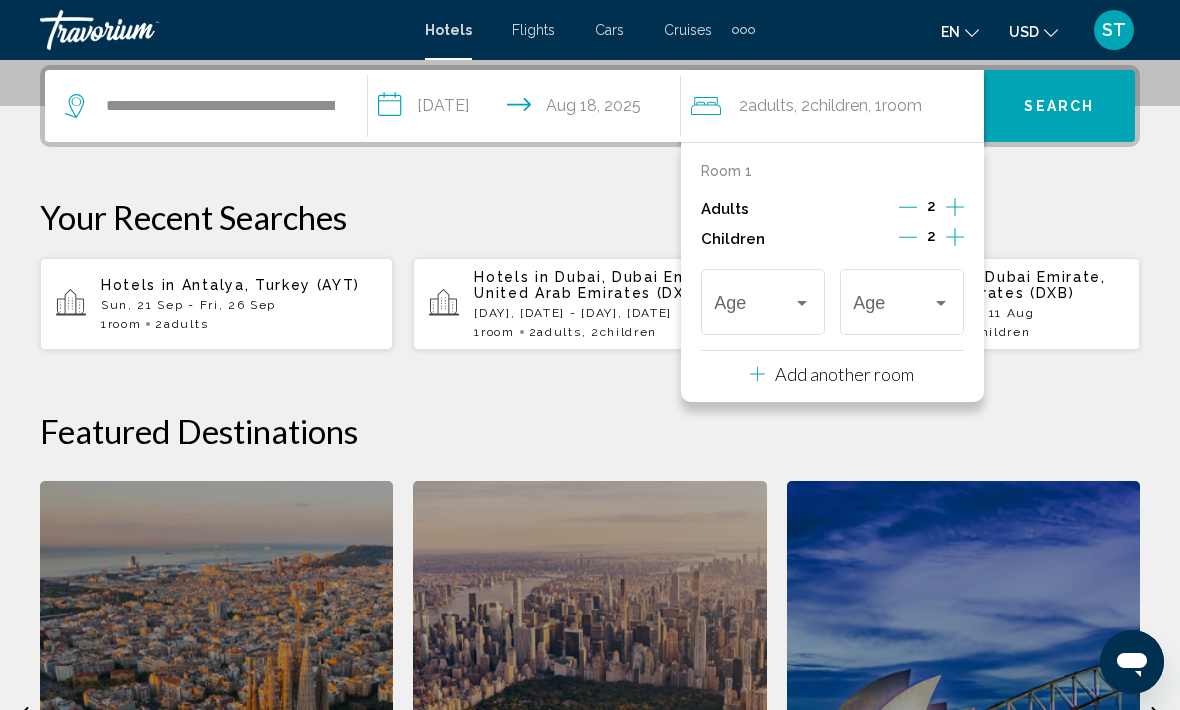 click at bounding box center (753, 307) 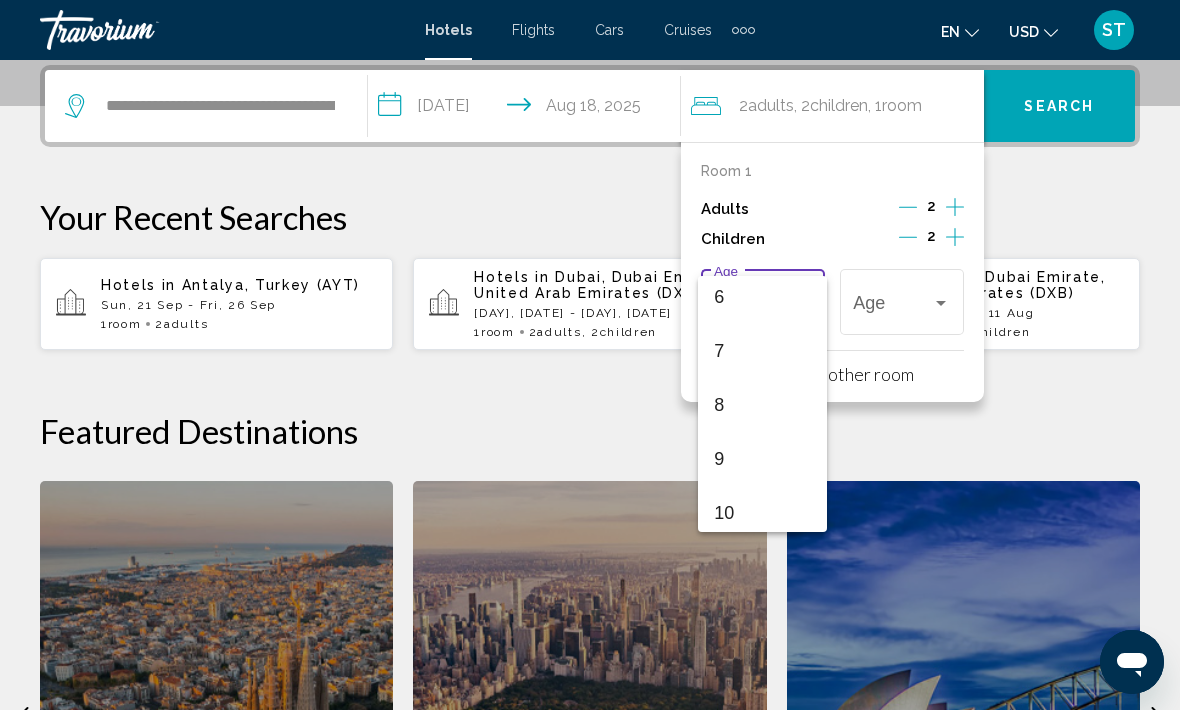 scroll, scrollTop: 361, scrollLeft: 0, axis: vertical 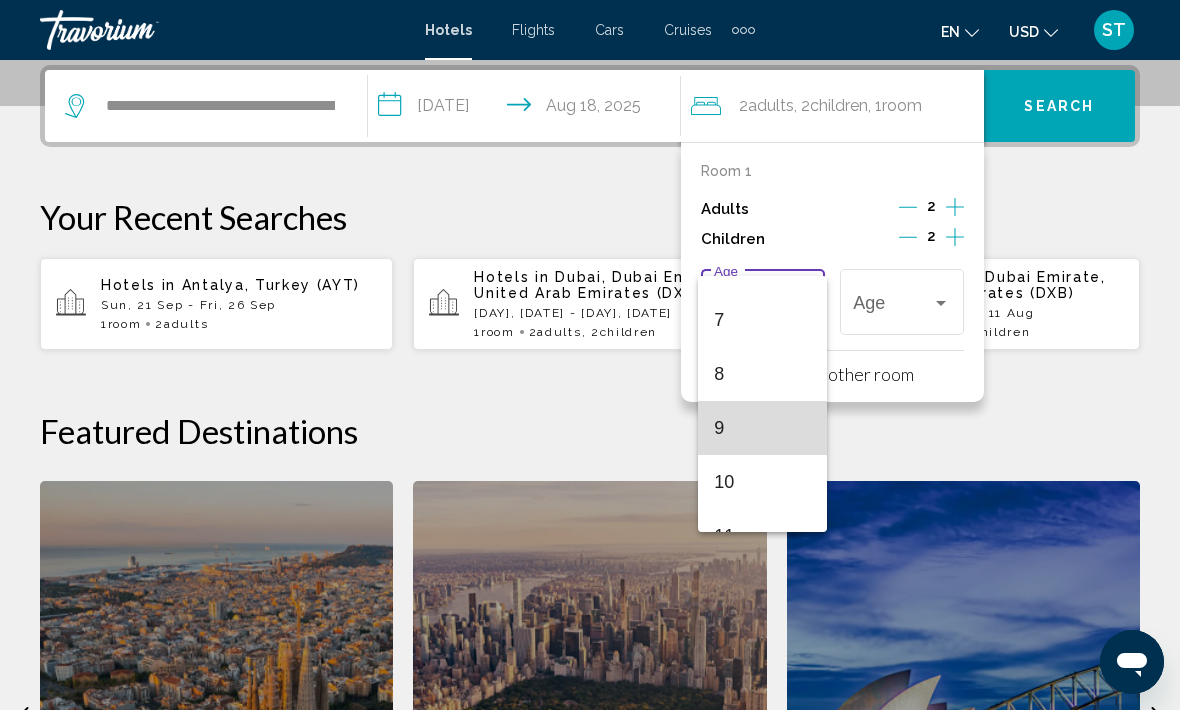 click on "9" at bounding box center [762, 428] 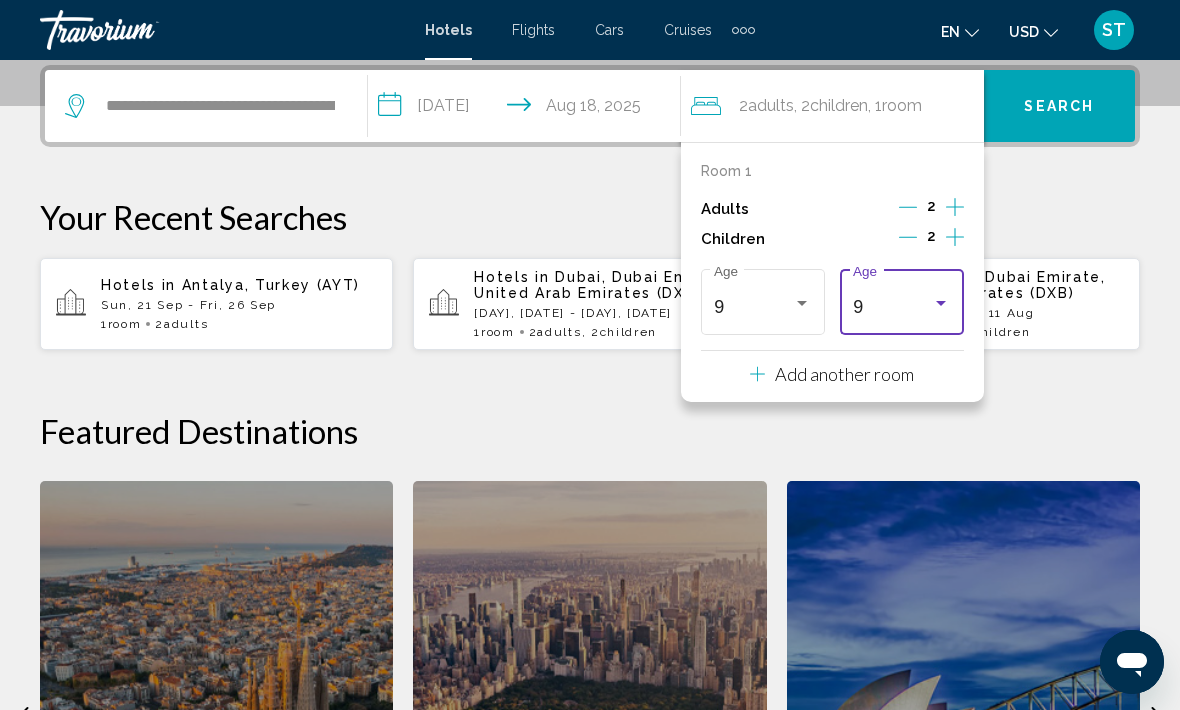 click on "9" at bounding box center (892, 307) 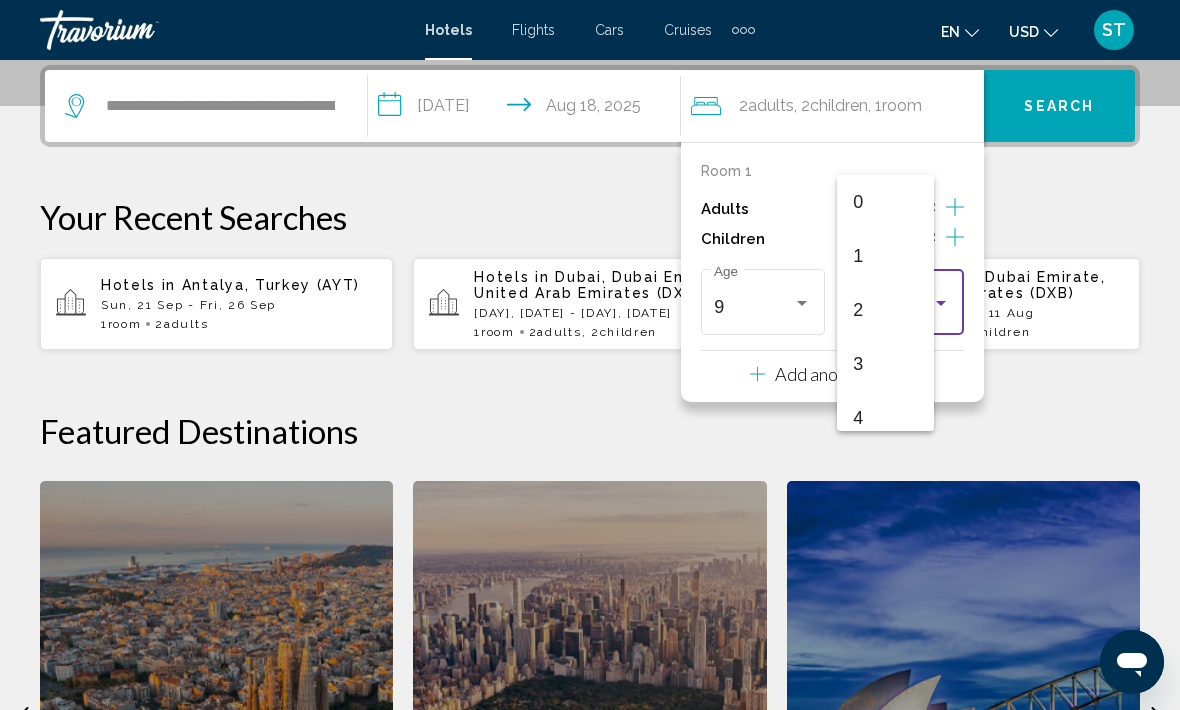 scroll, scrollTop: 385, scrollLeft: 0, axis: vertical 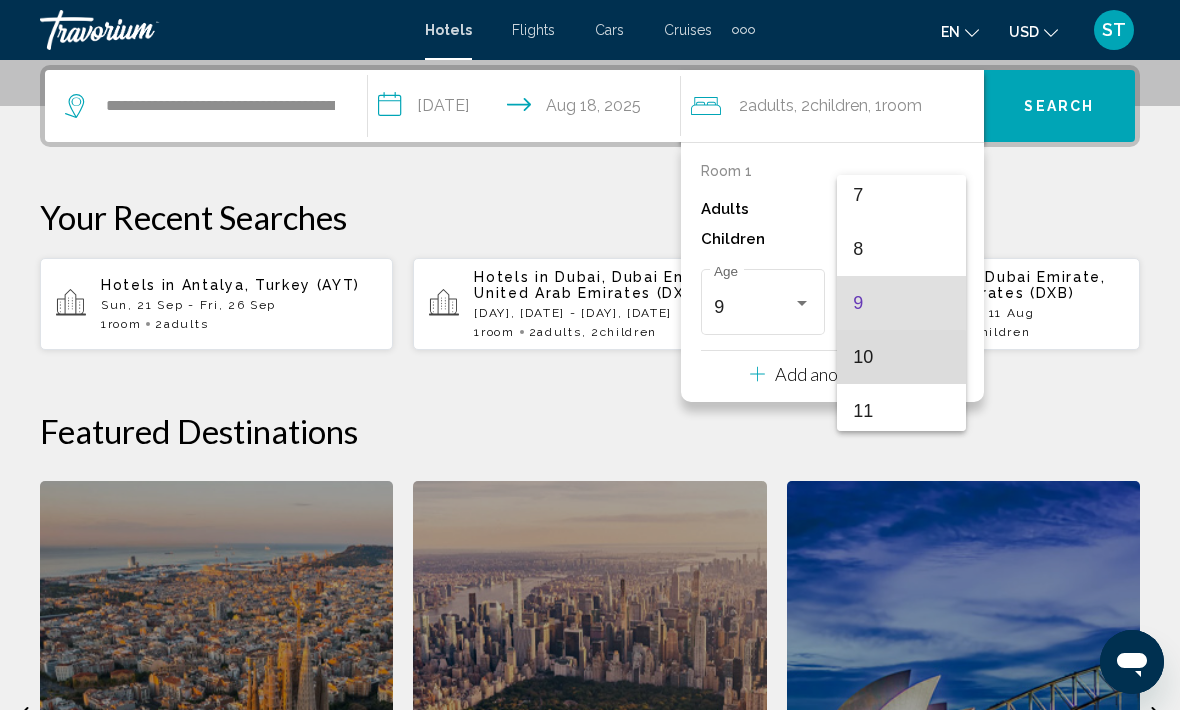click on "10" at bounding box center (901, 357) 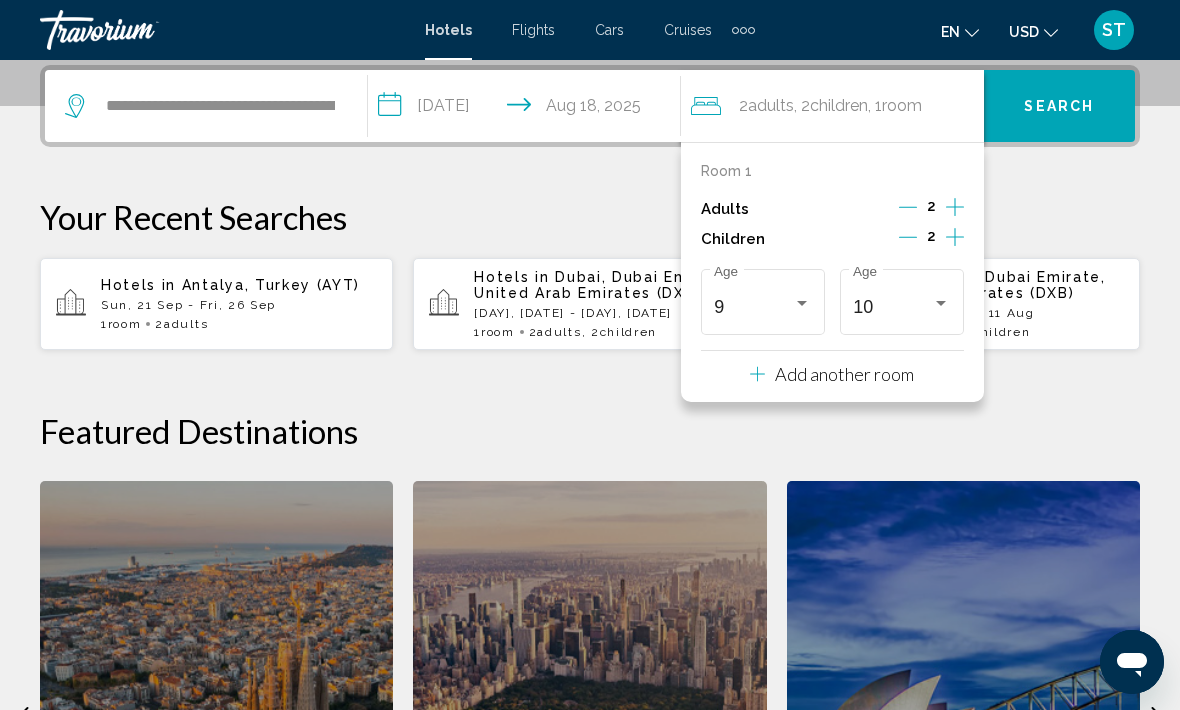 click on "Your Recent Searches" at bounding box center [590, 217] 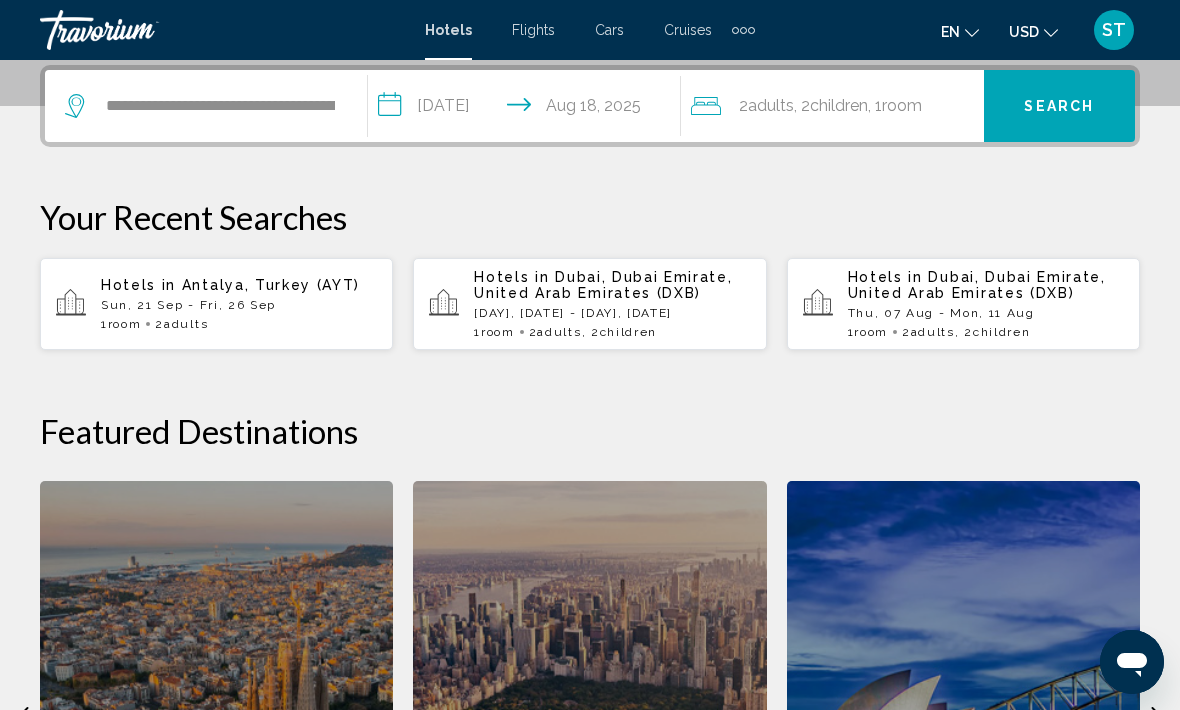 click on "Search" at bounding box center [1059, 107] 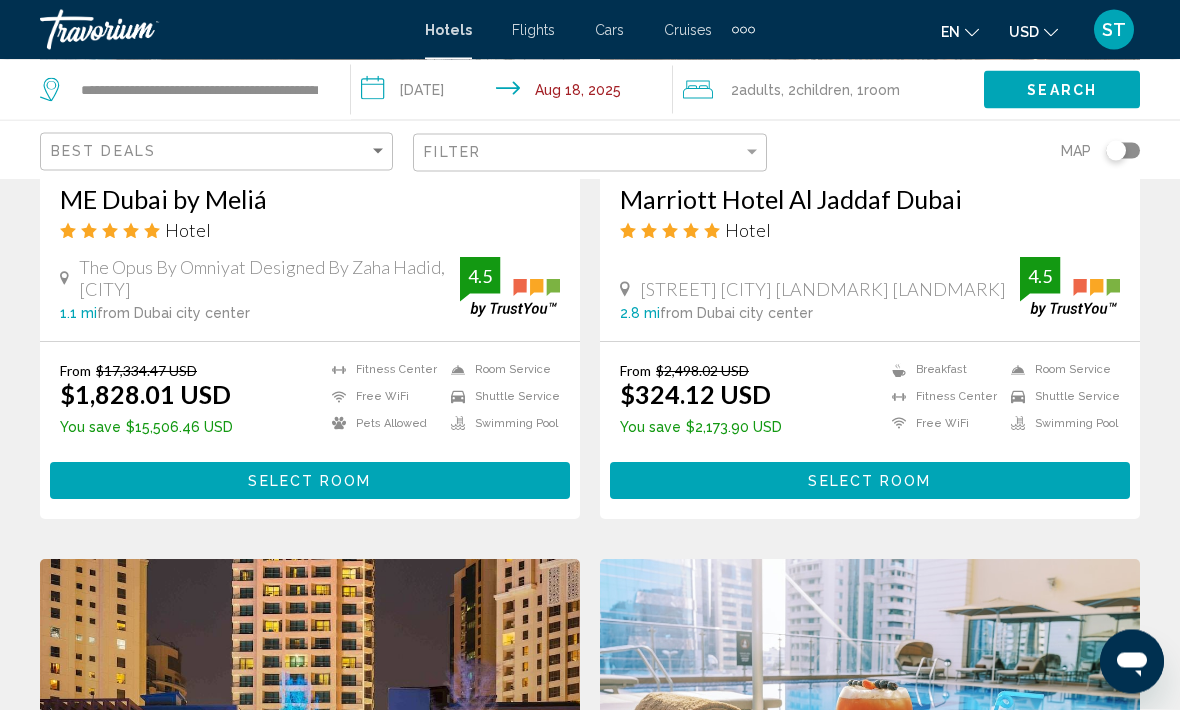 scroll, scrollTop: 1710, scrollLeft: 0, axis: vertical 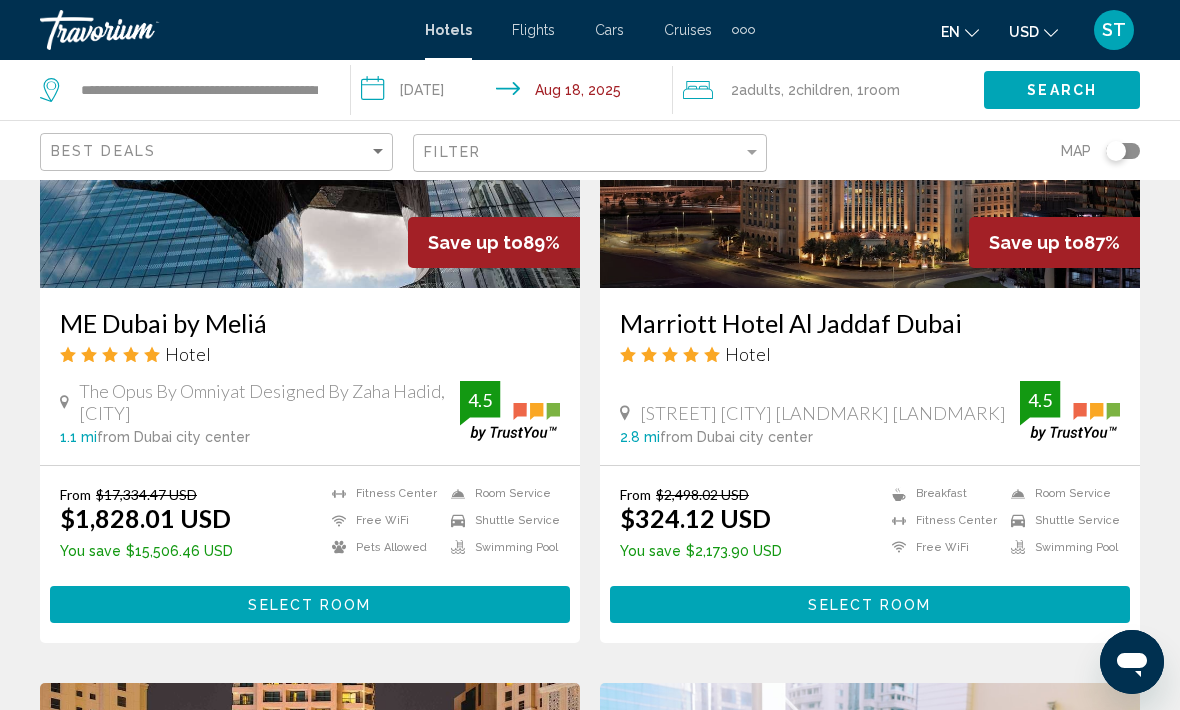 click on "Select Room" at bounding box center [869, 605] 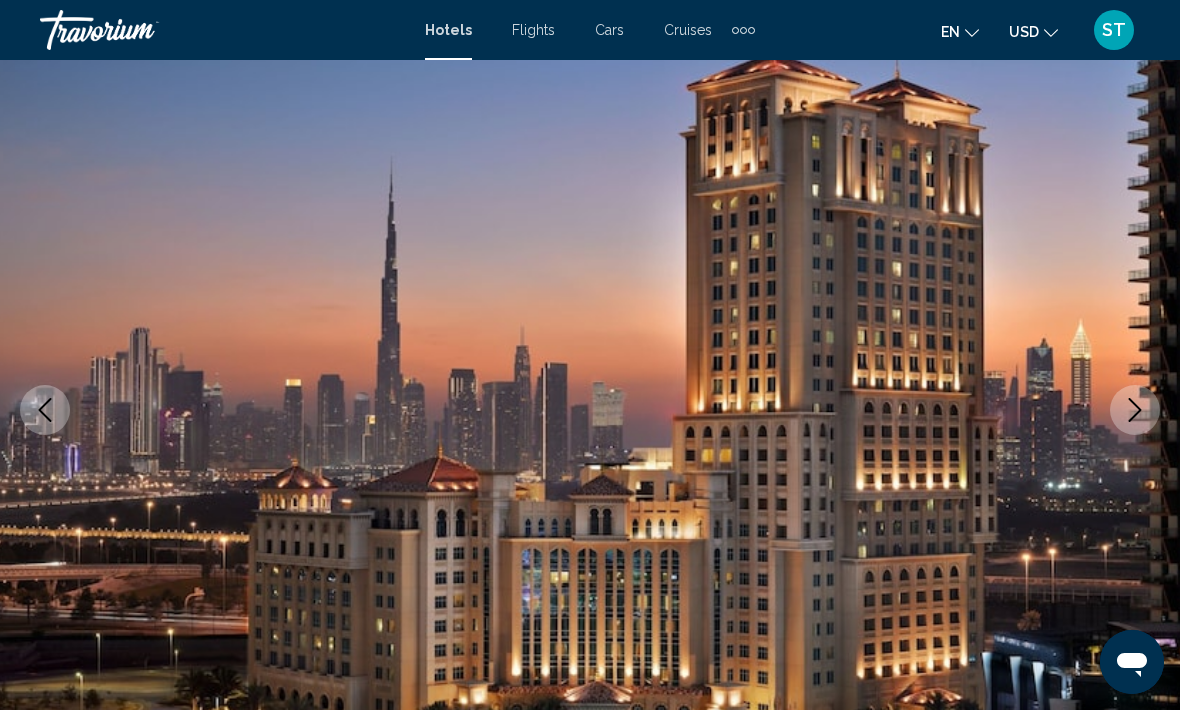 scroll, scrollTop: 153, scrollLeft: 0, axis: vertical 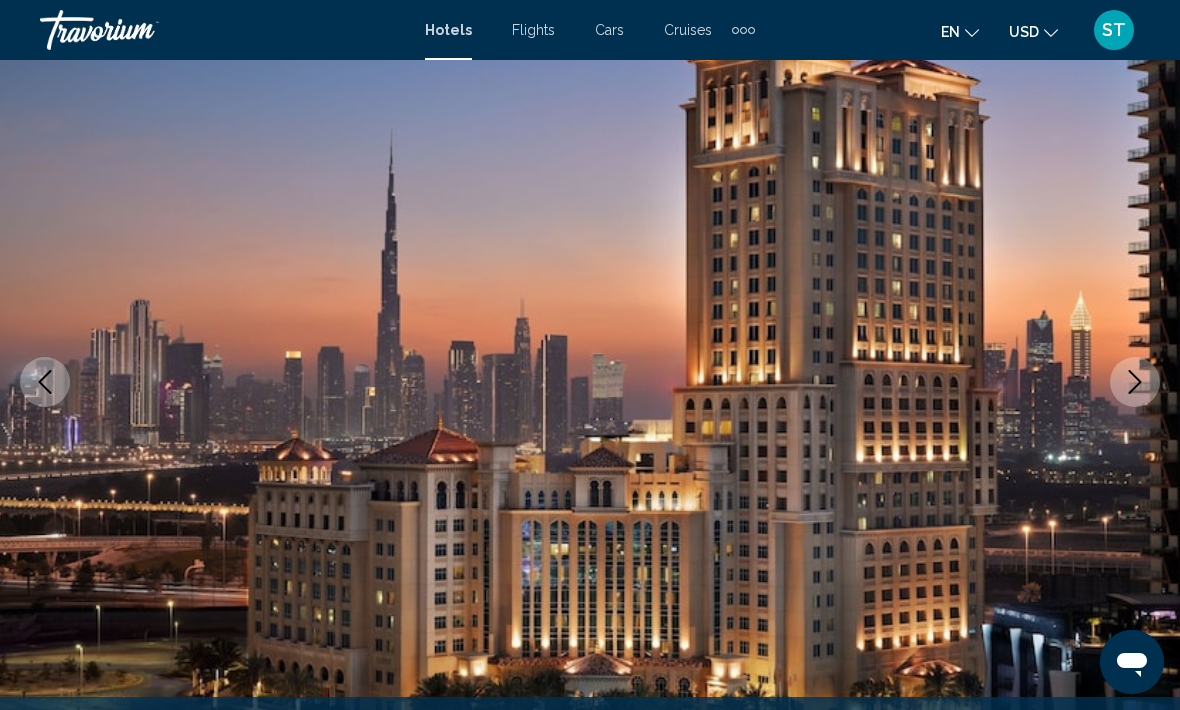 click 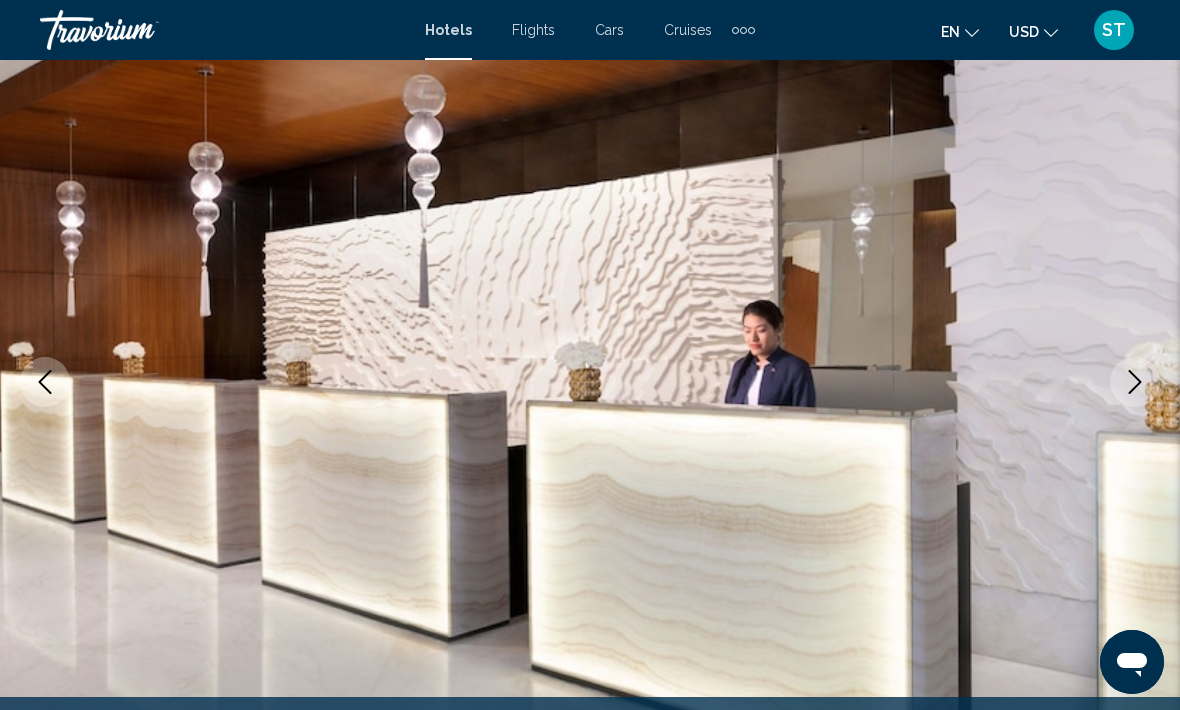 click 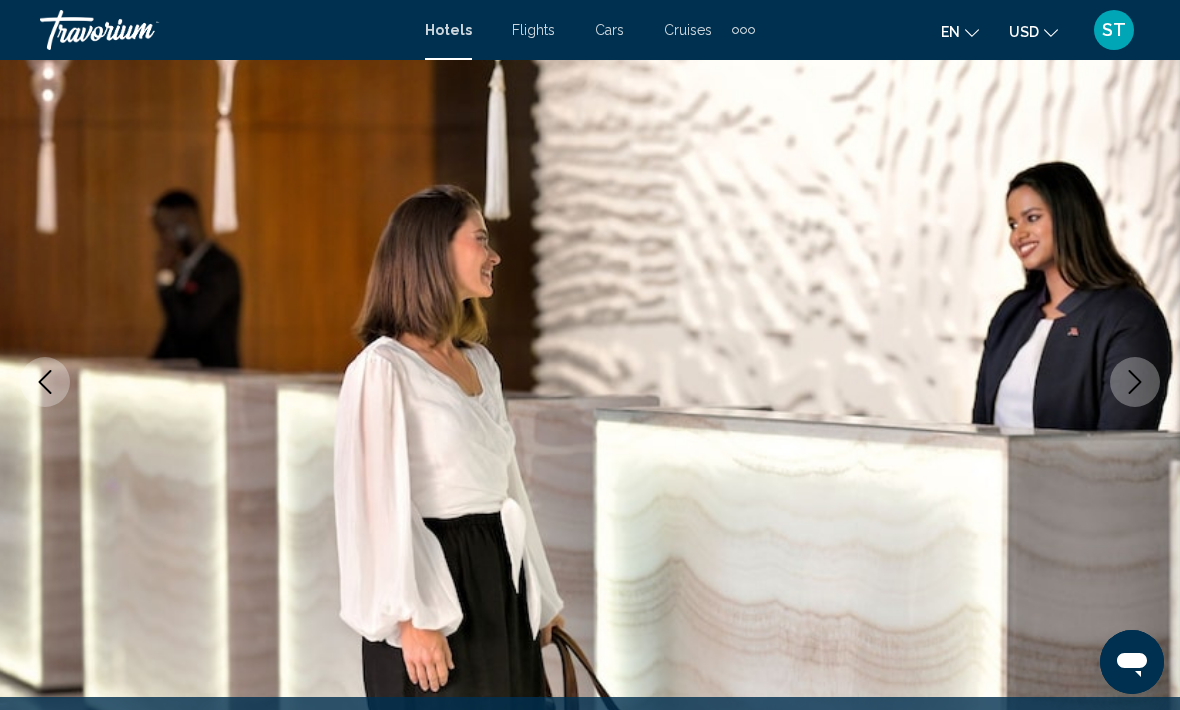 click at bounding box center [1135, 382] 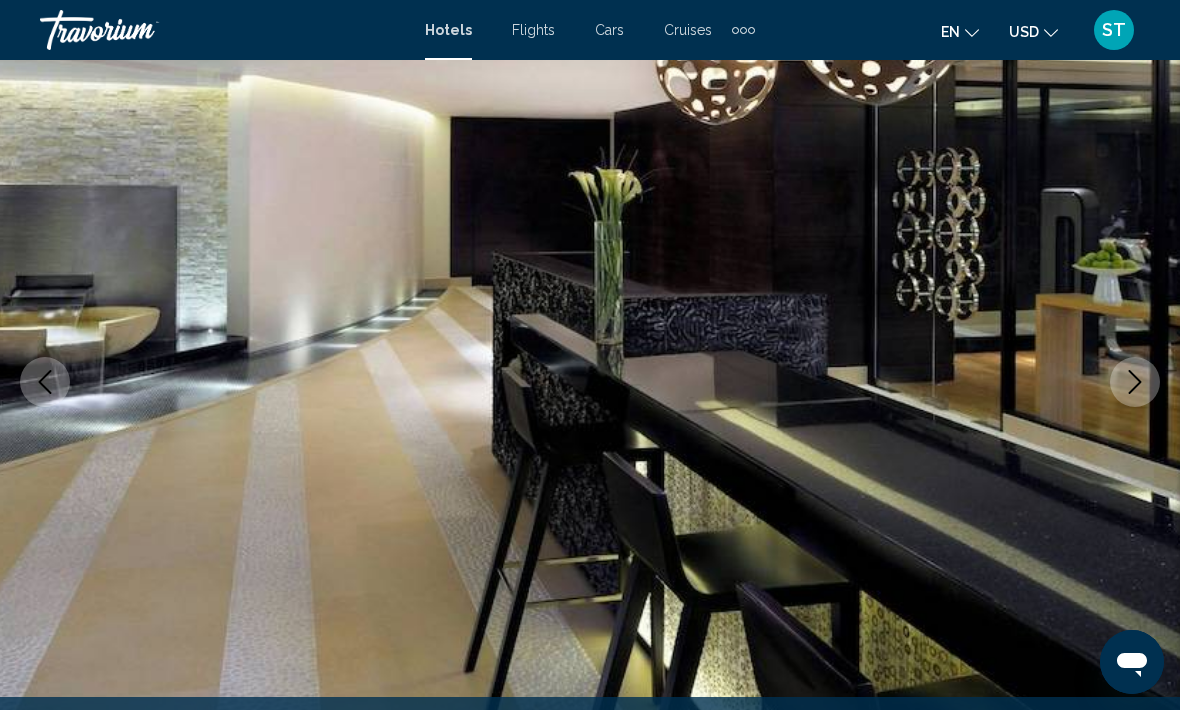 click 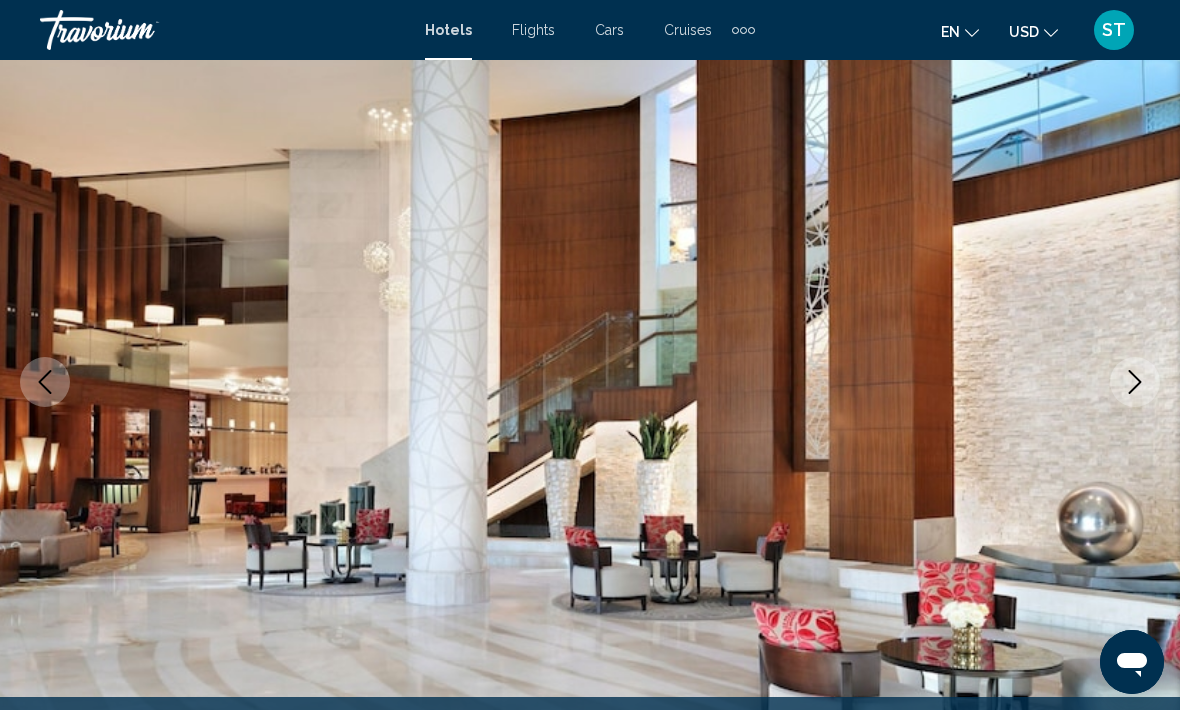 click 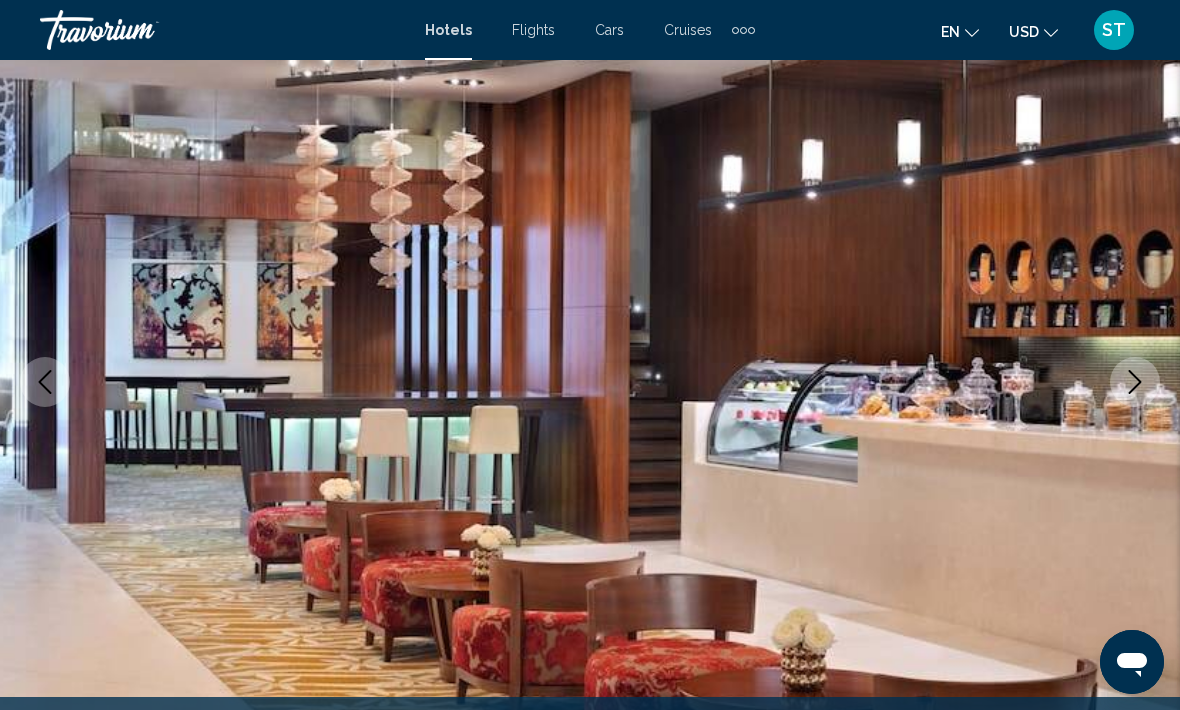 click 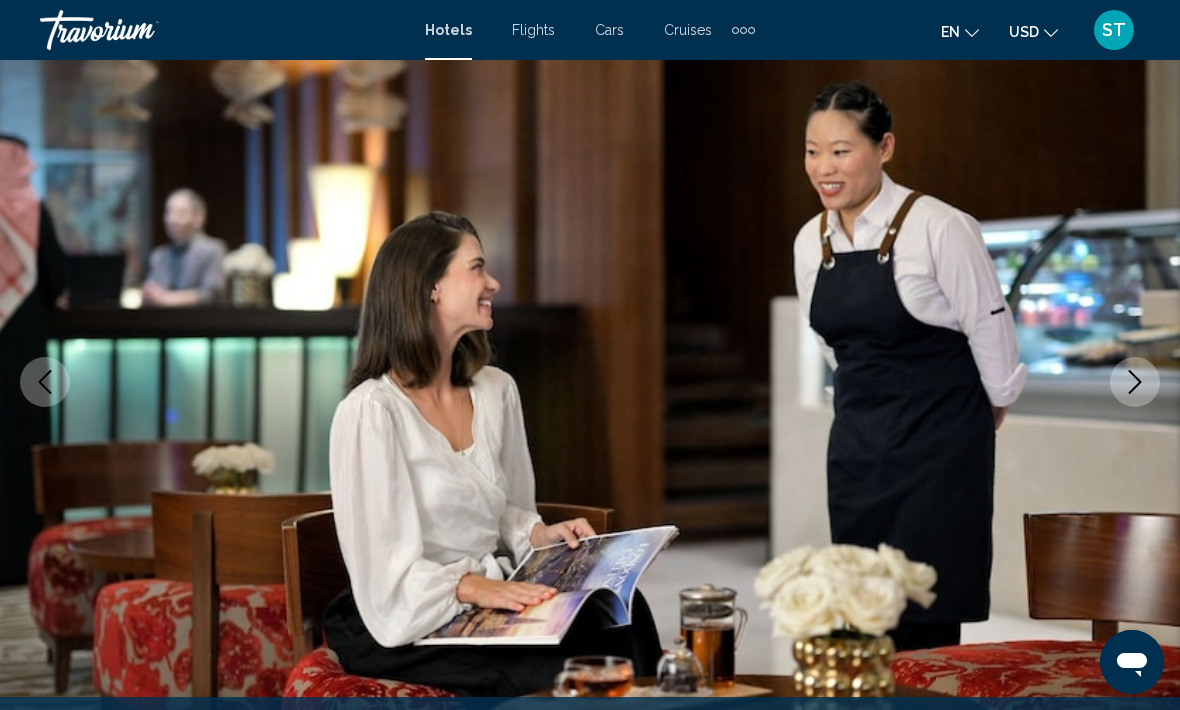 click 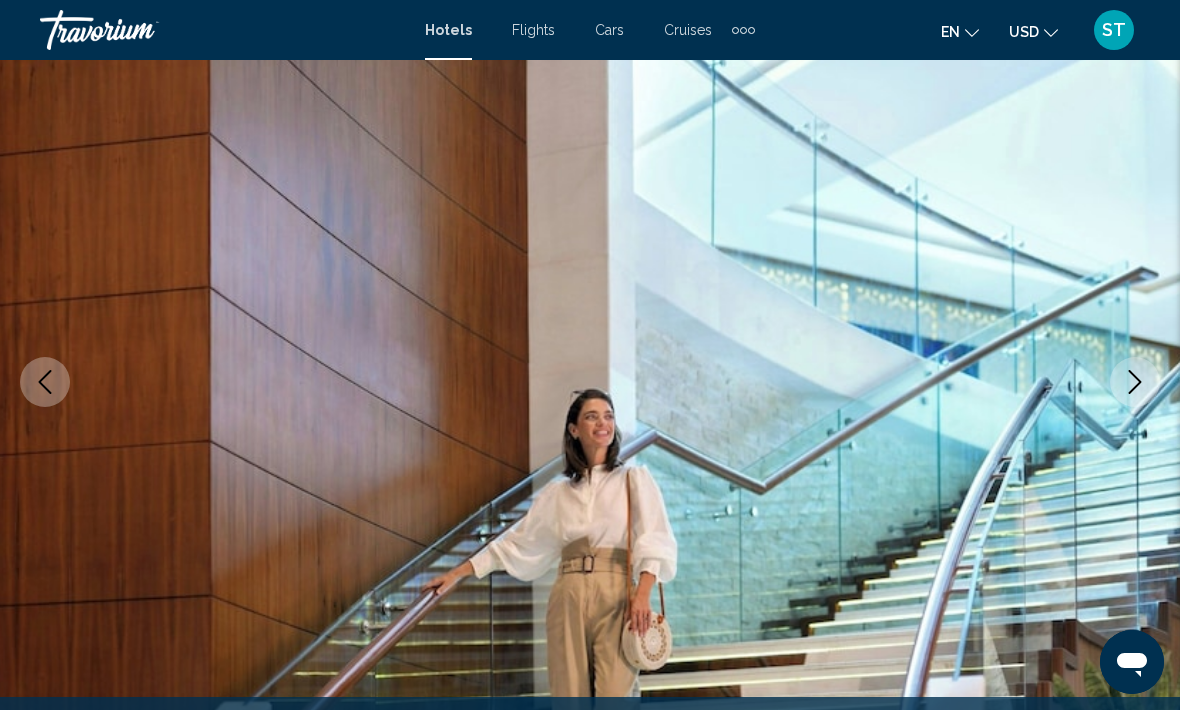 click 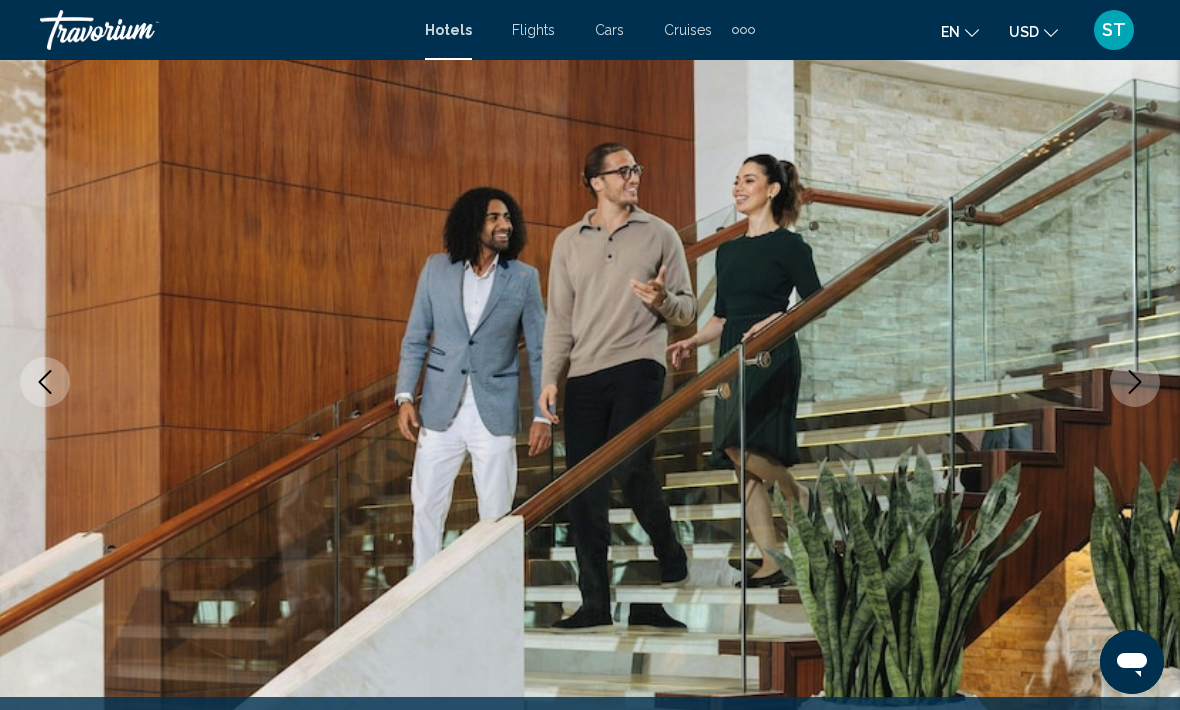 click 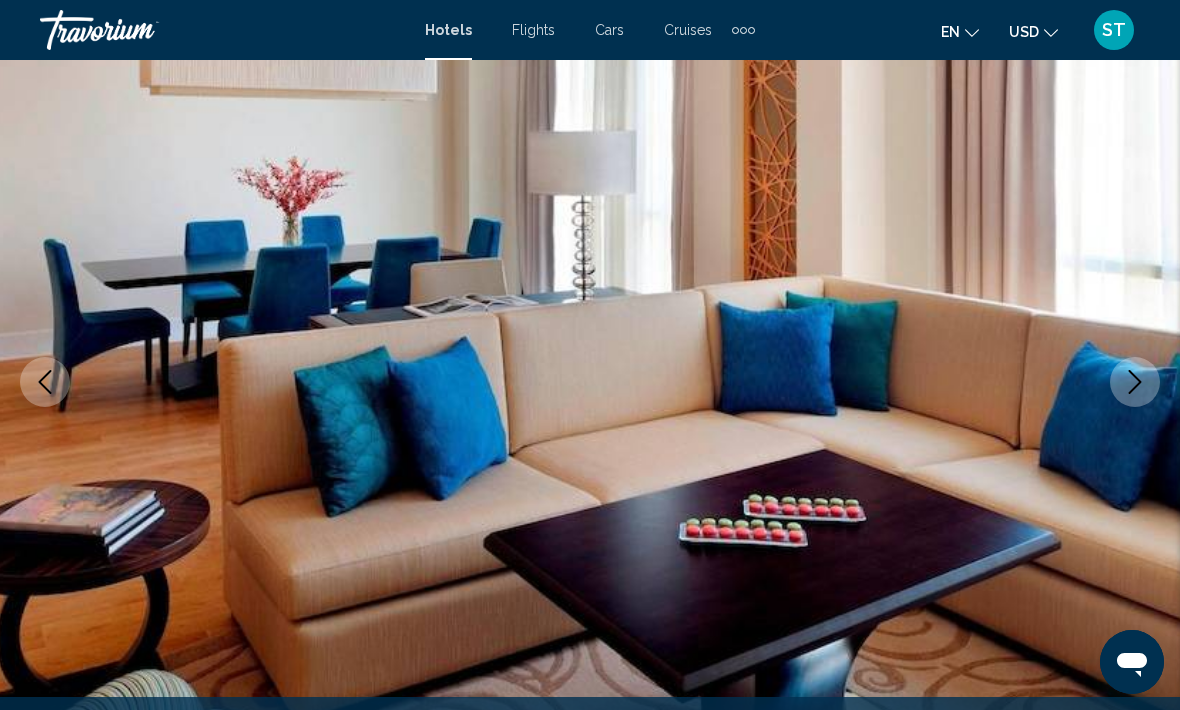 click 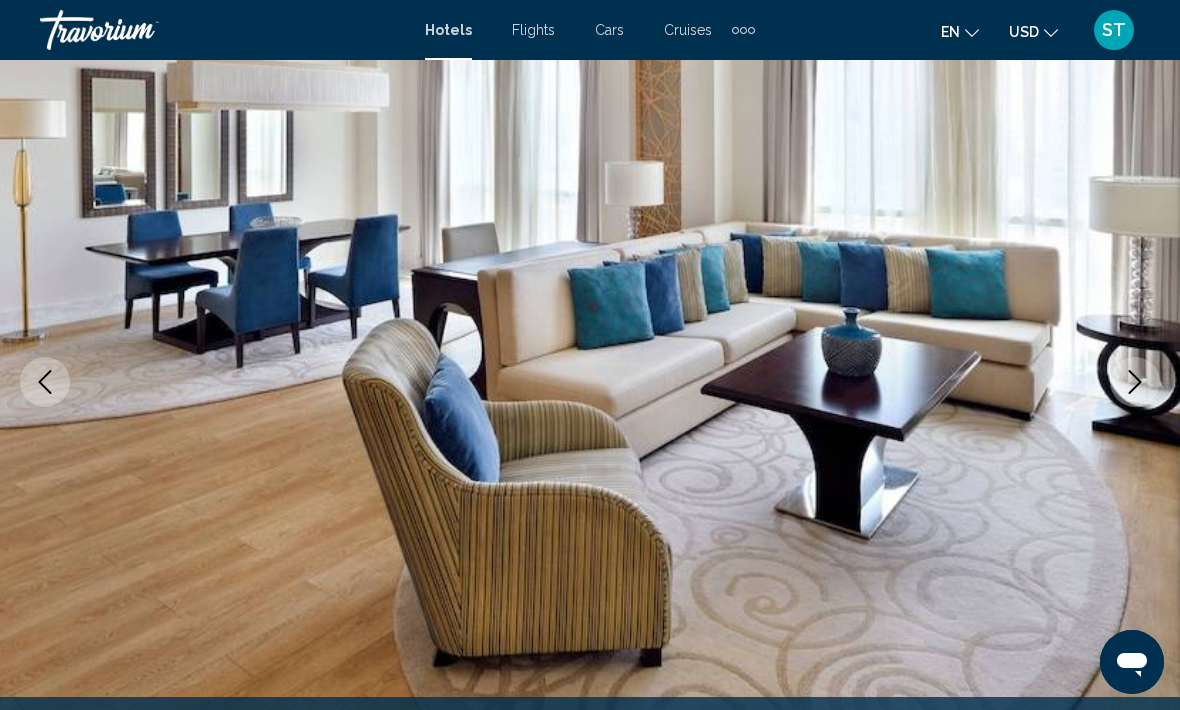 click 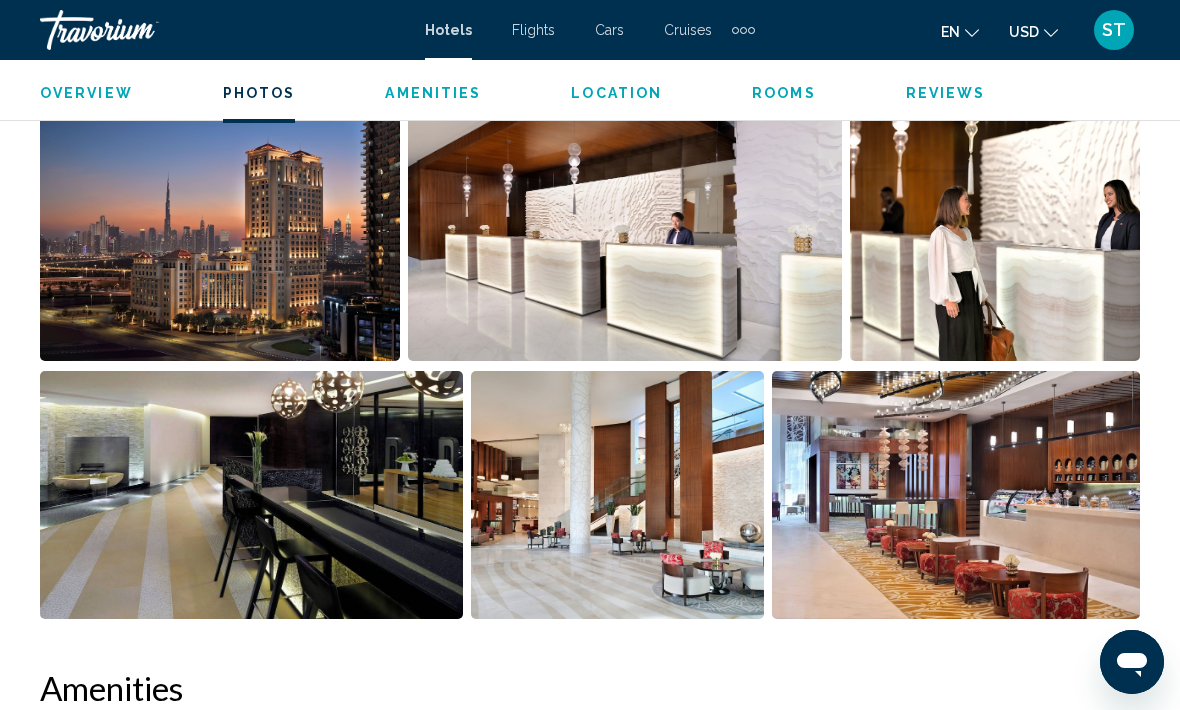 scroll, scrollTop: 1370, scrollLeft: 0, axis: vertical 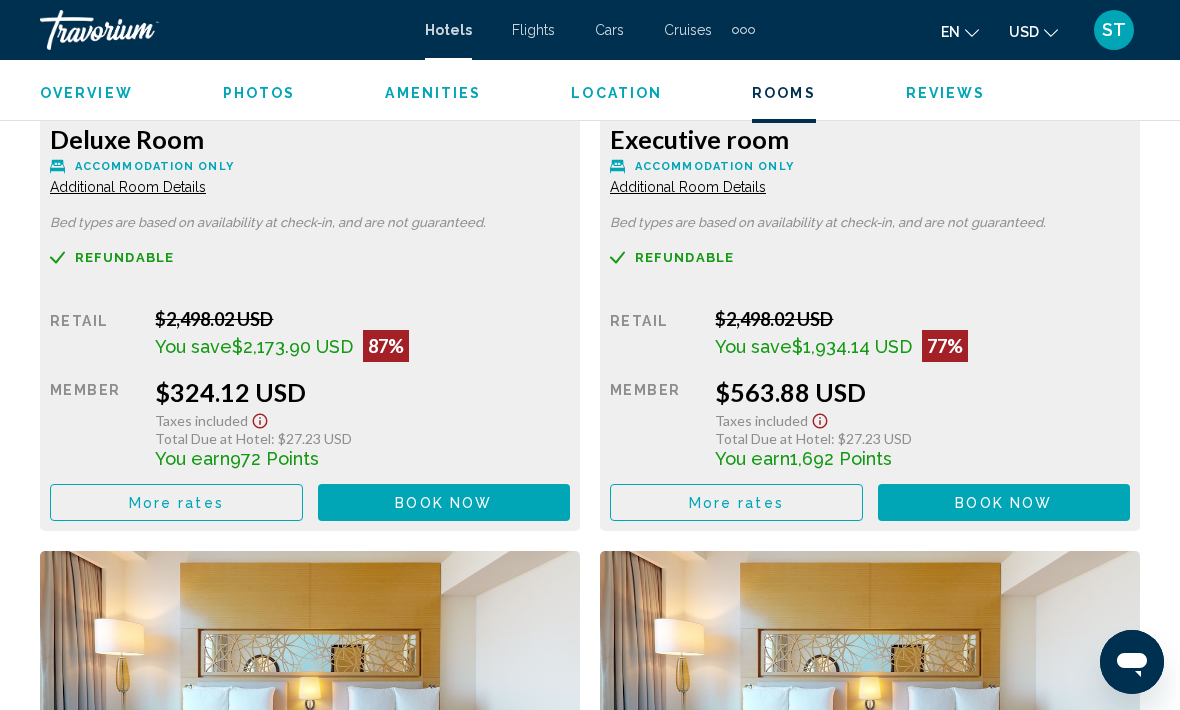 click on "More rates" at bounding box center [176, 502] 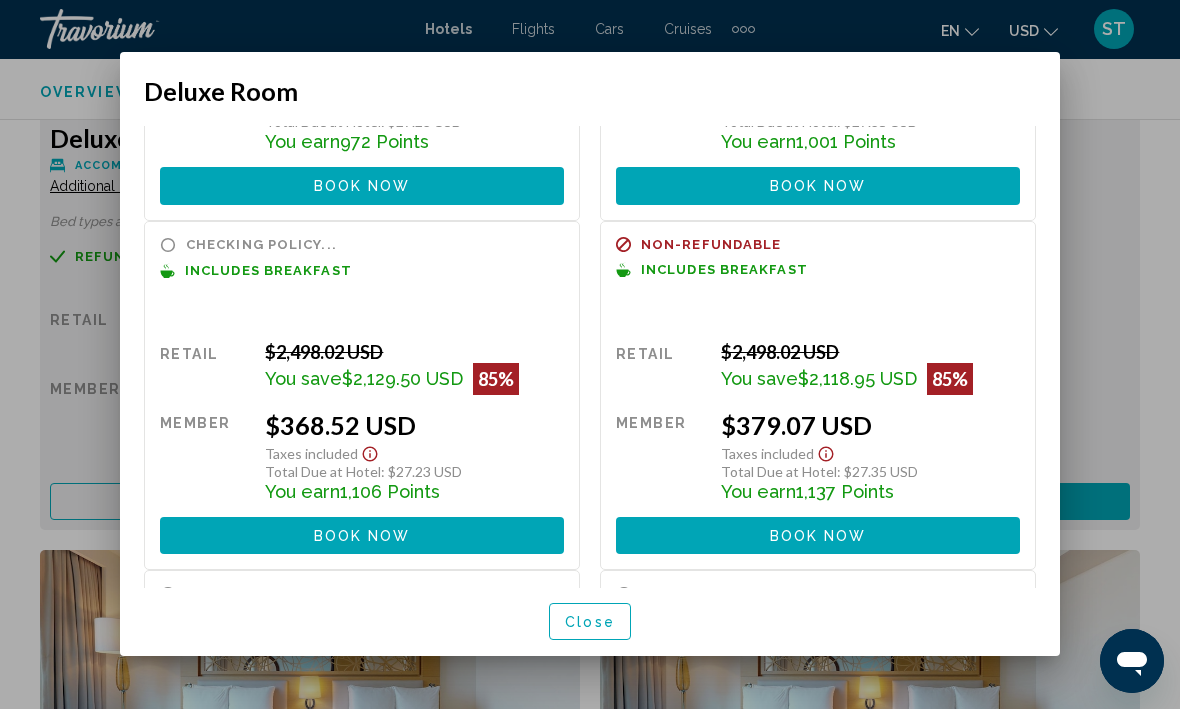 scroll, scrollTop: 255, scrollLeft: 0, axis: vertical 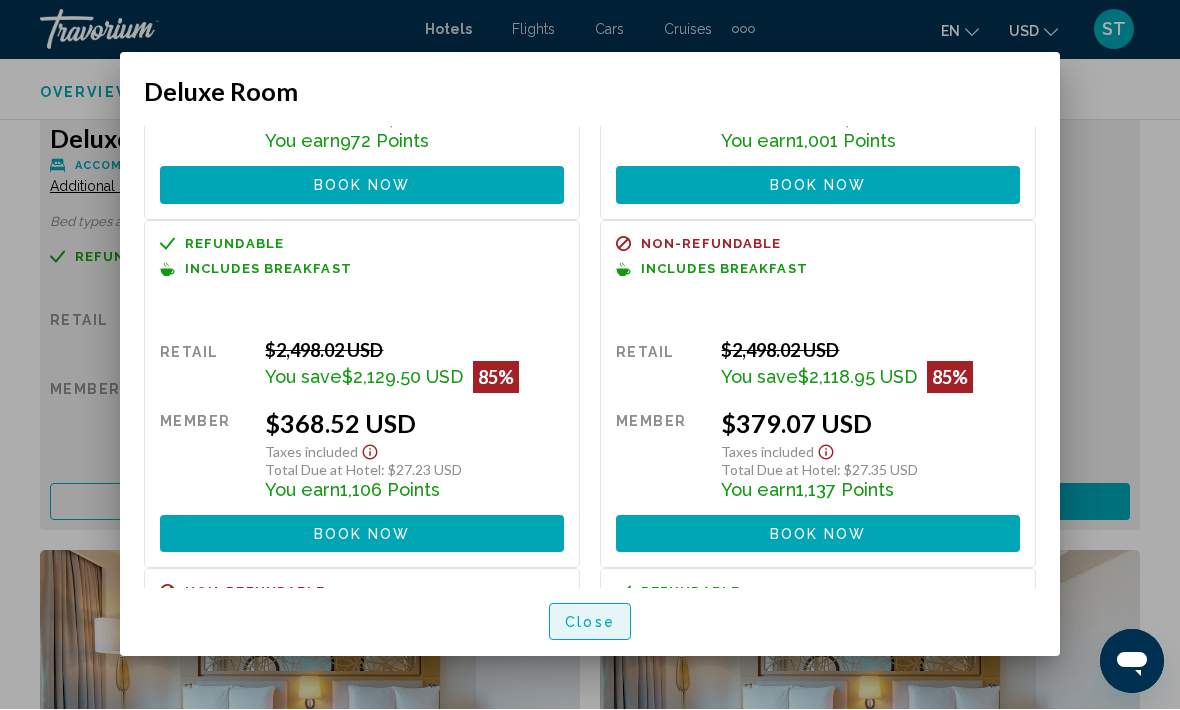 click on "Close" at bounding box center (590, 623) 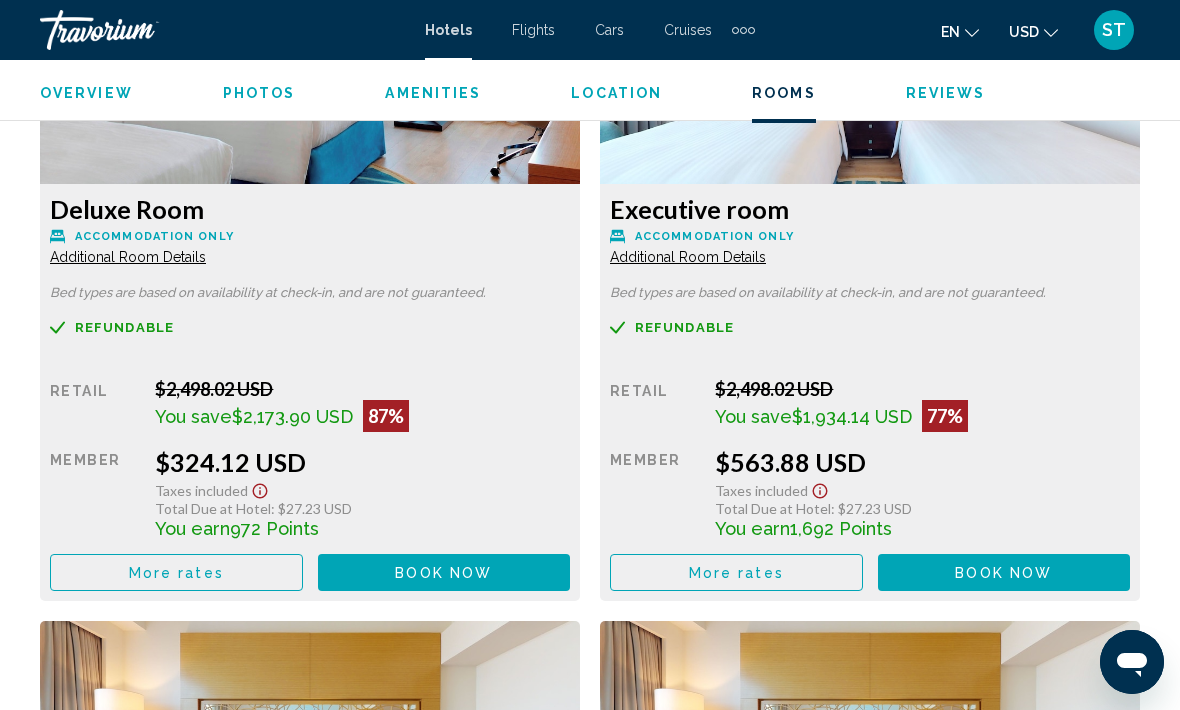 scroll, scrollTop: 3273, scrollLeft: 0, axis: vertical 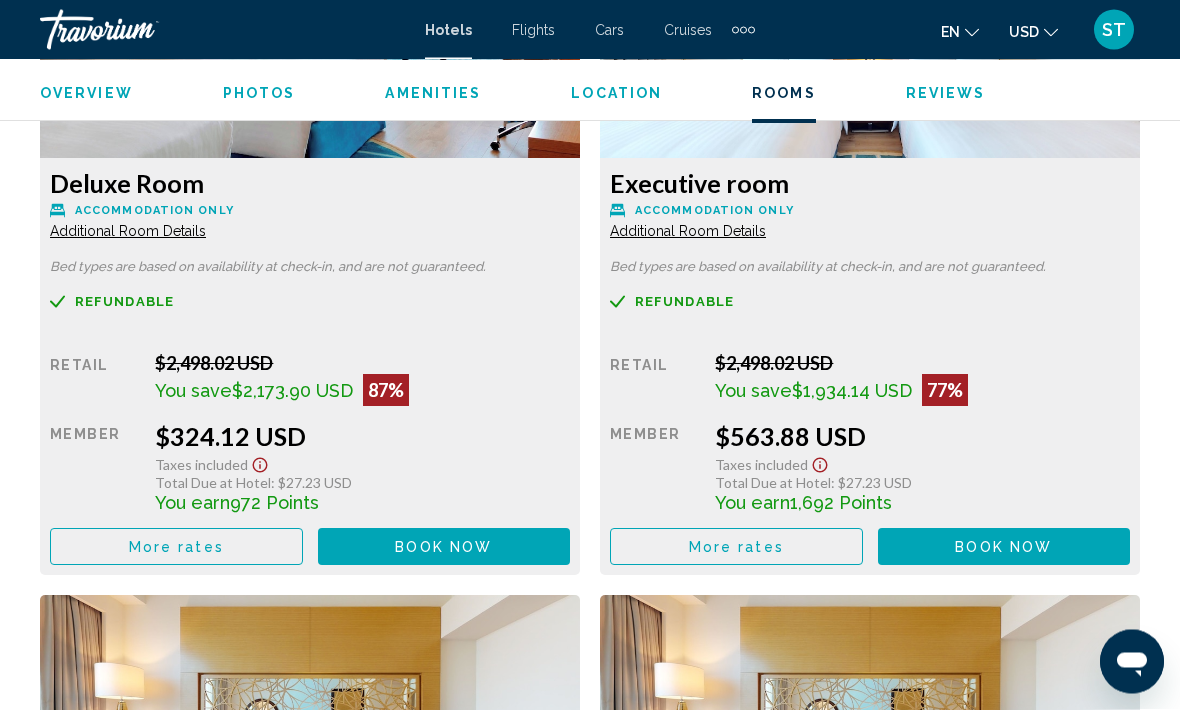 click on "More rates" at bounding box center (176, 547) 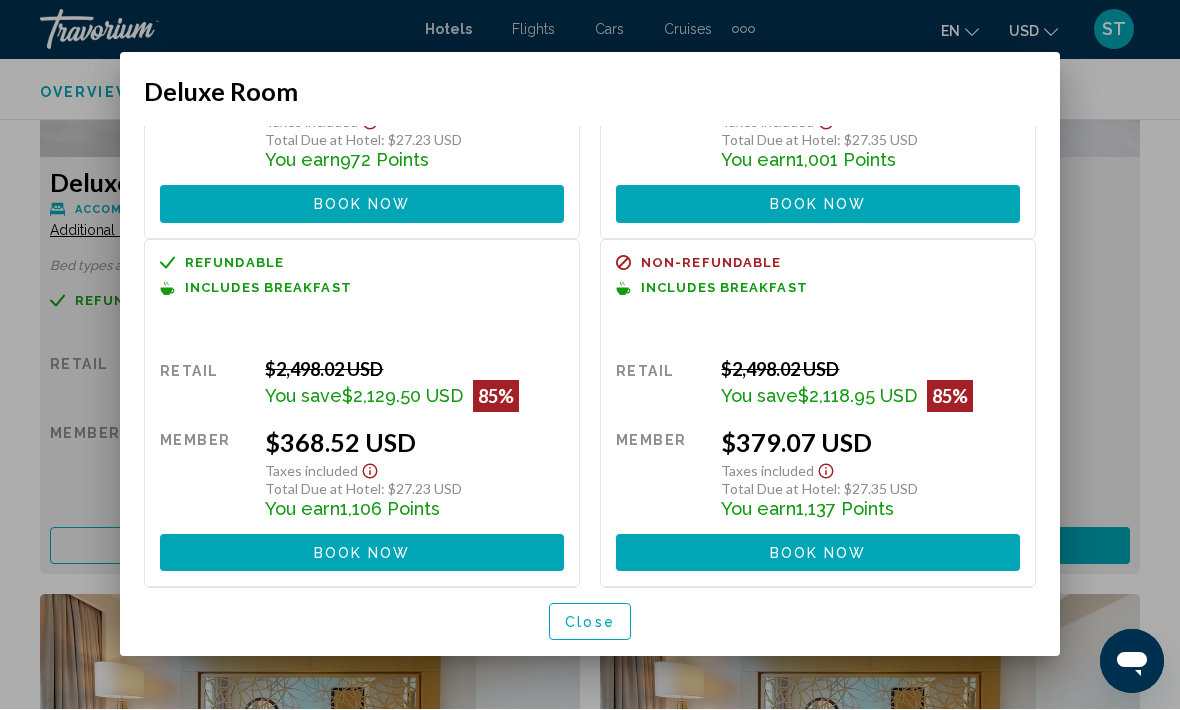 scroll, scrollTop: 241, scrollLeft: 0, axis: vertical 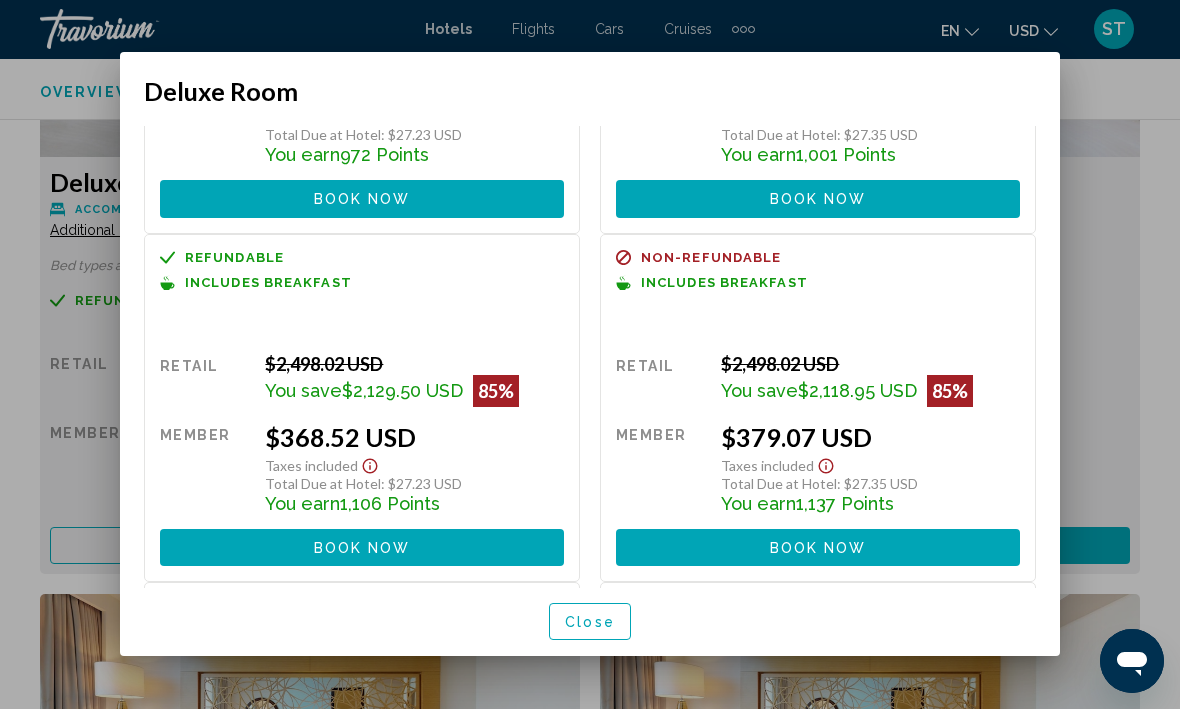 click on "Close" at bounding box center (590, 622) 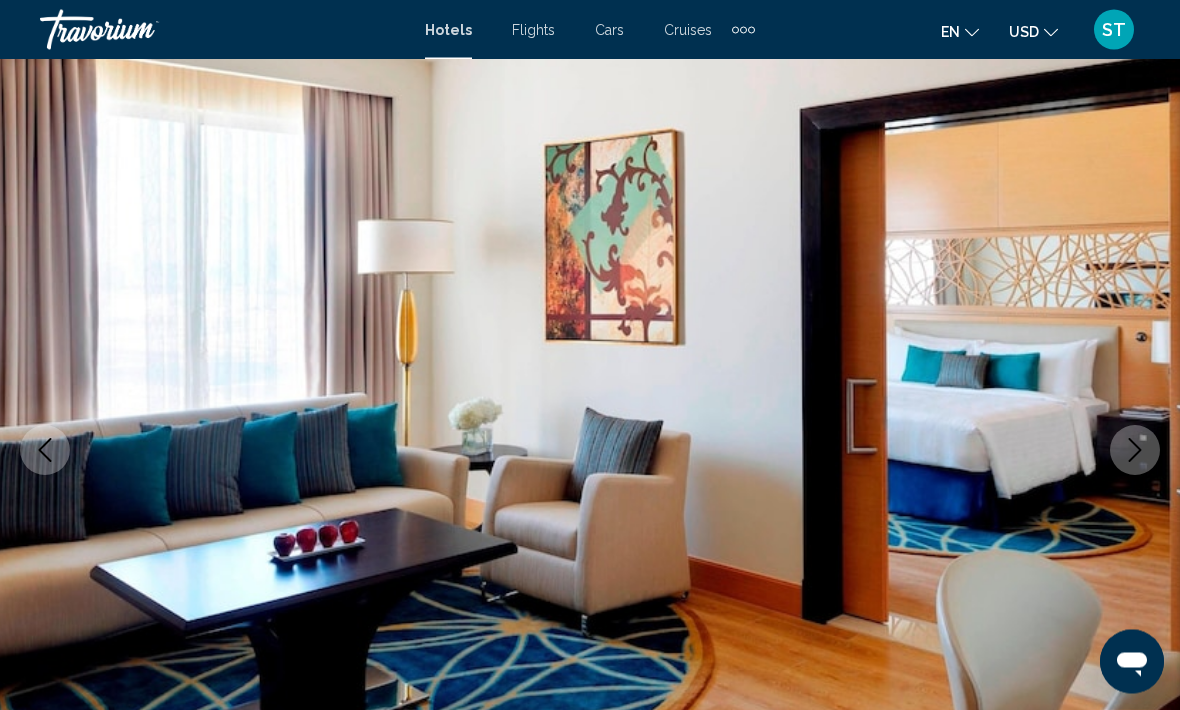 scroll, scrollTop: 0, scrollLeft: 0, axis: both 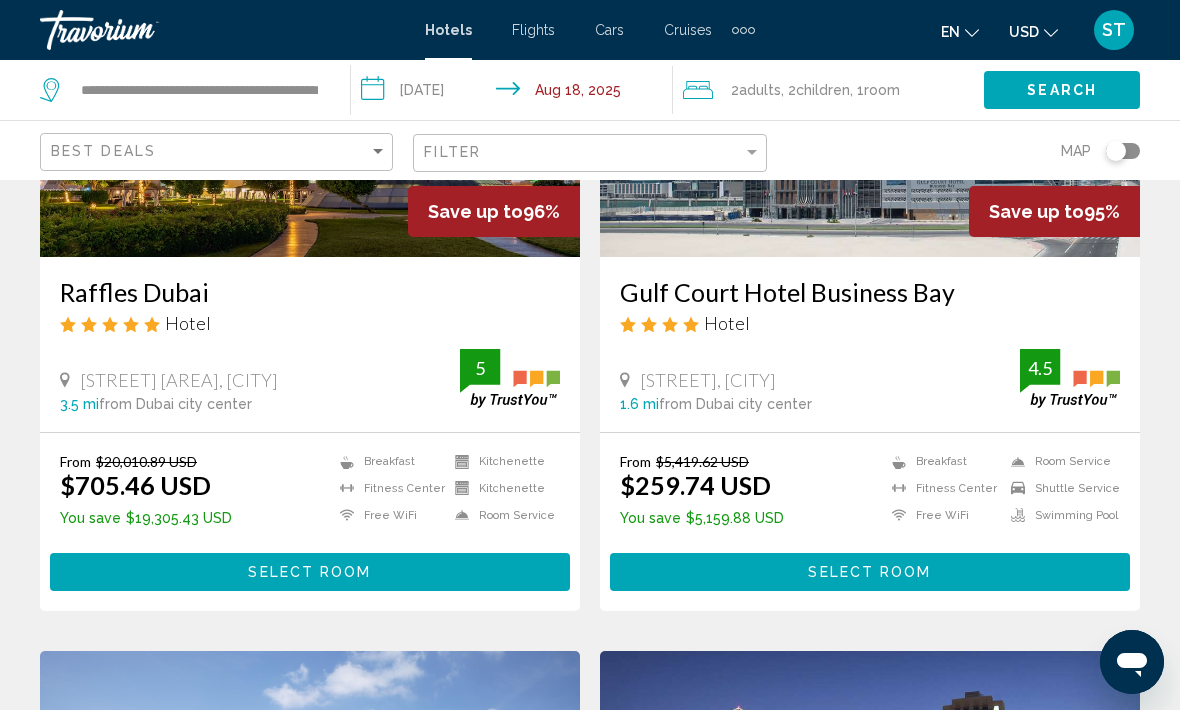 click on "Select Room" at bounding box center (870, 571) 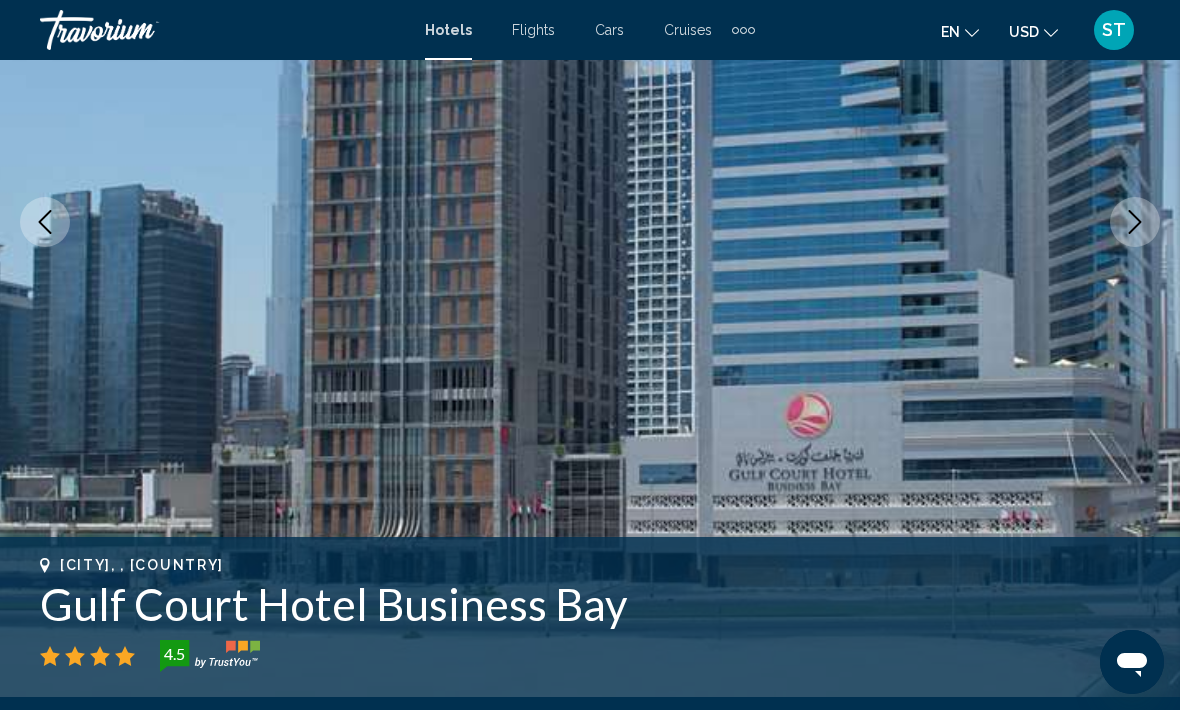 scroll, scrollTop: 0, scrollLeft: 0, axis: both 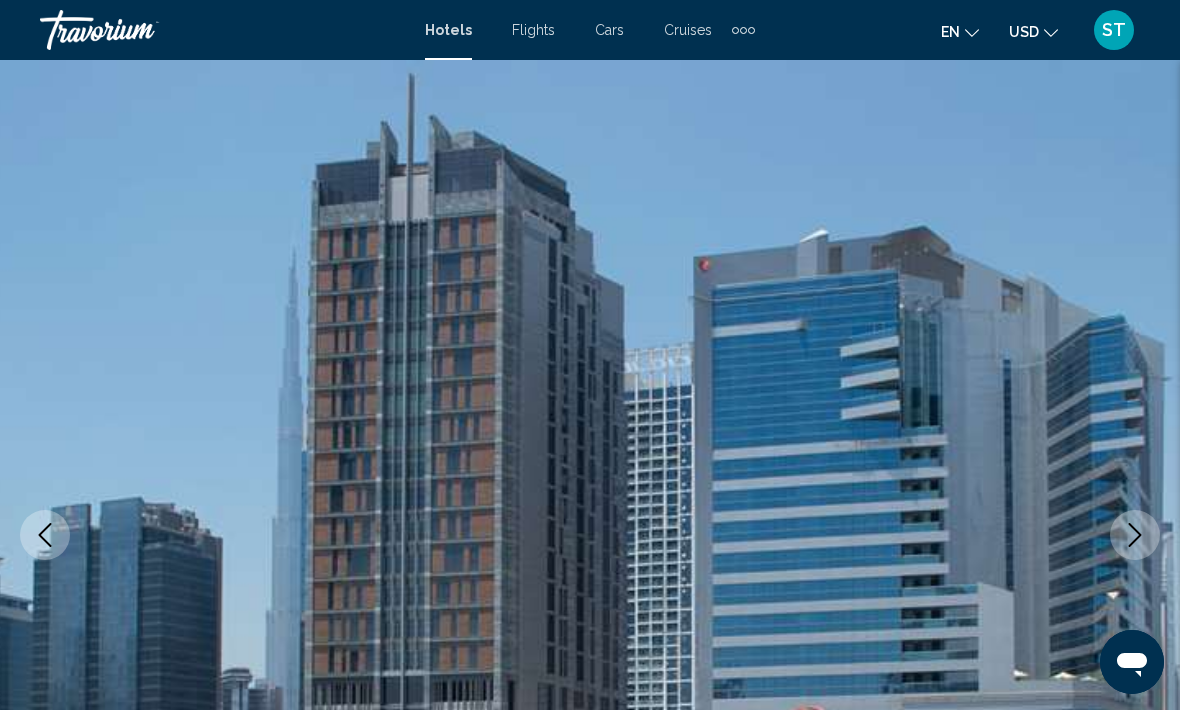 click at bounding box center (590, 535) 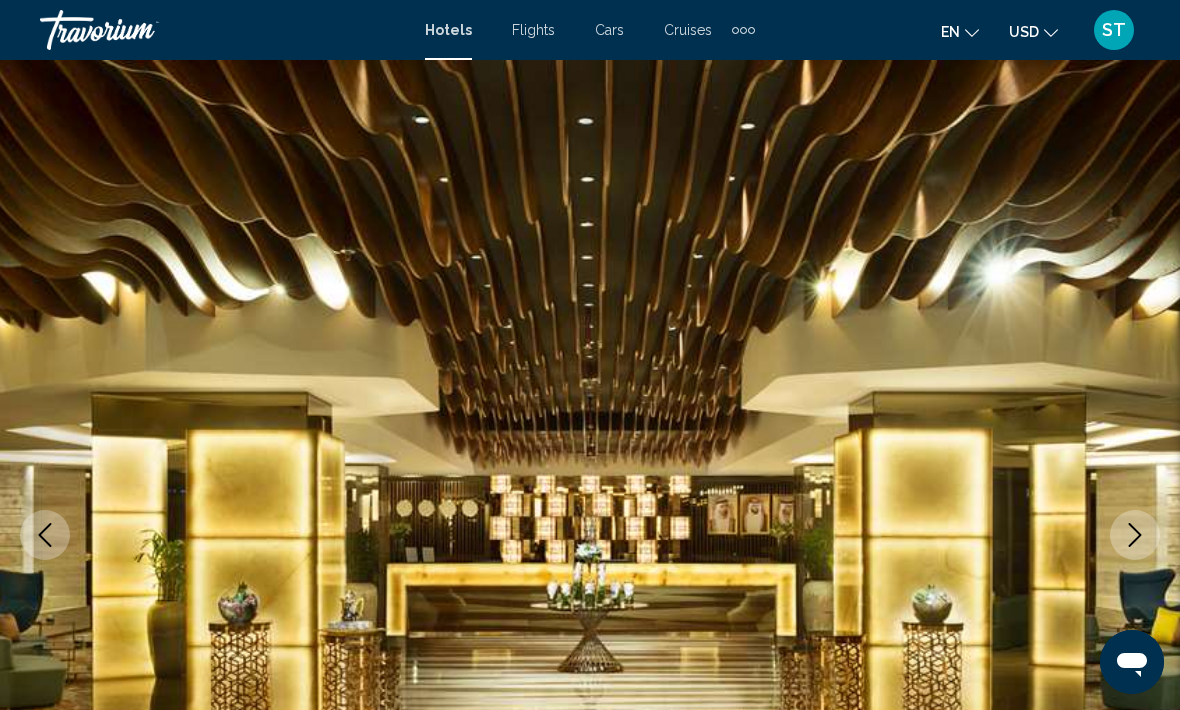 click at bounding box center (590, 535) 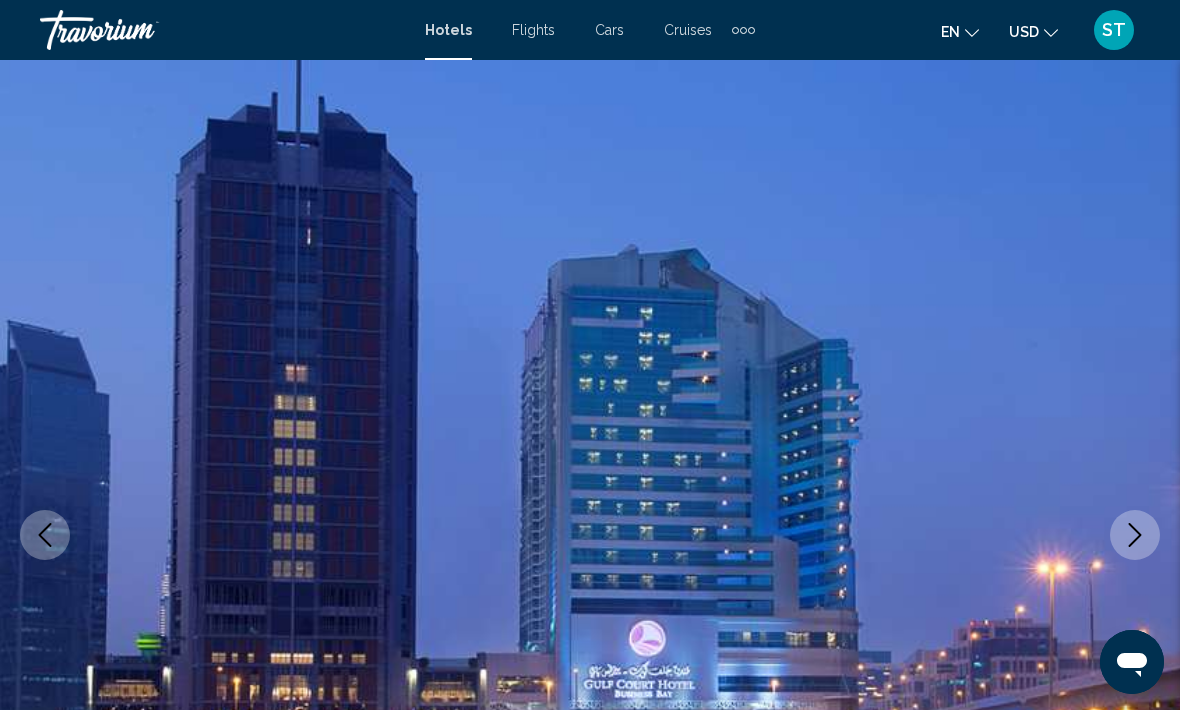 click at bounding box center [1135, 535] 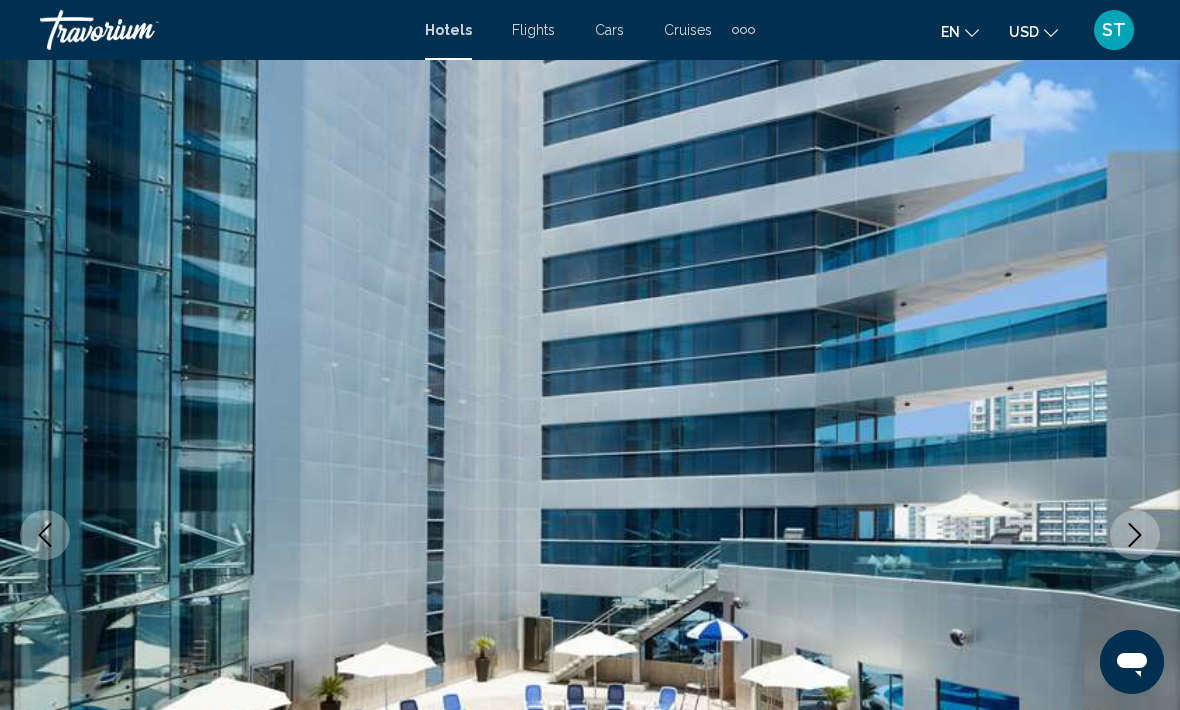 click 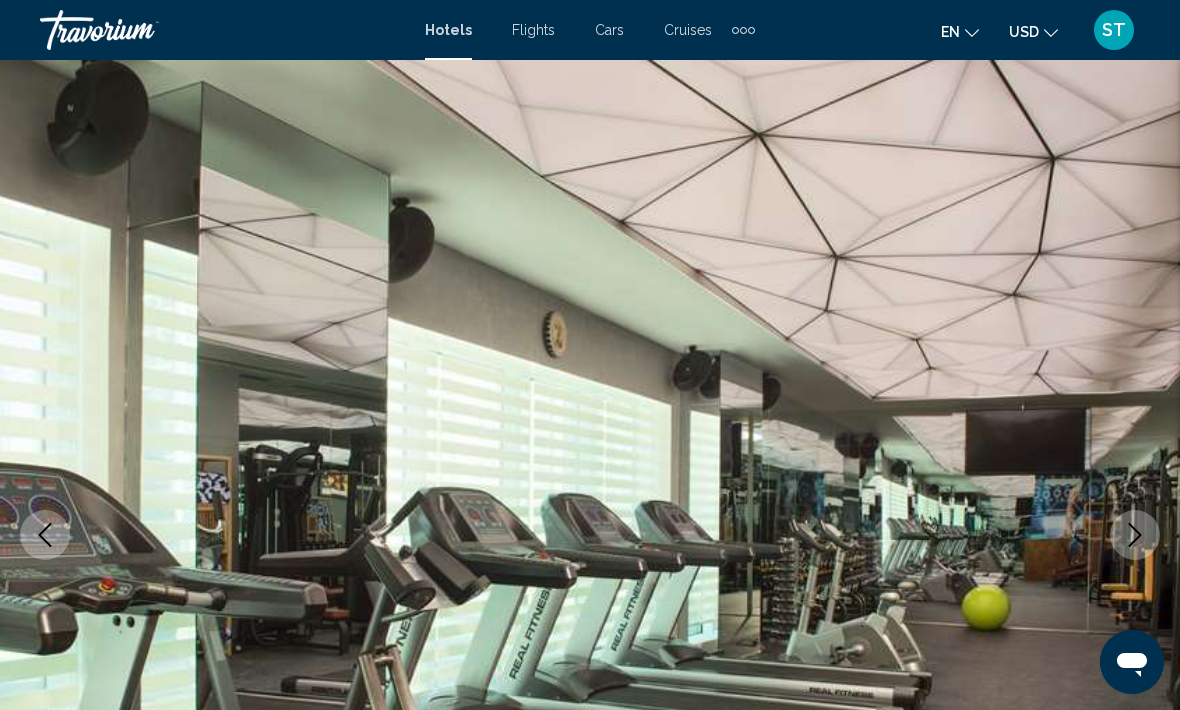 click 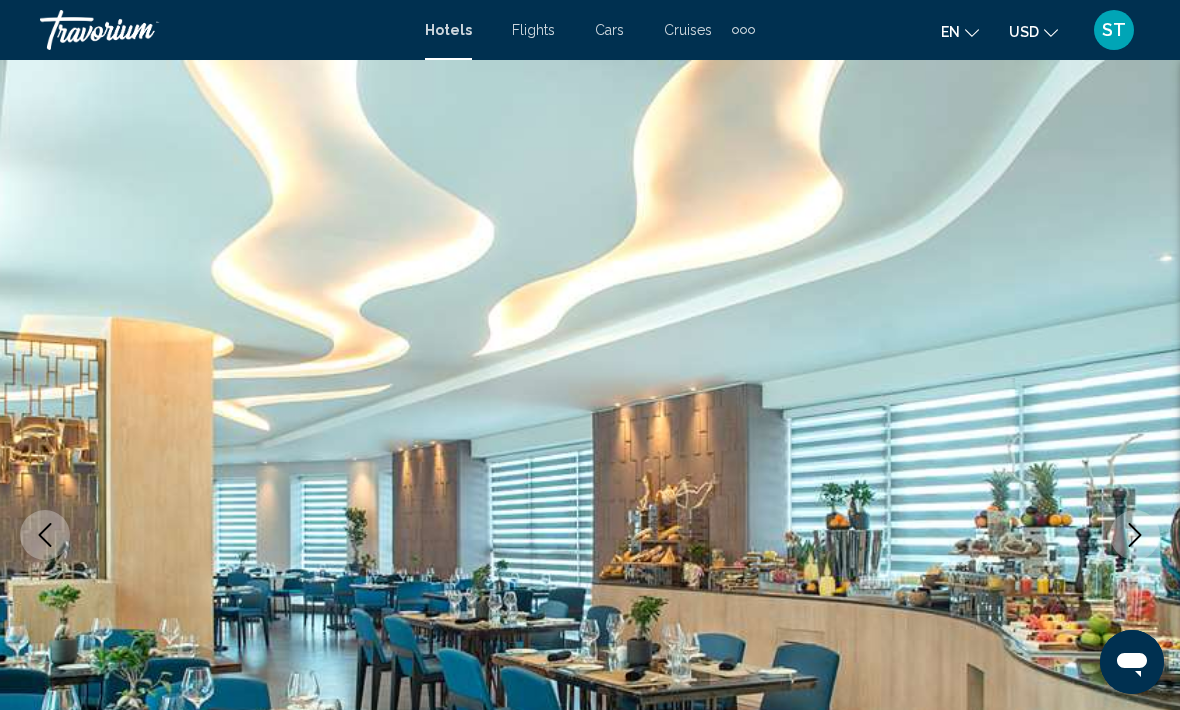 click at bounding box center (1135, 535) 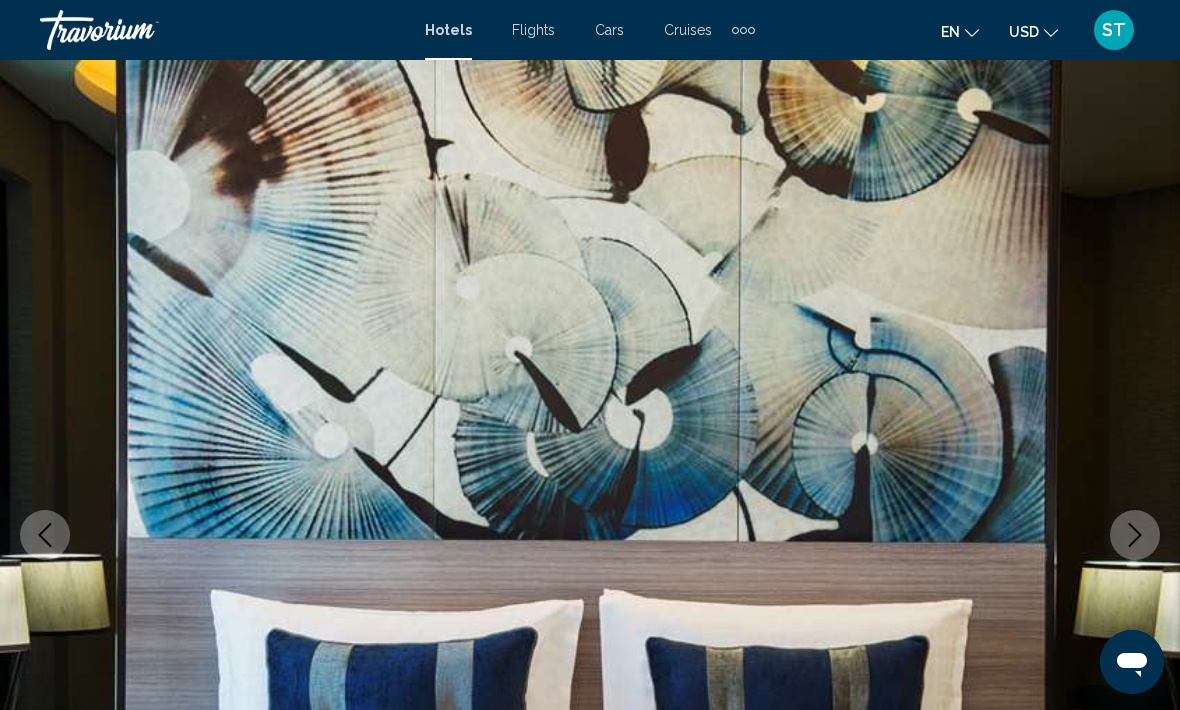 click at bounding box center (1135, 535) 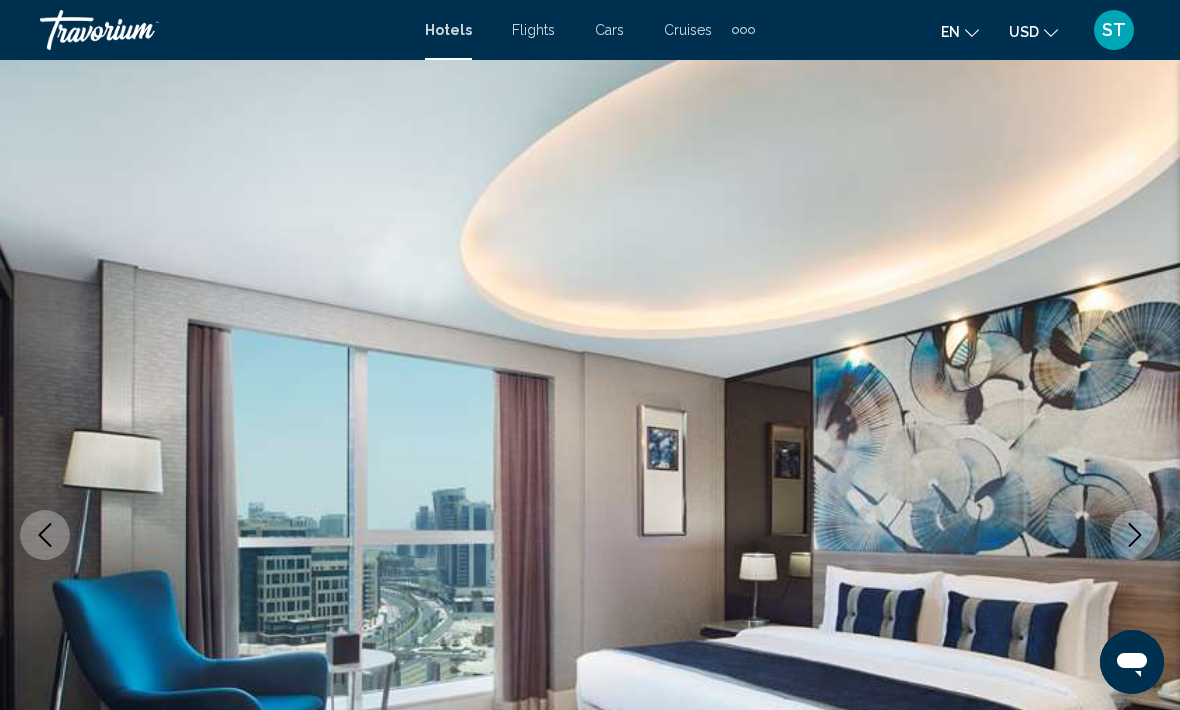 click 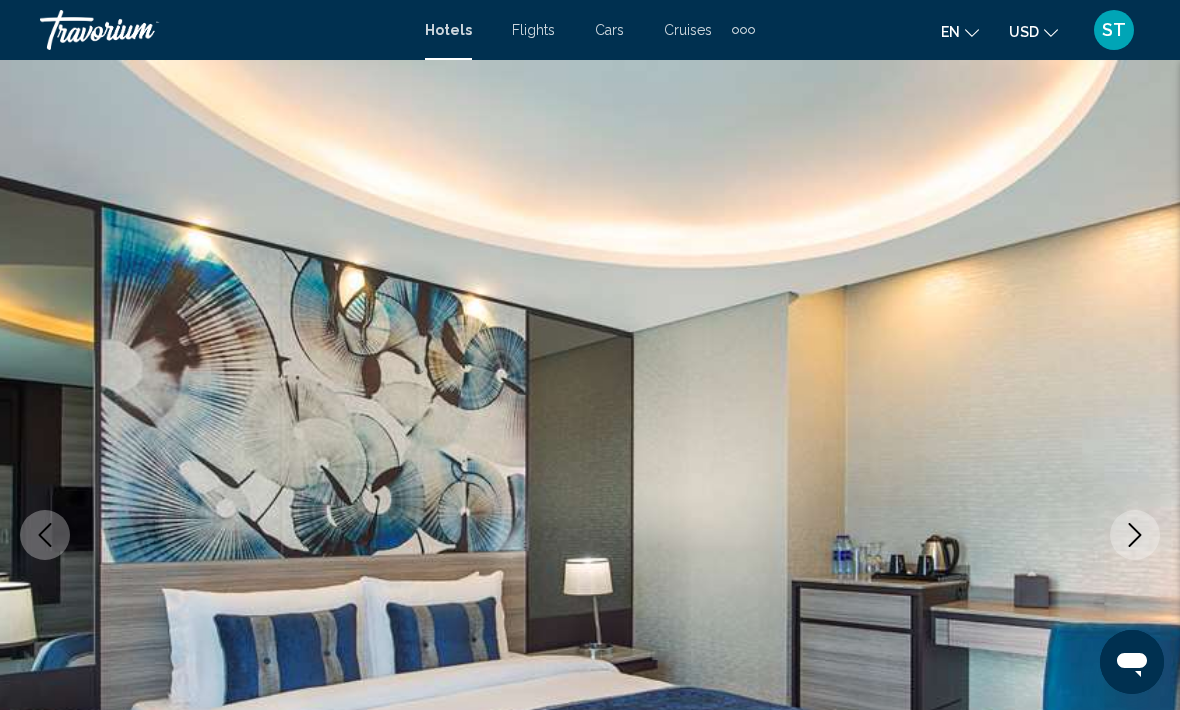 click 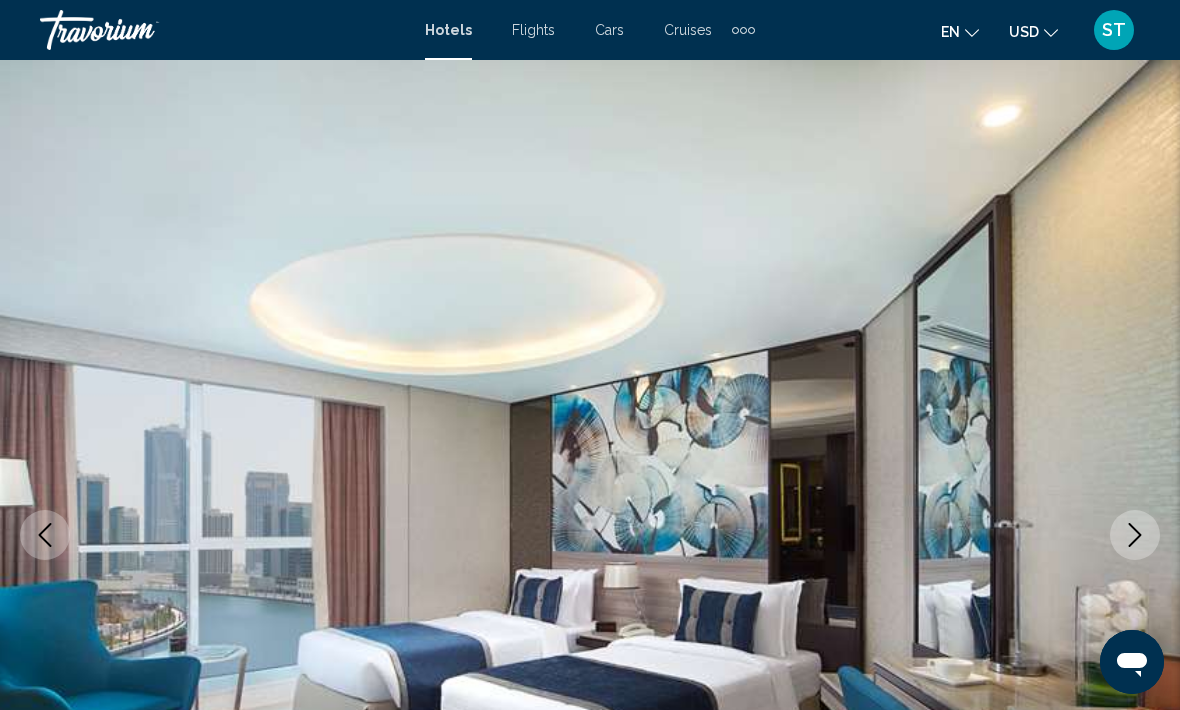 click 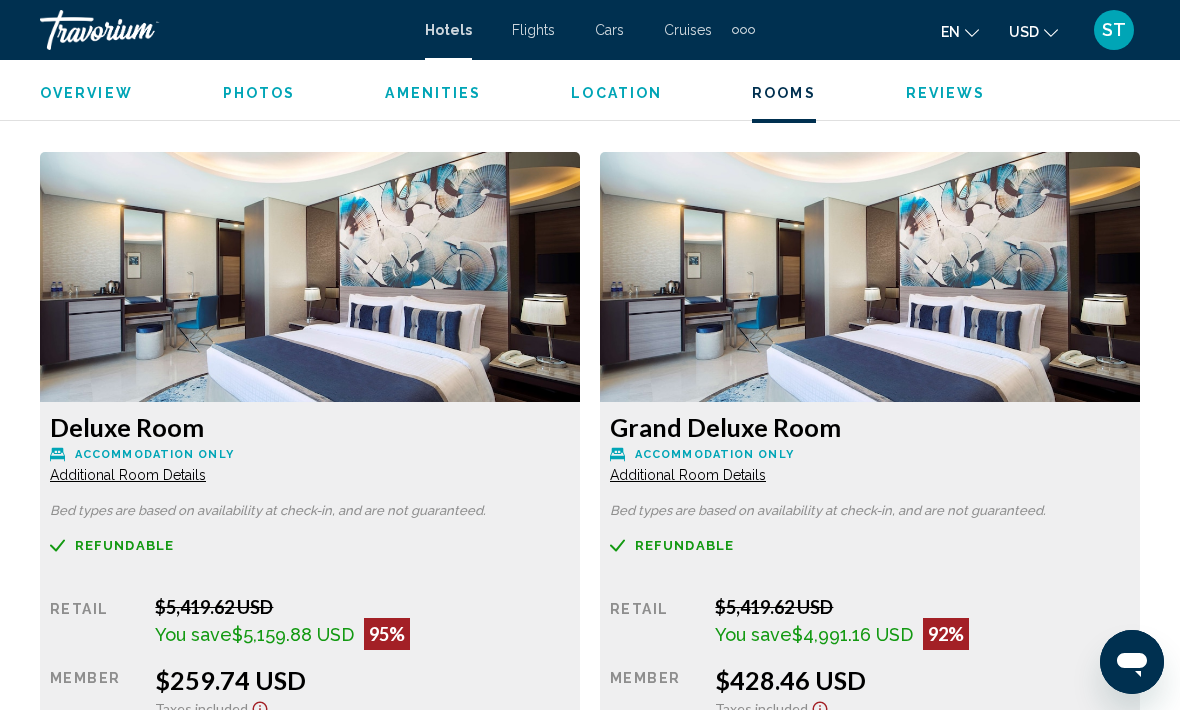 scroll, scrollTop: 3211, scrollLeft: 0, axis: vertical 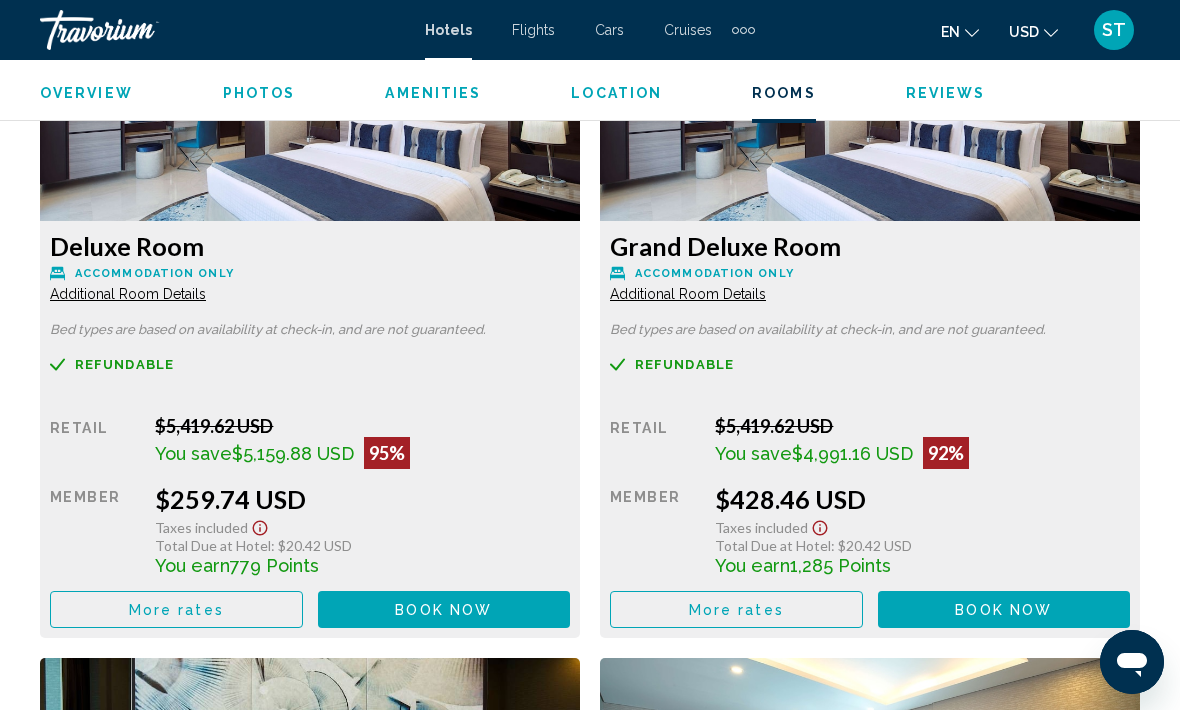 click on "More rates" at bounding box center [176, 610] 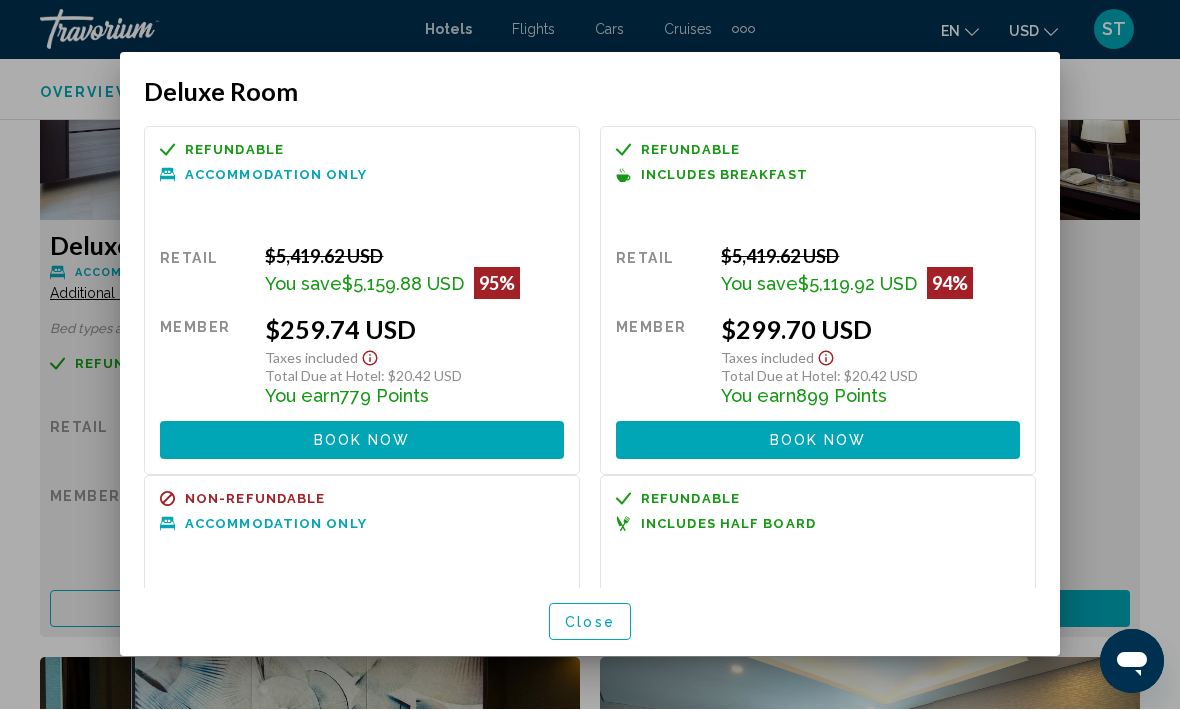 click on "Close" at bounding box center (590, 623) 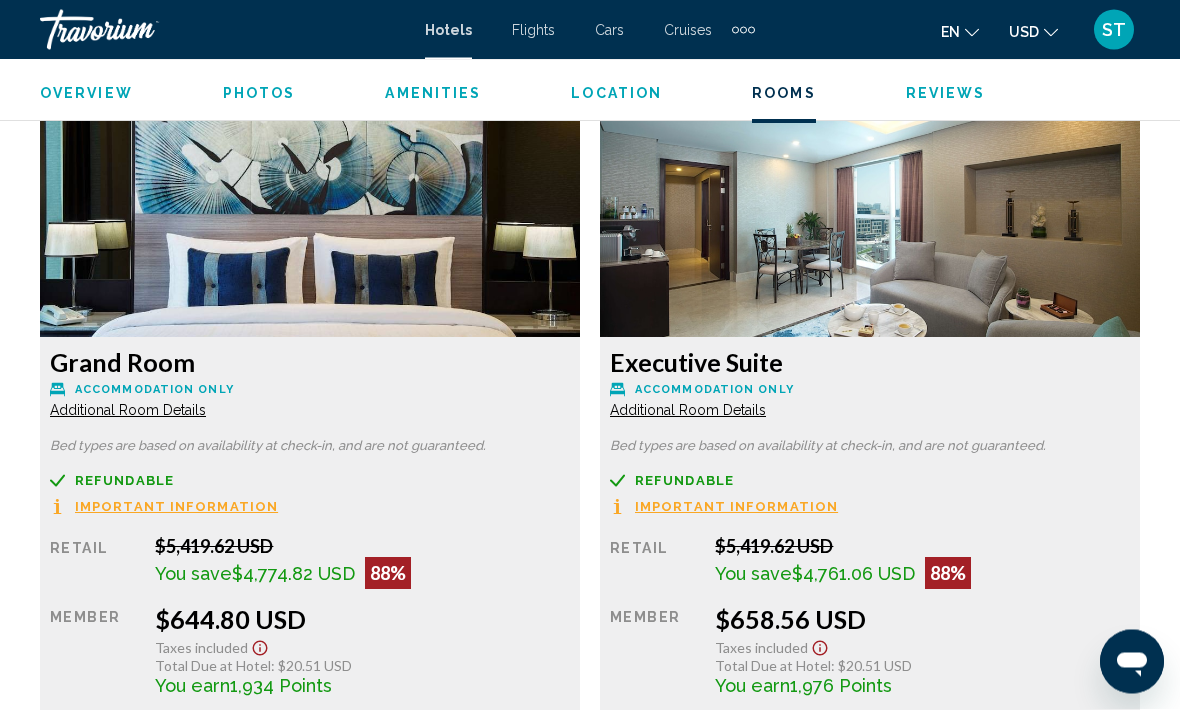 scroll, scrollTop: 3930, scrollLeft: 0, axis: vertical 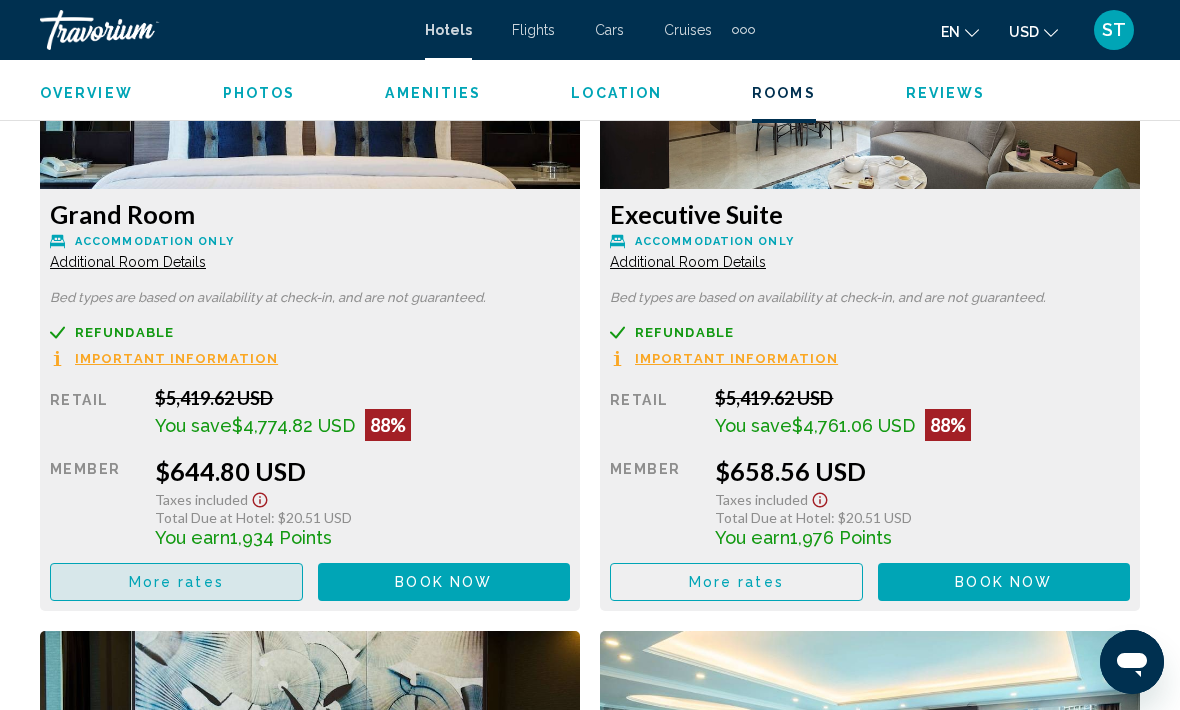 click on "More rates" at bounding box center [176, -110] 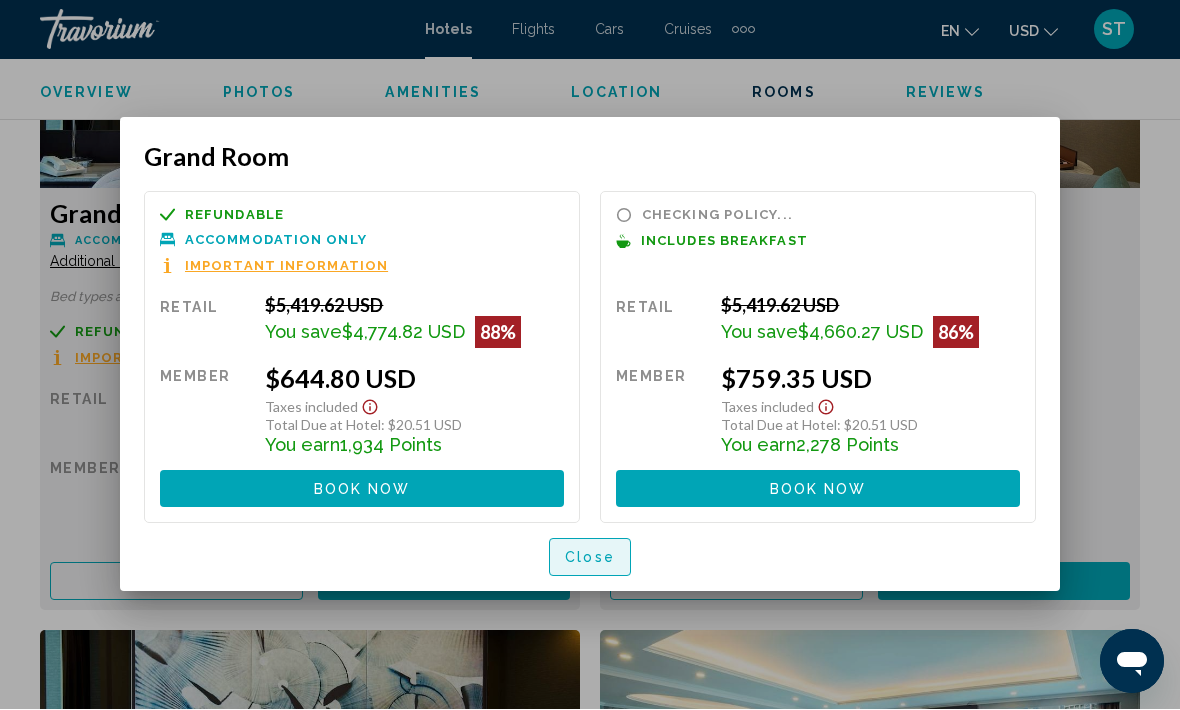 click on "Close" at bounding box center [590, 559] 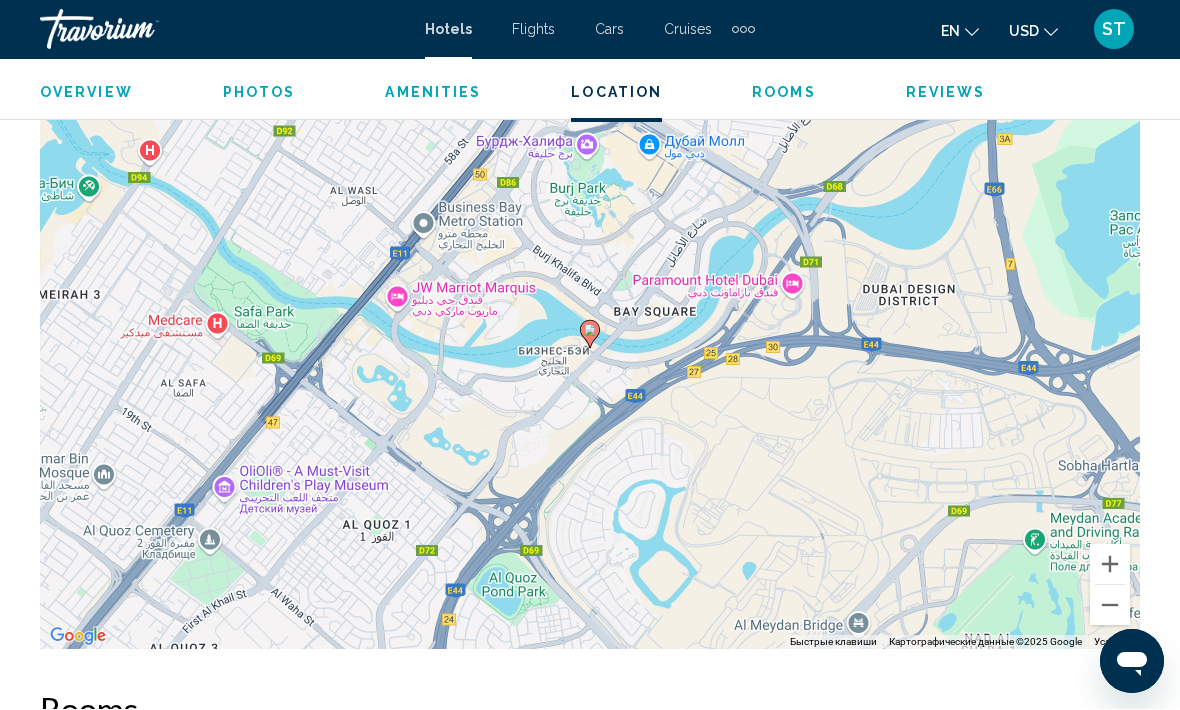 scroll, scrollTop: 2313, scrollLeft: 0, axis: vertical 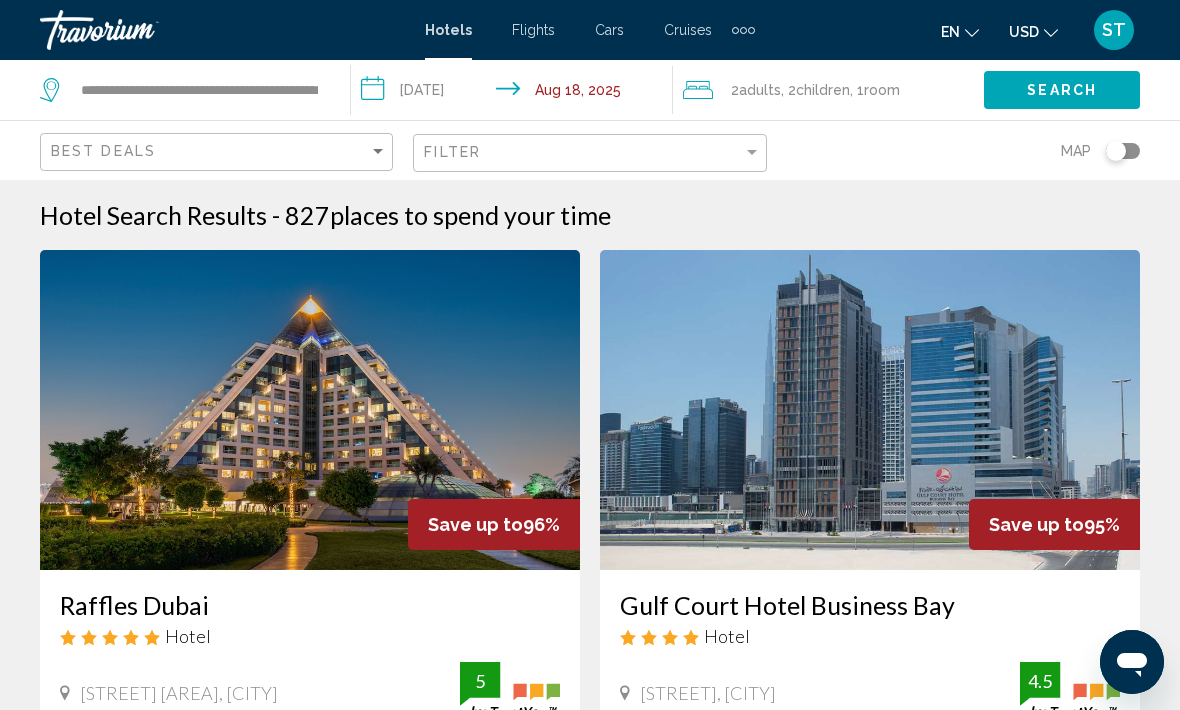 click on "Children" 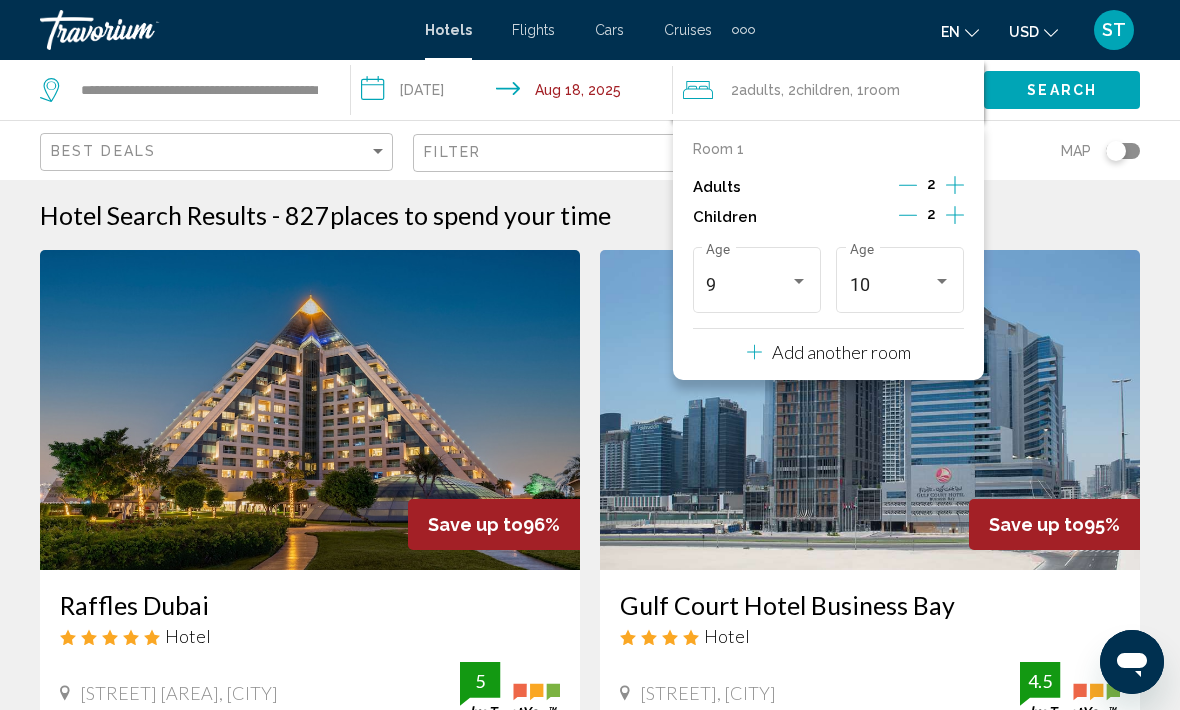 click on "9" at bounding box center (747, 285) 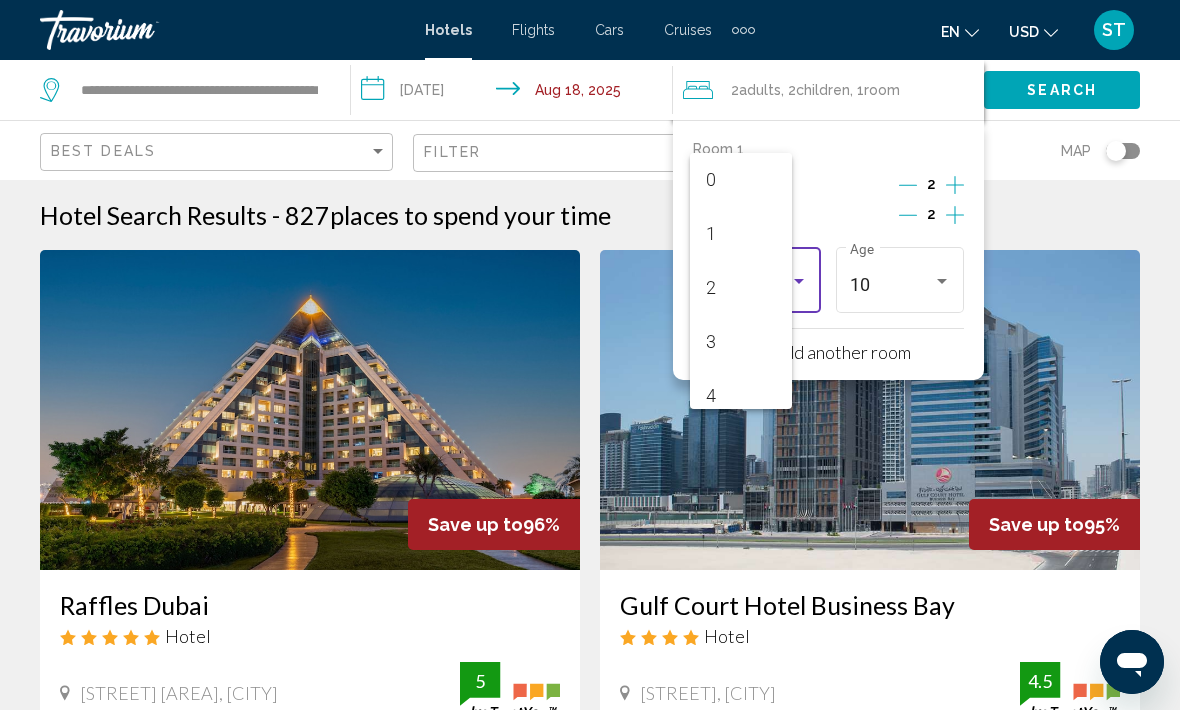 scroll, scrollTop: 385, scrollLeft: 0, axis: vertical 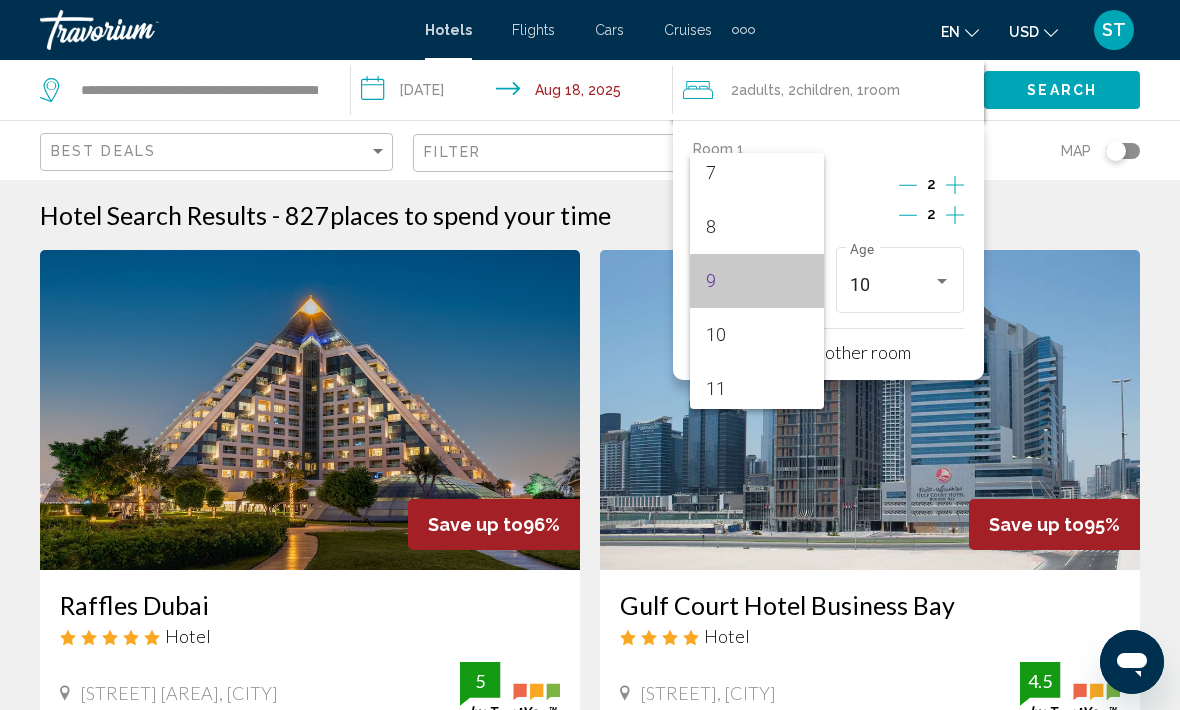 click on "9" at bounding box center [756, 281] 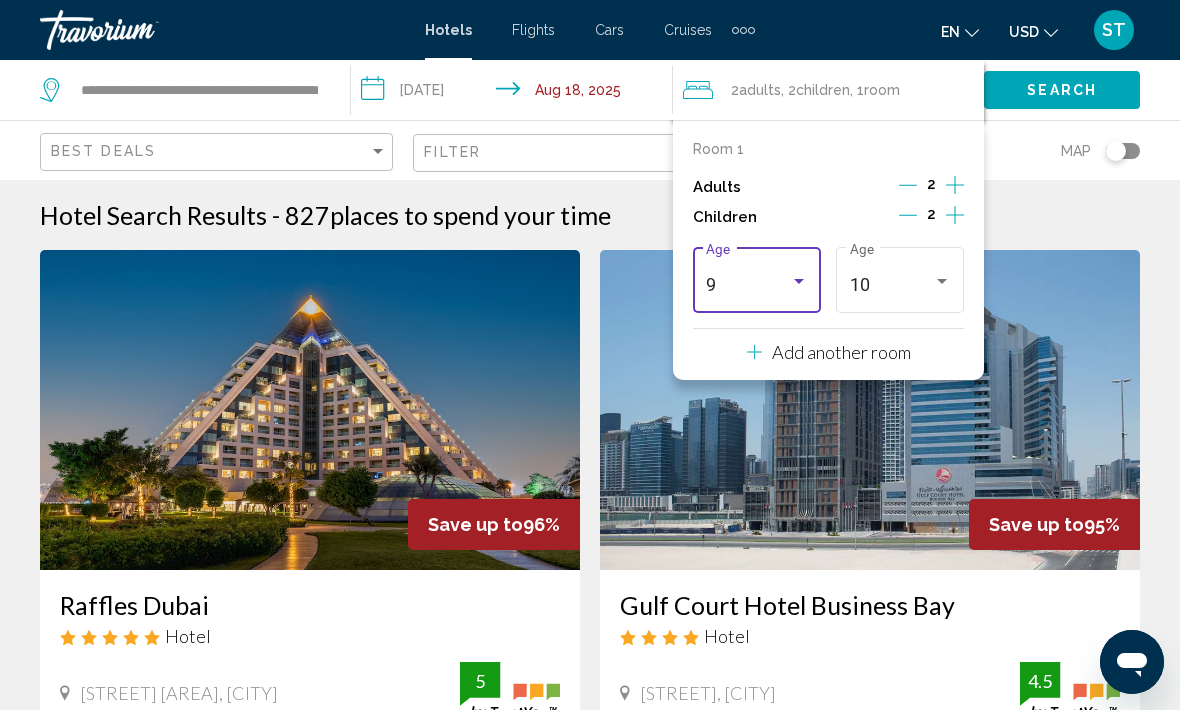 click on "10" at bounding box center (891, 285) 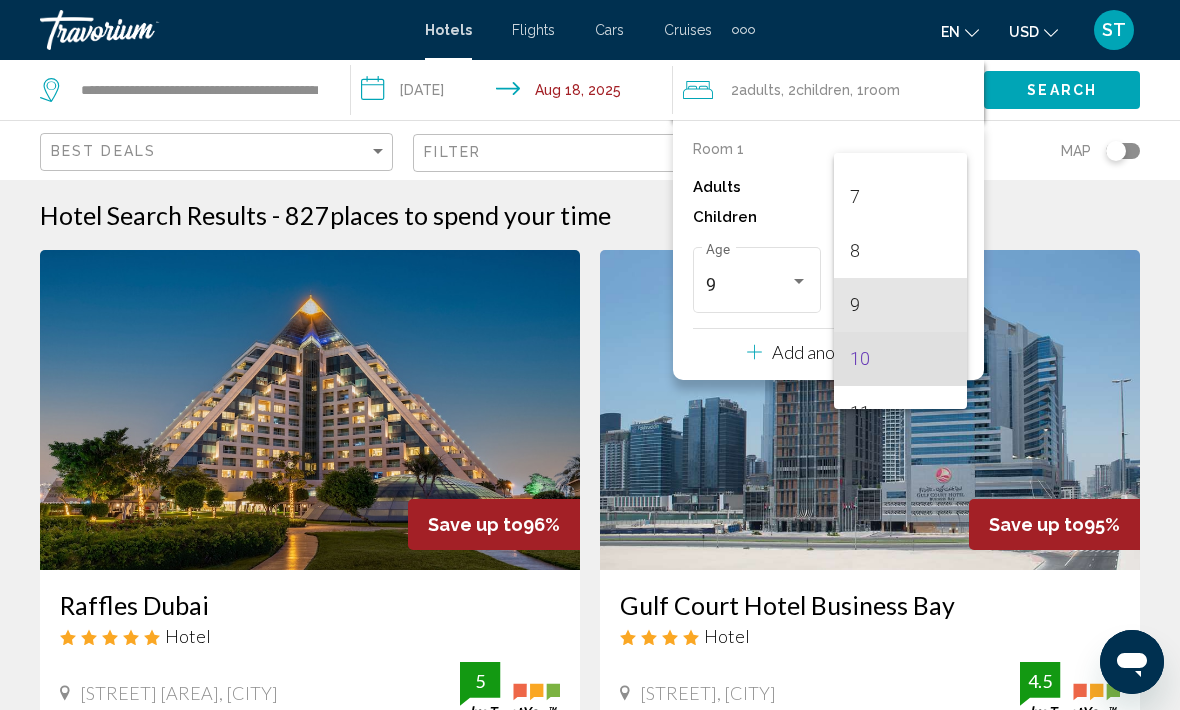 scroll, scrollTop: 355, scrollLeft: 0, axis: vertical 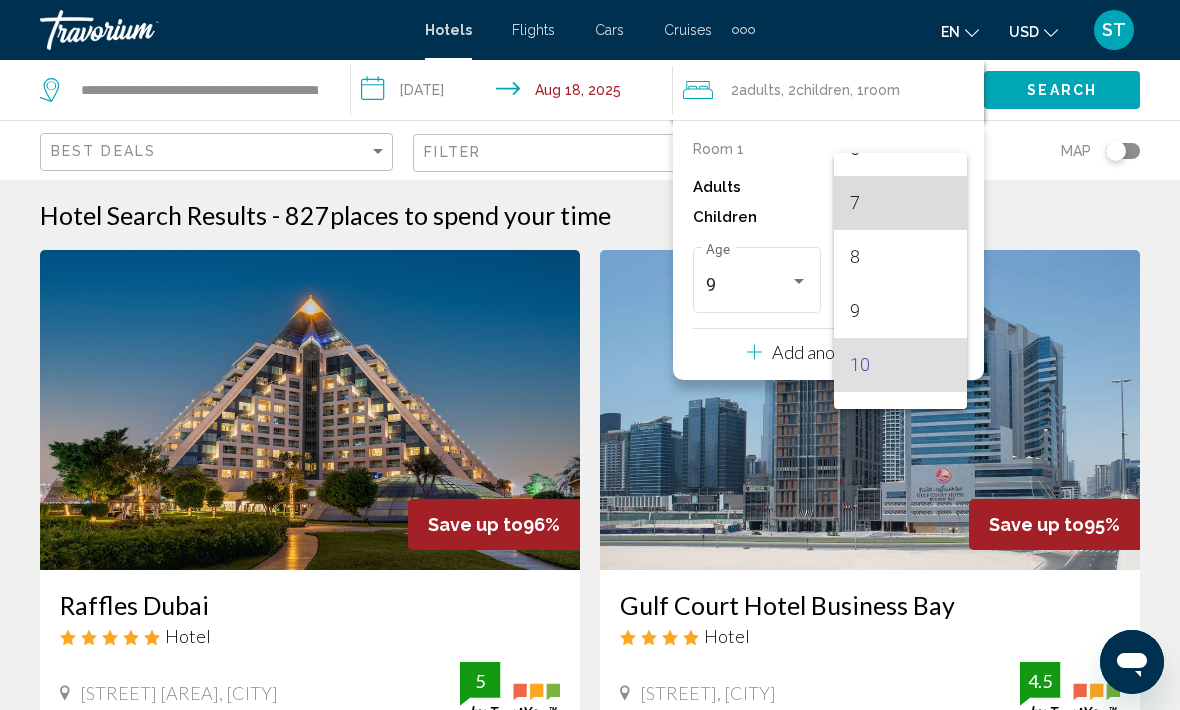 click on "7" at bounding box center [900, 203] 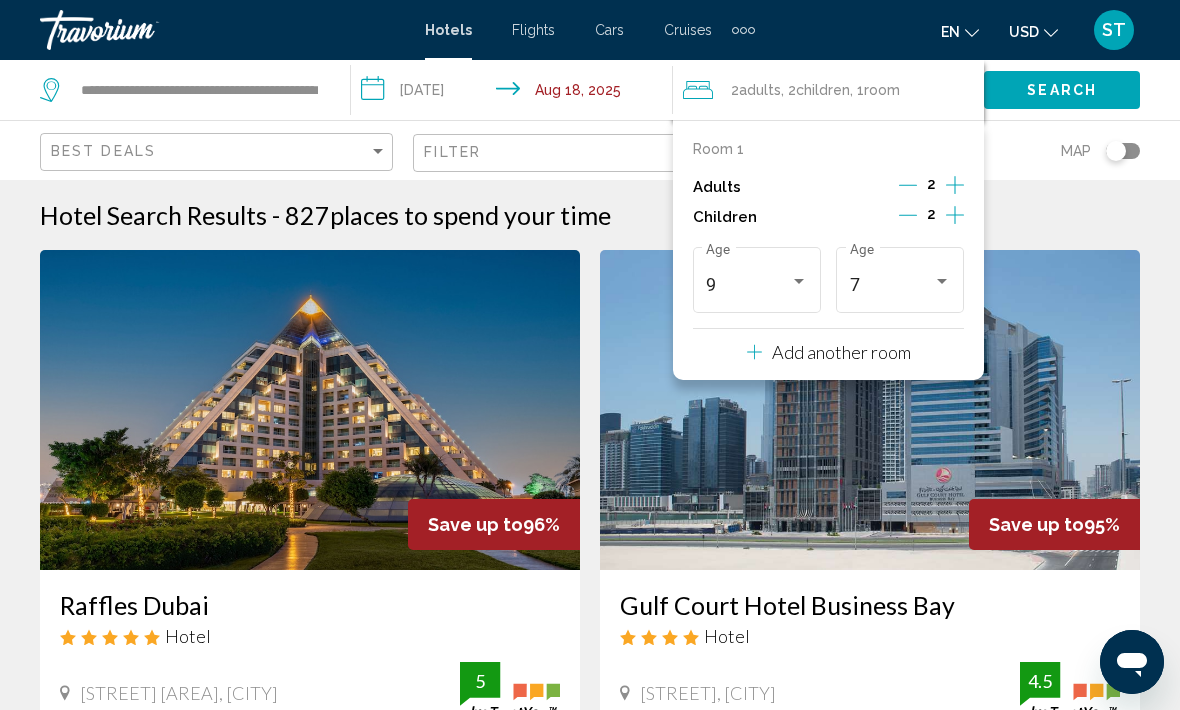 click on "Hotel Search Results  -   827  places to spend your time" at bounding box center [590, 215] 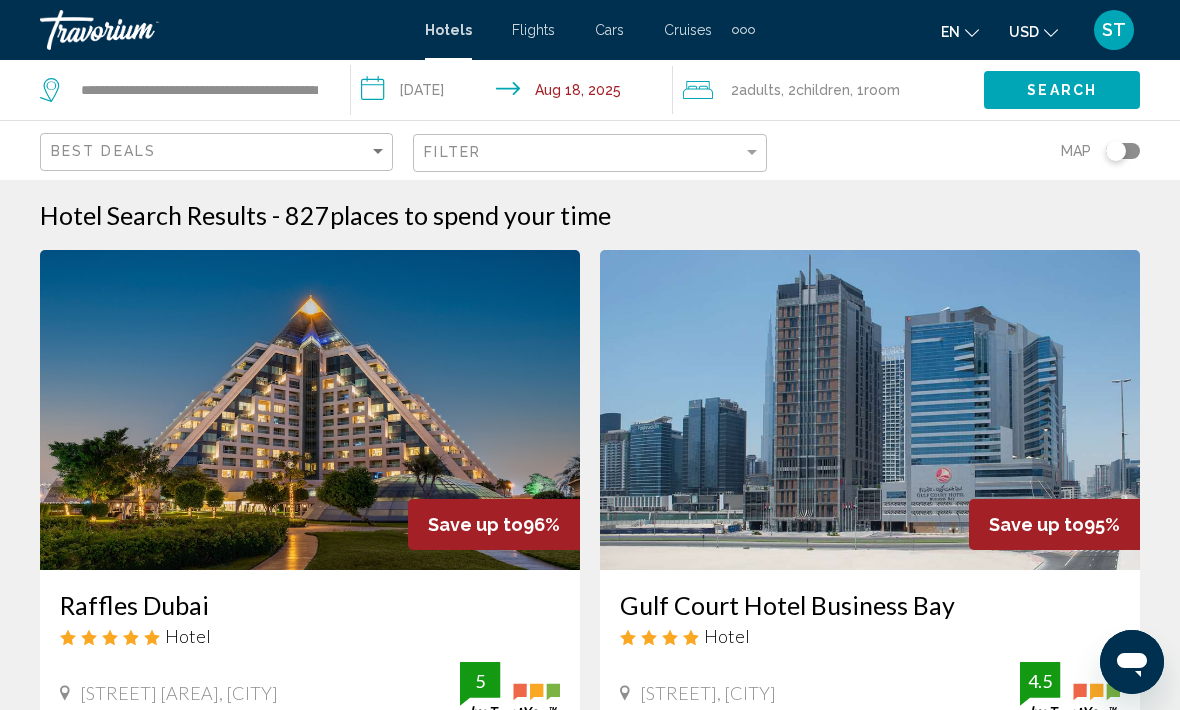 click on "Search" 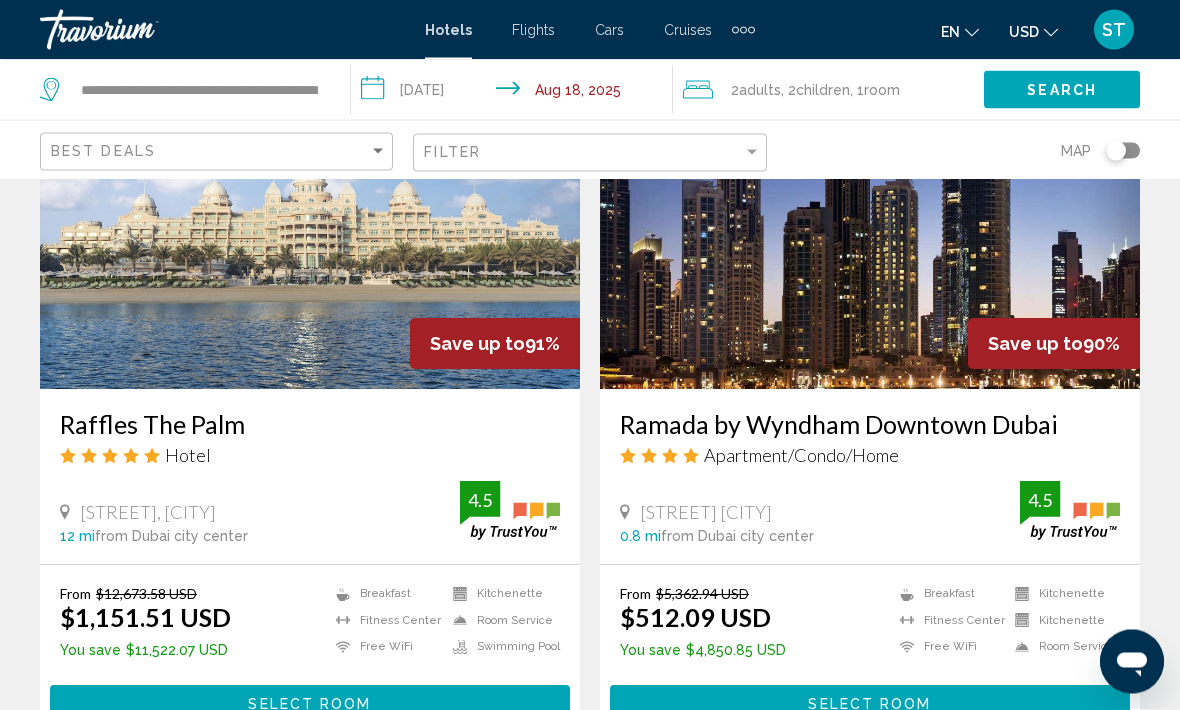 scroll, scrollTop: 925, scrollLeft: 0, axis: vertical 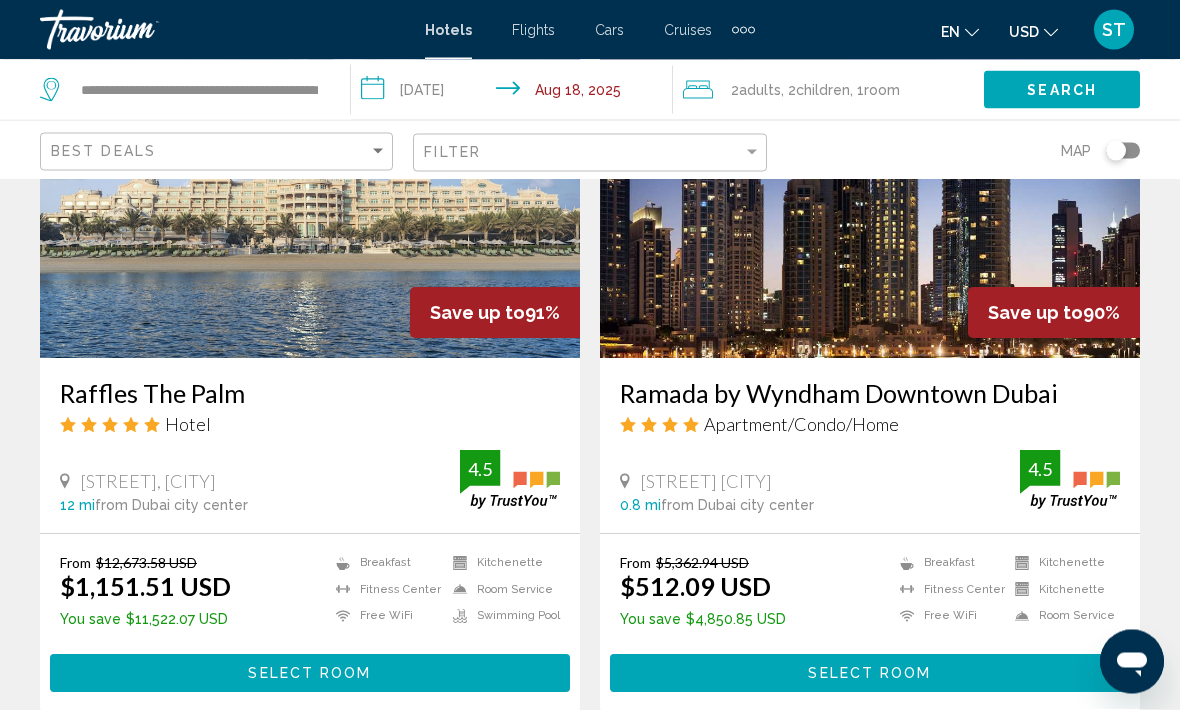 click on "Select Room" at bounding box center [870, 673] 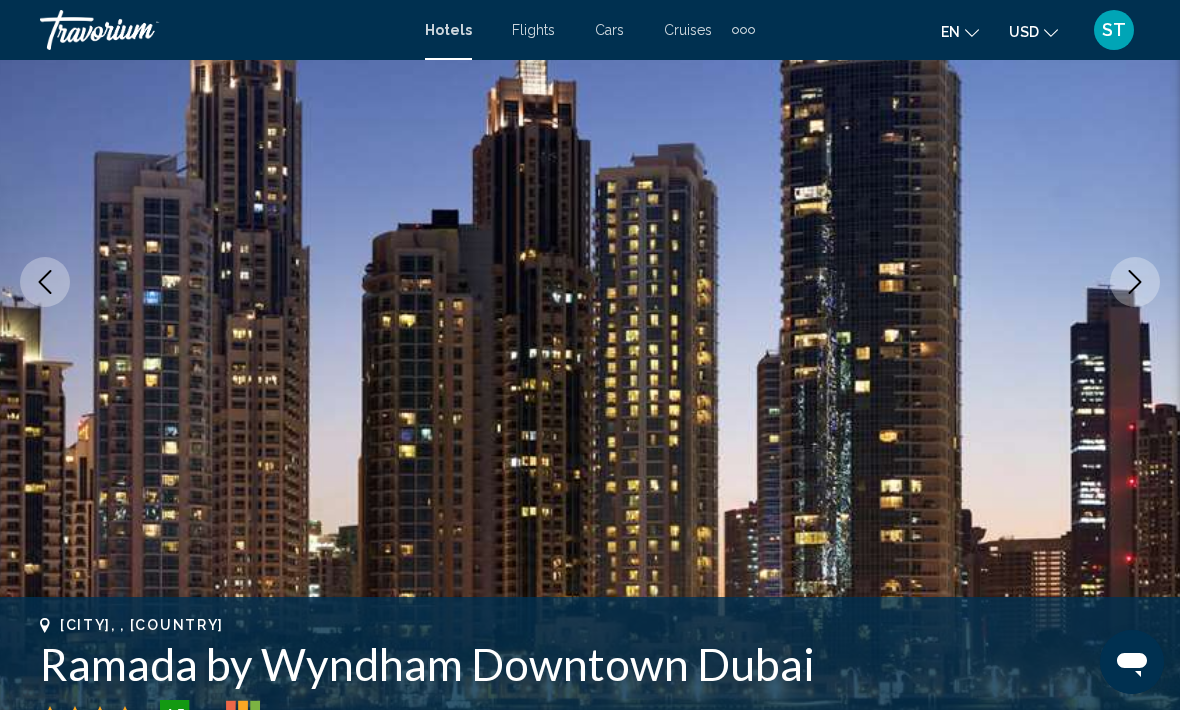 scroll, scrollTop: 387, scrollLeft: 0, axis: vertical 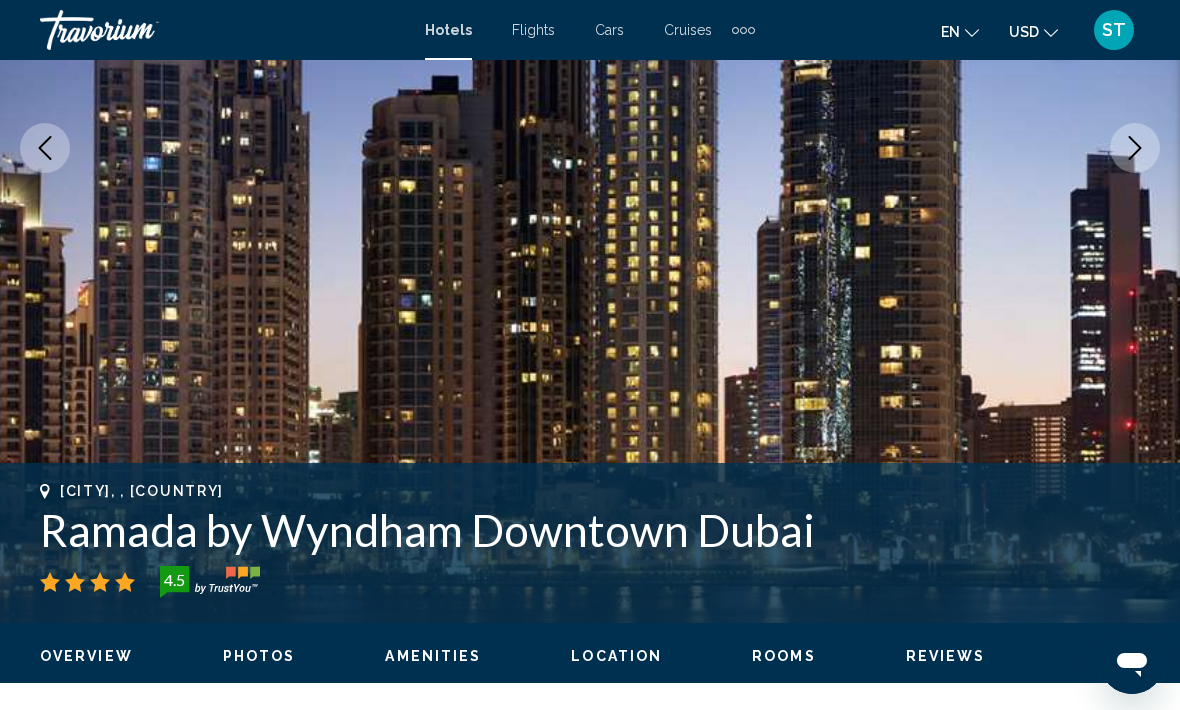 click 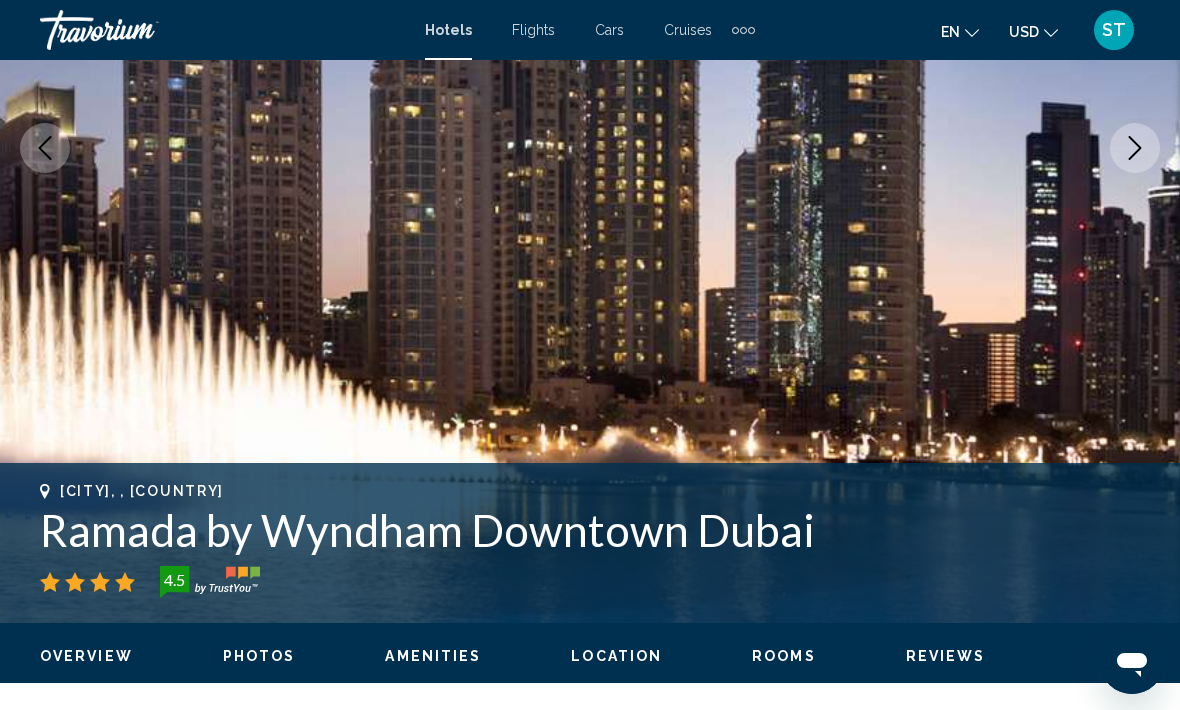 click 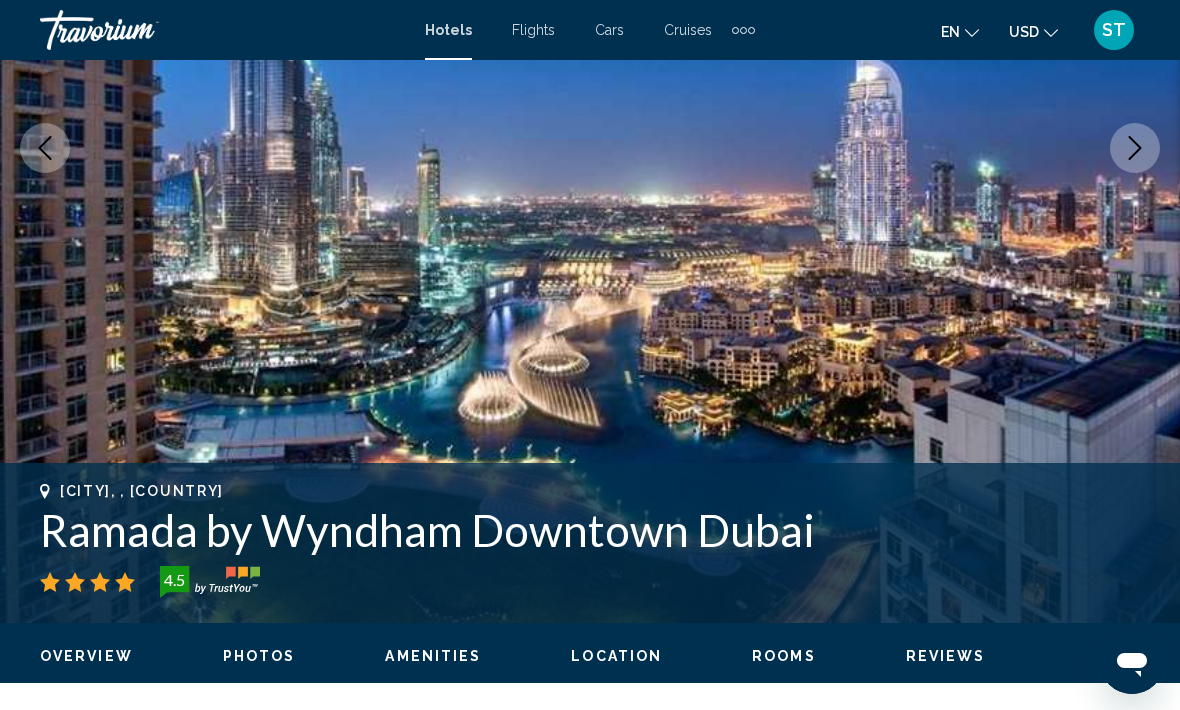 click 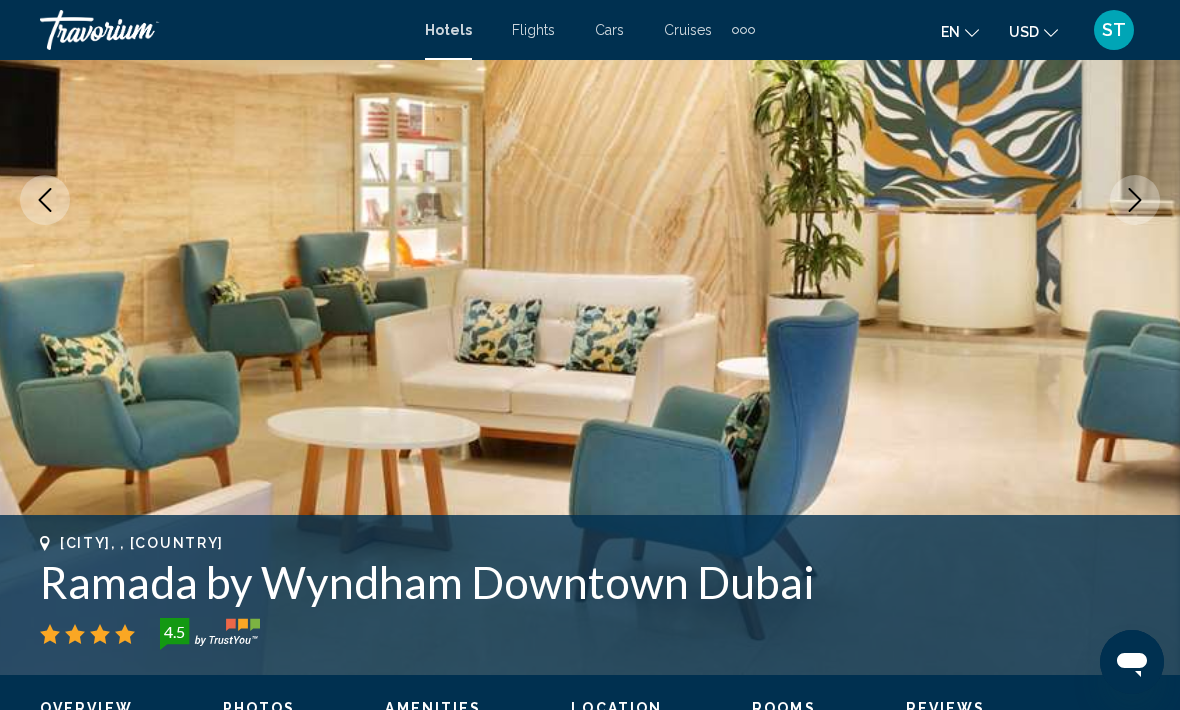 scroll, scrollTop: 337, scrollLeft: 0, axis: vertical 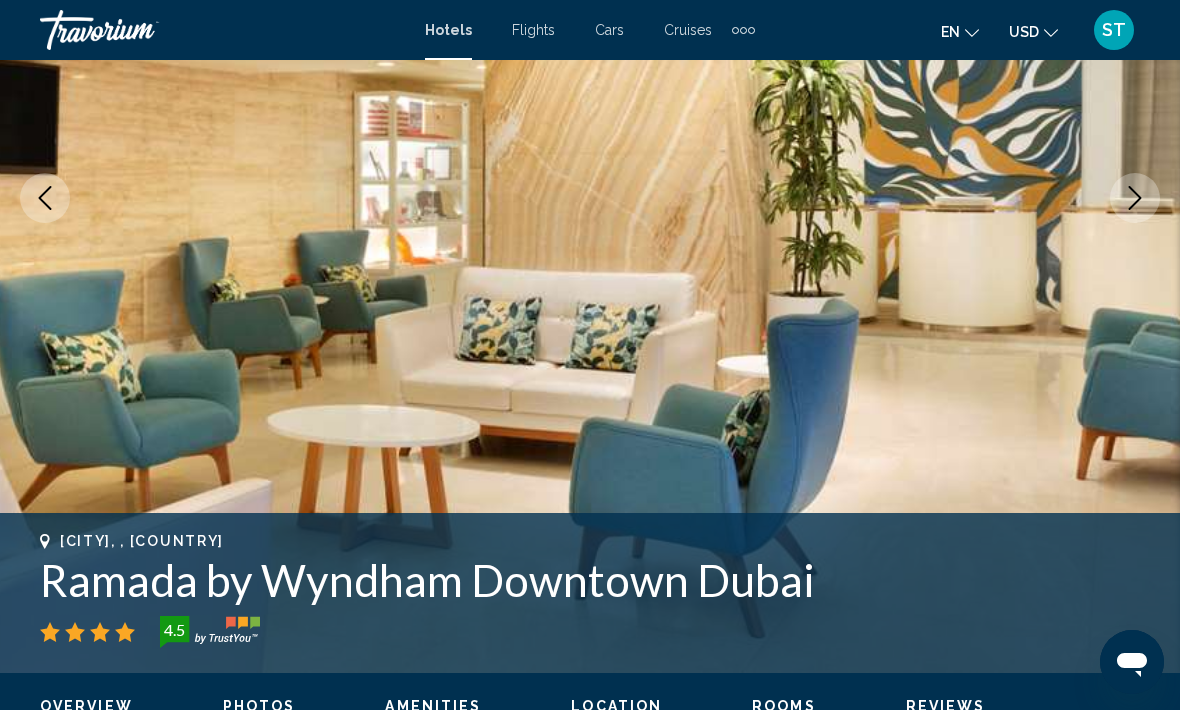click at bounding box center [1135, 198] 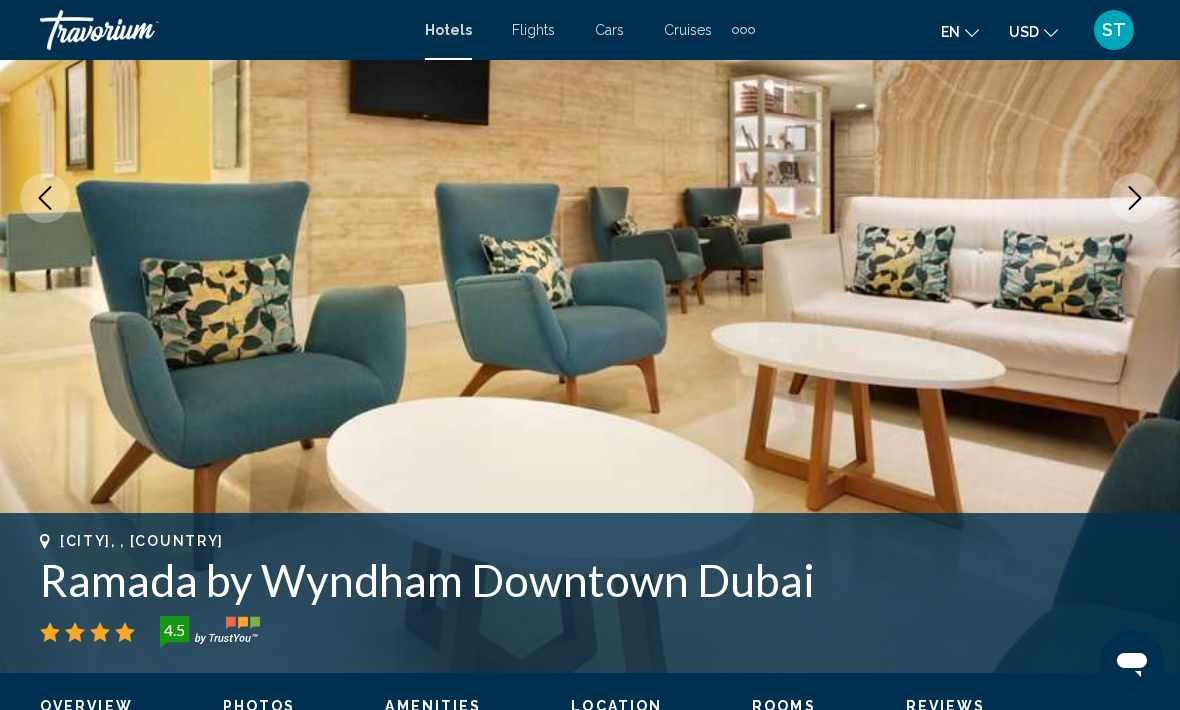 click 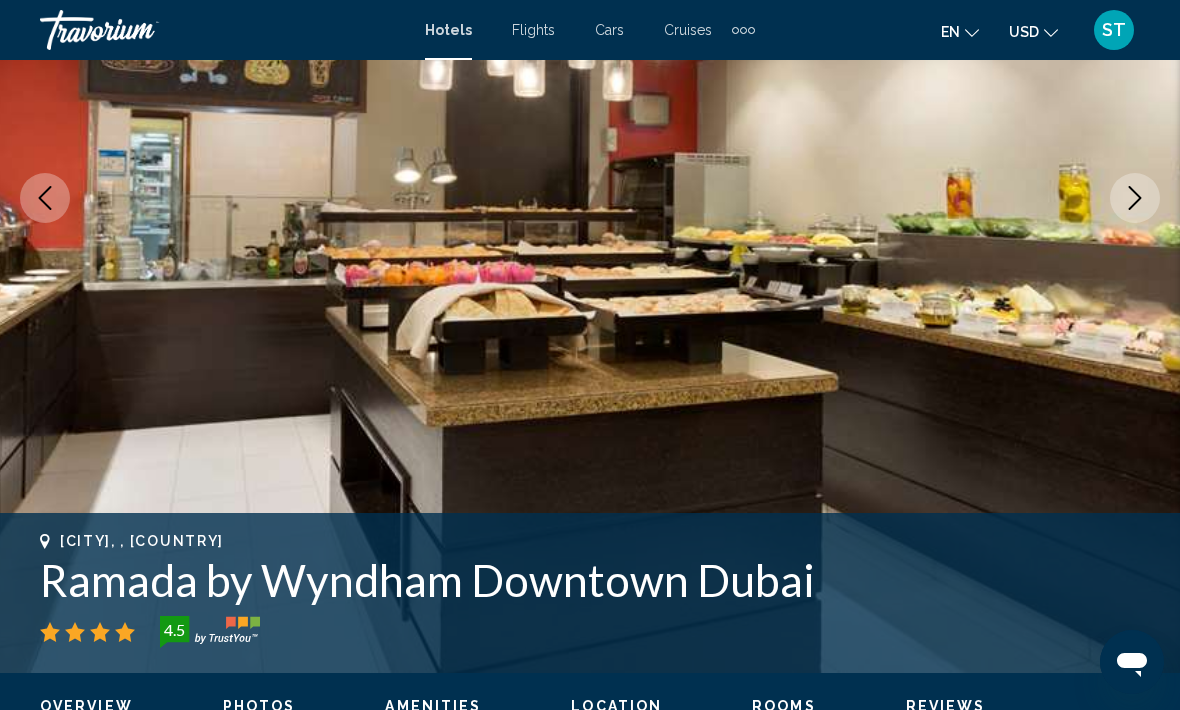 click 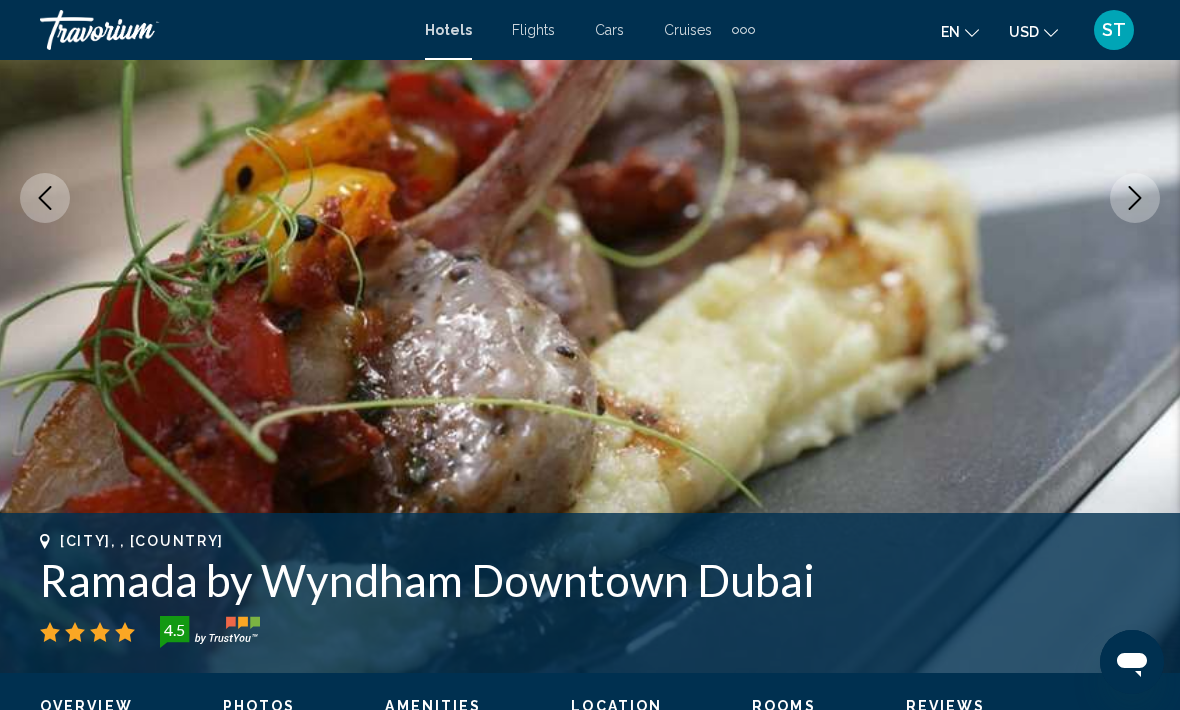 click 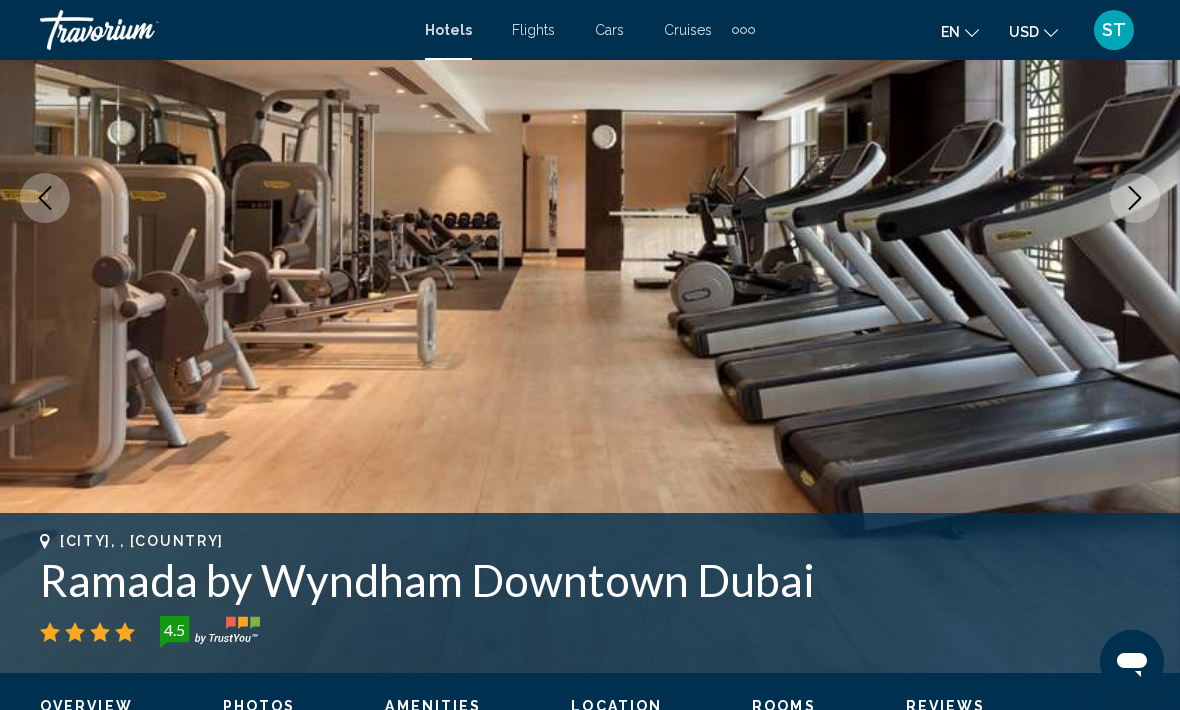 click at bounding box center (1135, 198) 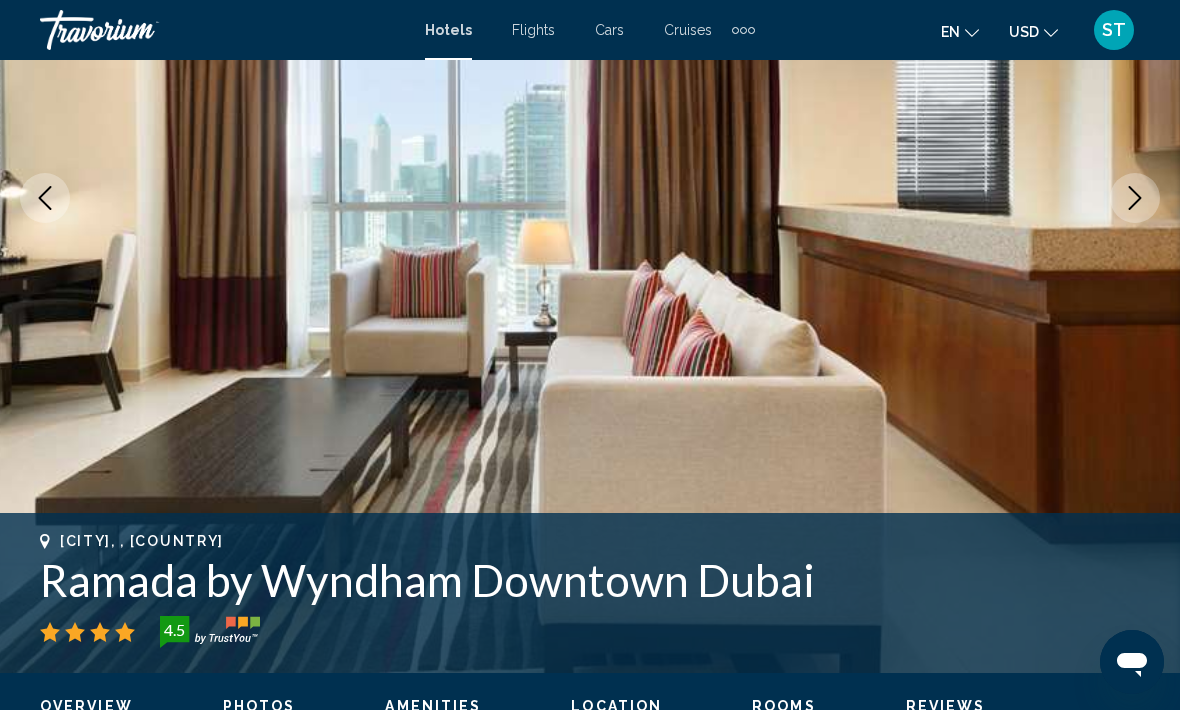 click at bounding box center (1135, 198) 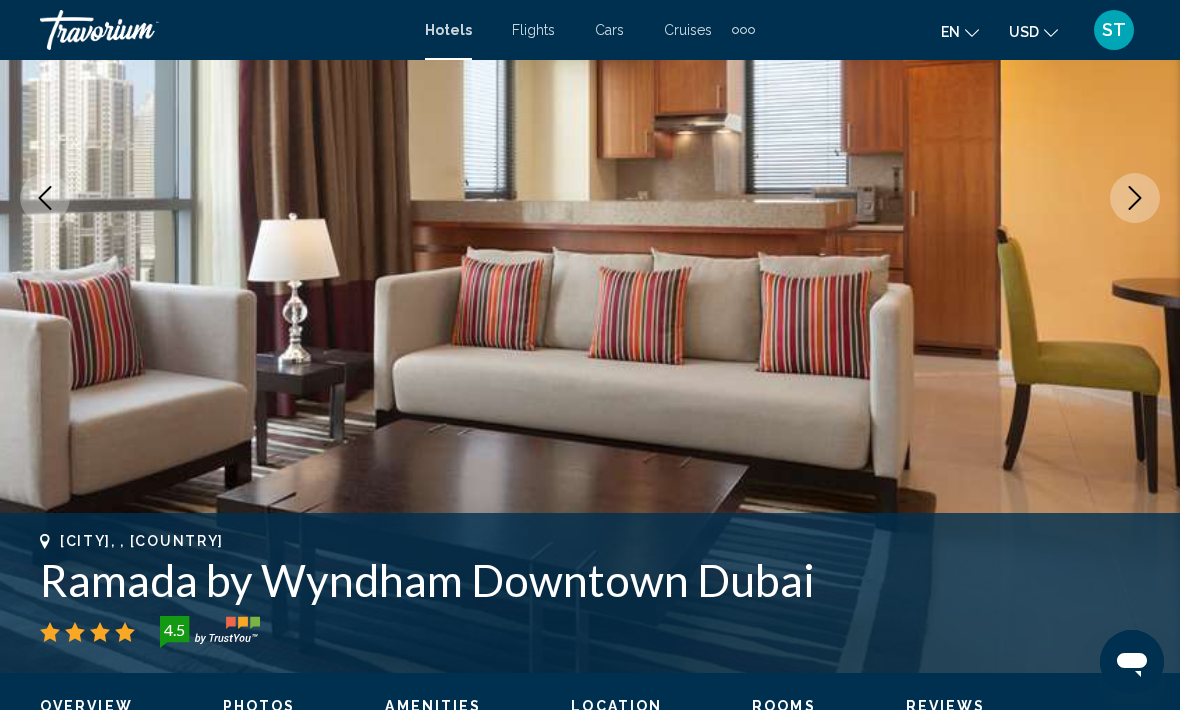 click at bounding box center [1135, 198] 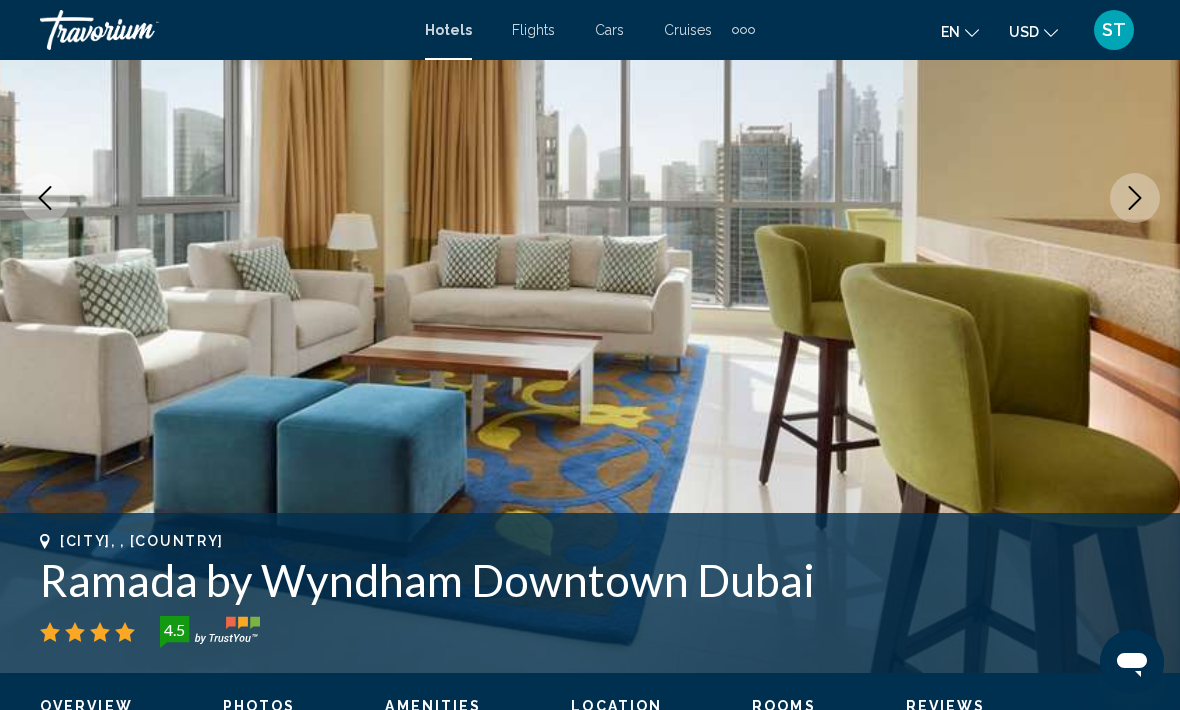 click at bounding box center [590, 198] 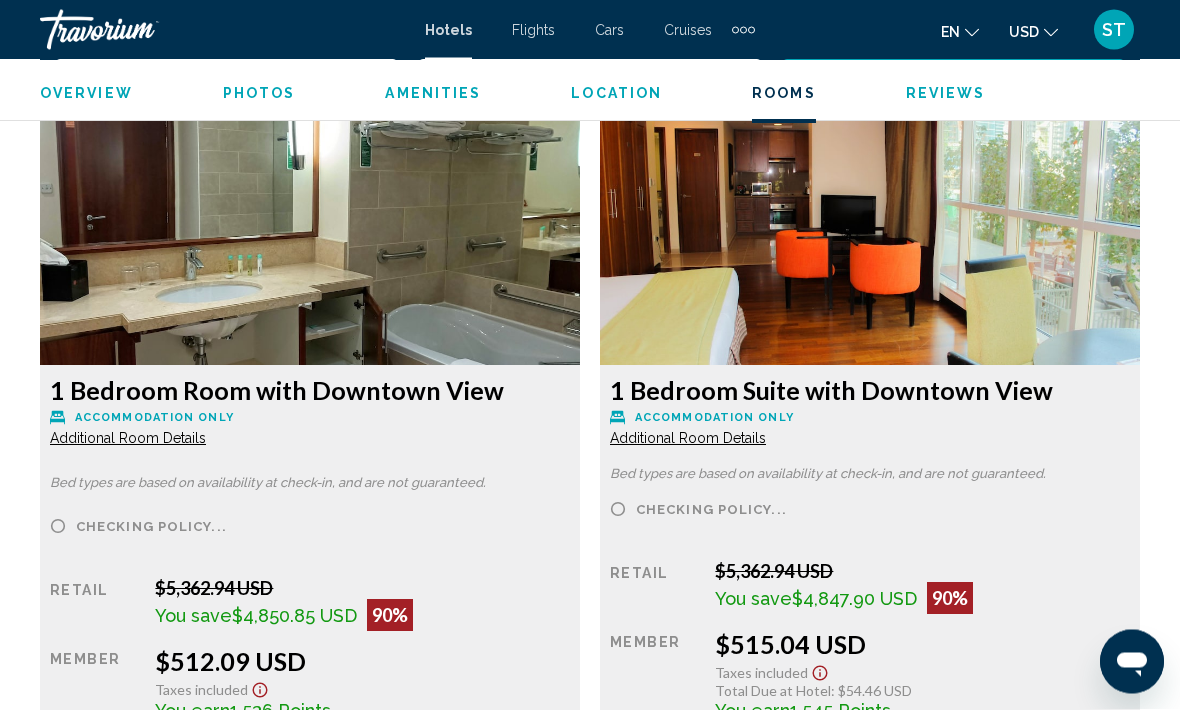 scroll, scrollTop: 3194, scrollLeft: 0, axis: vertical 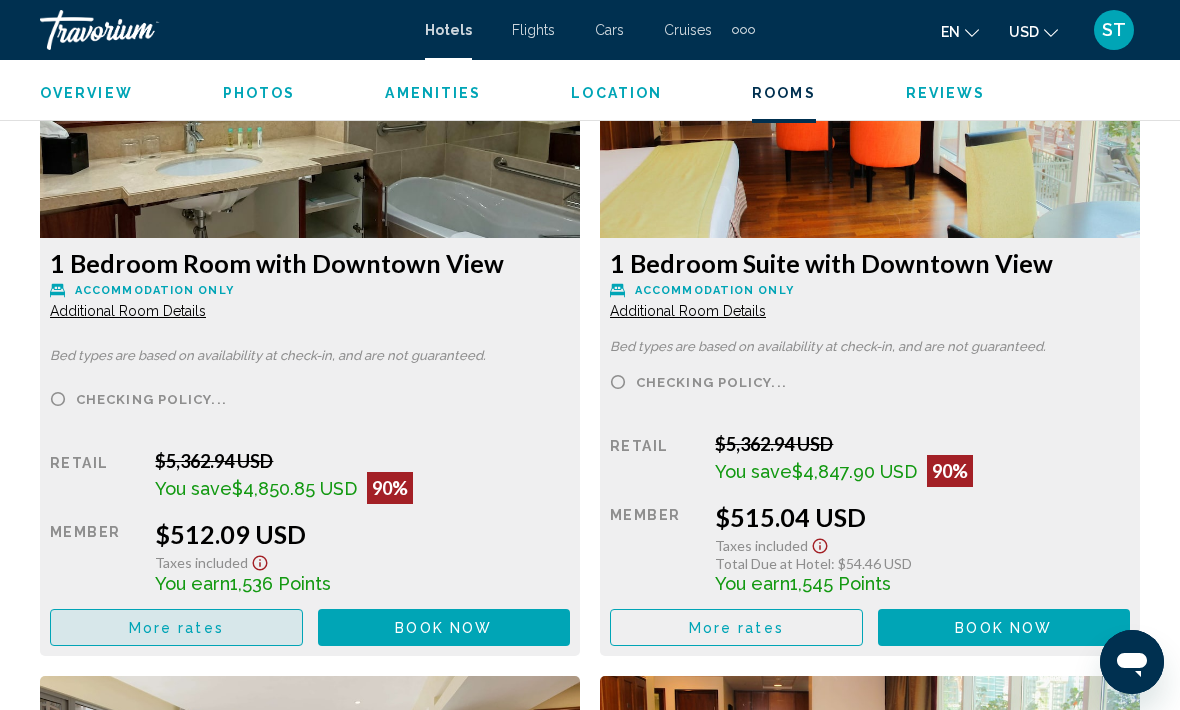click on "More rates" at bounding box center (176, 627) 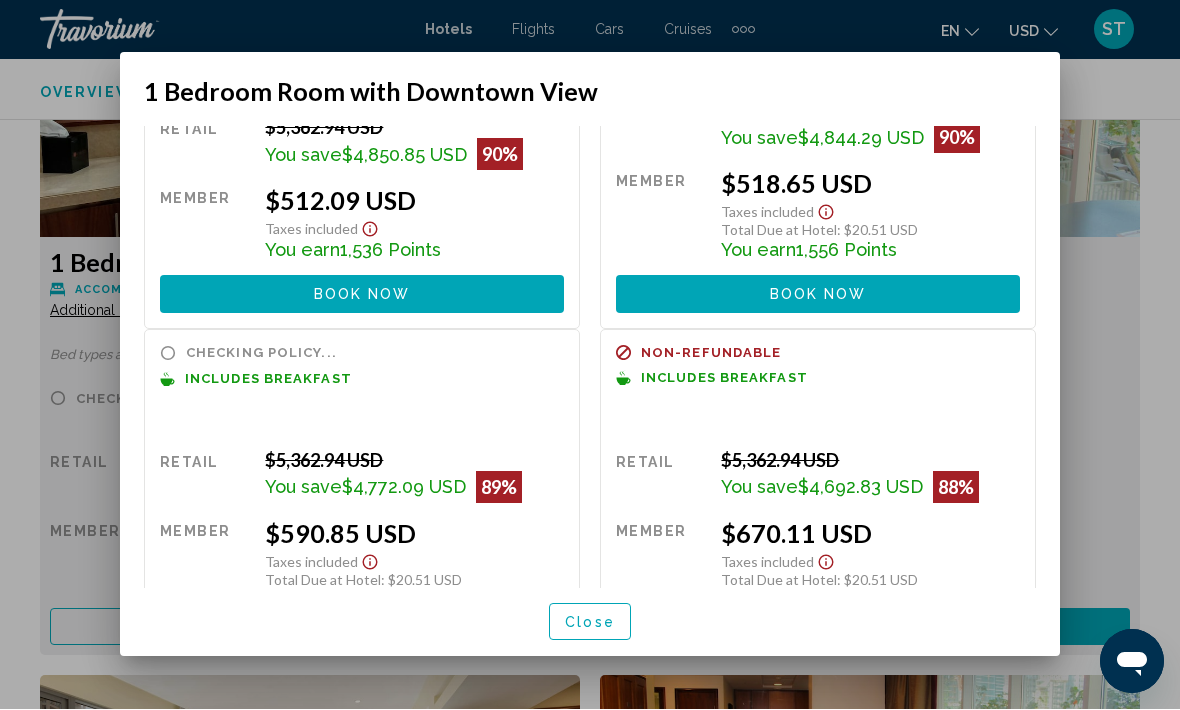 scroll, scrollTop: 150, scrollLeft: 0, axis: vertical 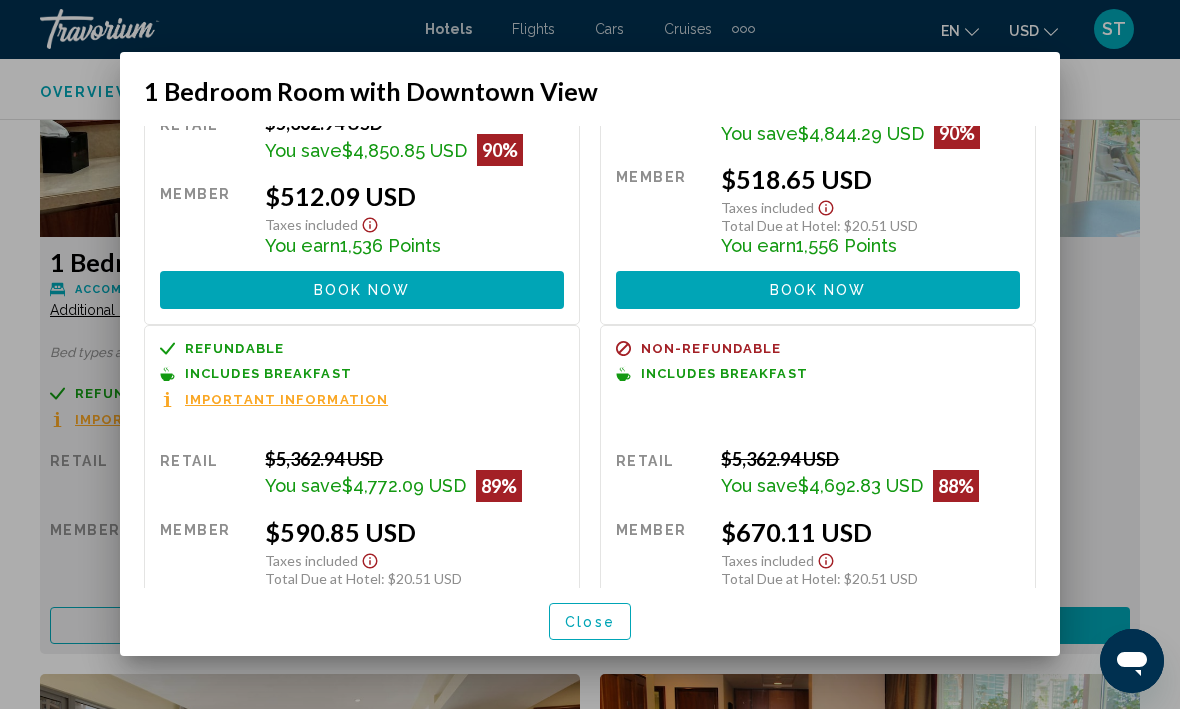 click on "Close" at bounding box center (590, 622) 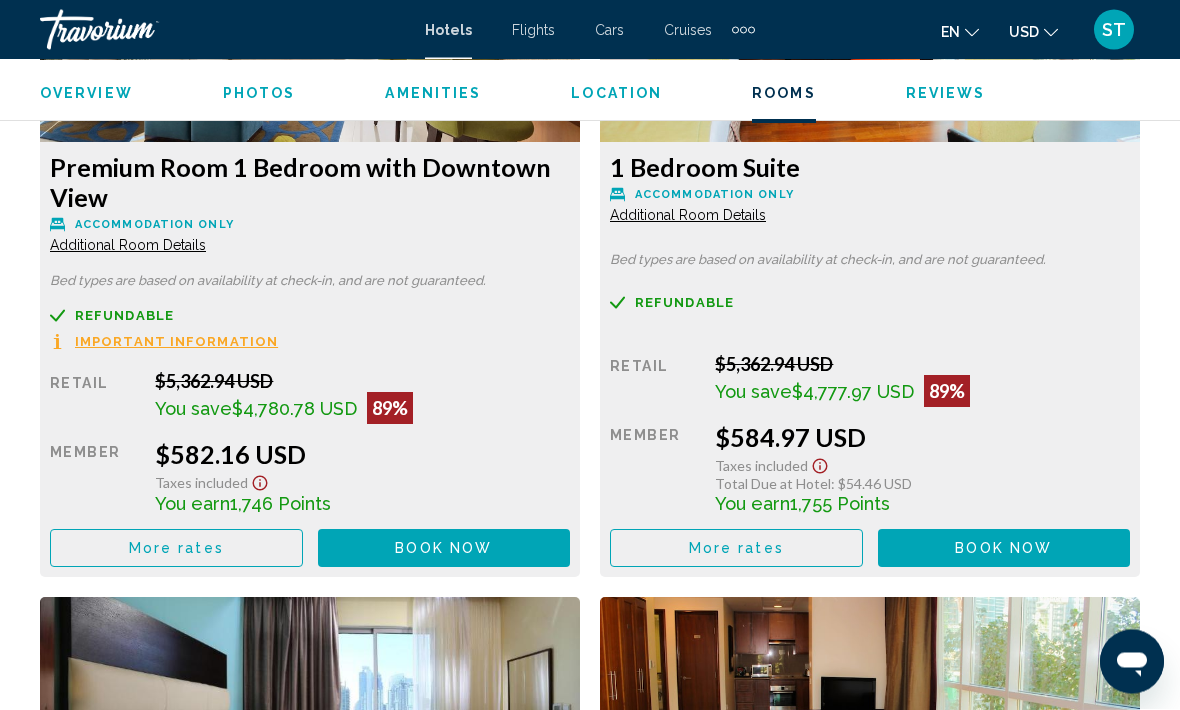 scroll, scrollTop: 3977, scrollLeft: 0, axis: vertical 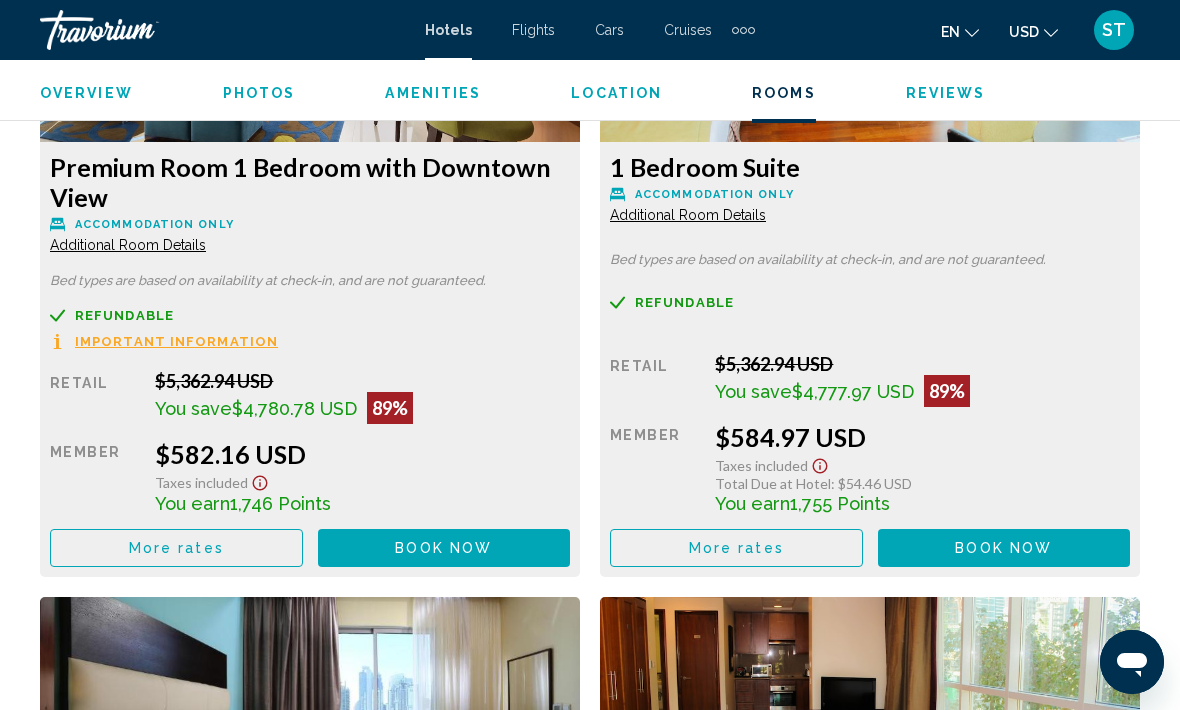 click on "More rates" at bounding box center [176, -157] 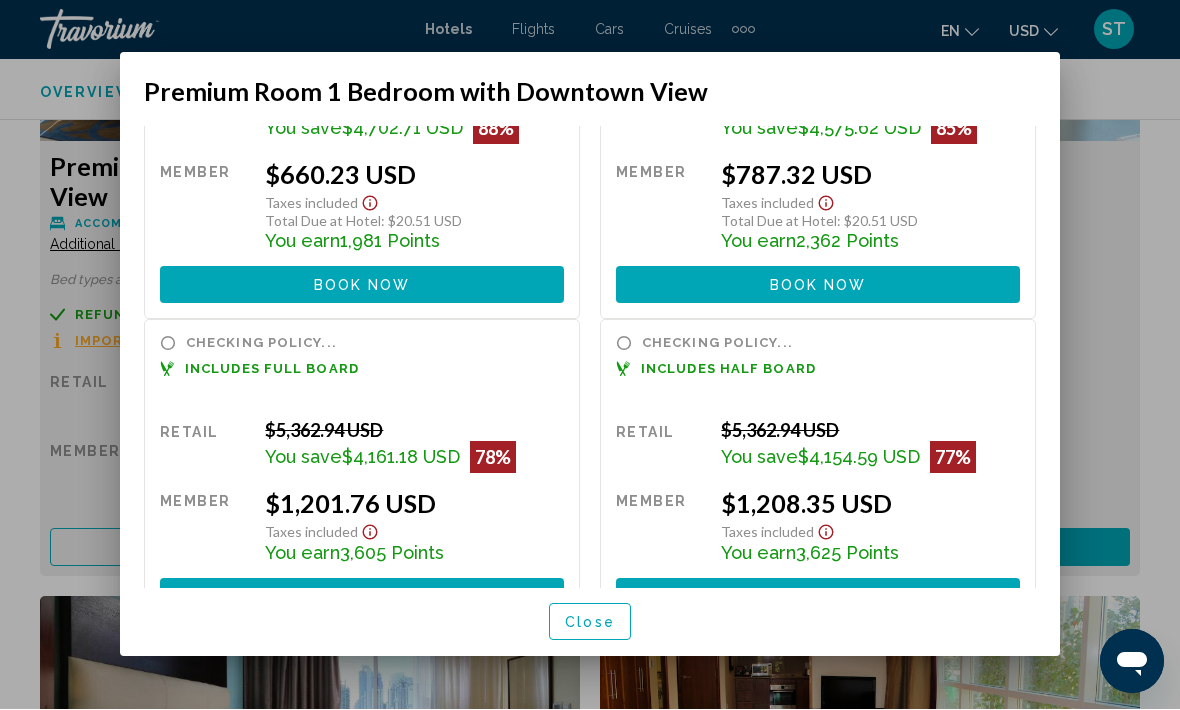 scroll, scrollTop: 503, scrollLeft: 0, axis: vertical 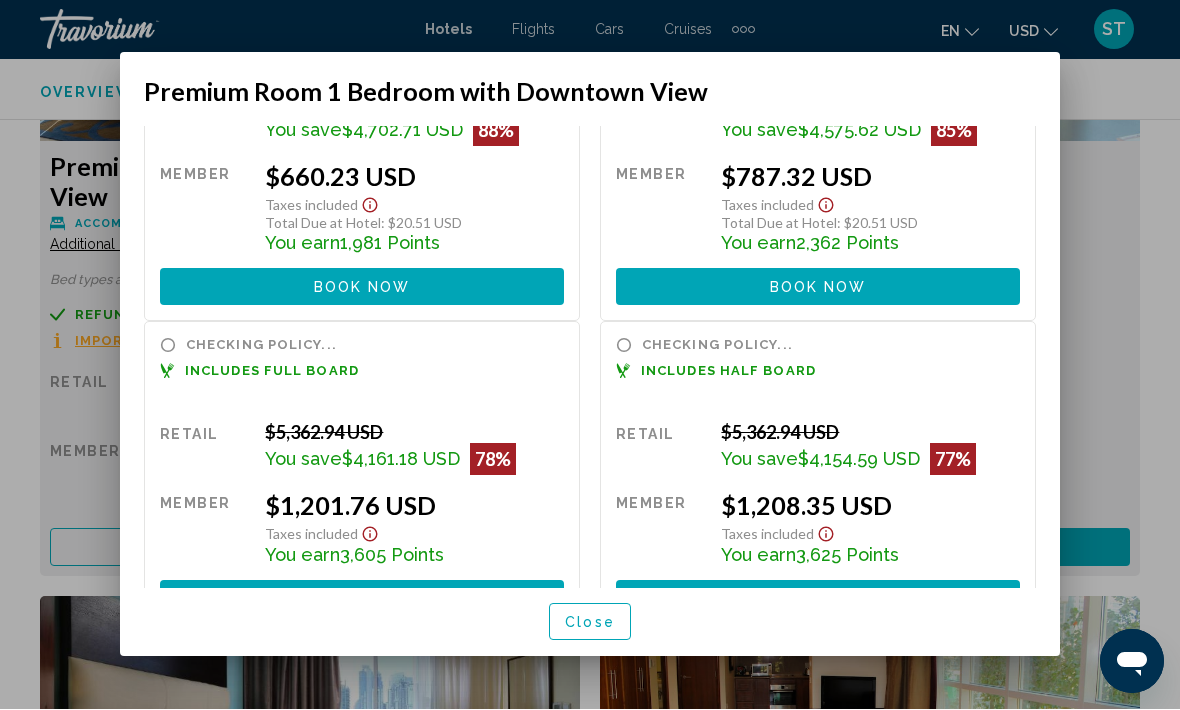 click on "Close" at bounding box center (590, 622) 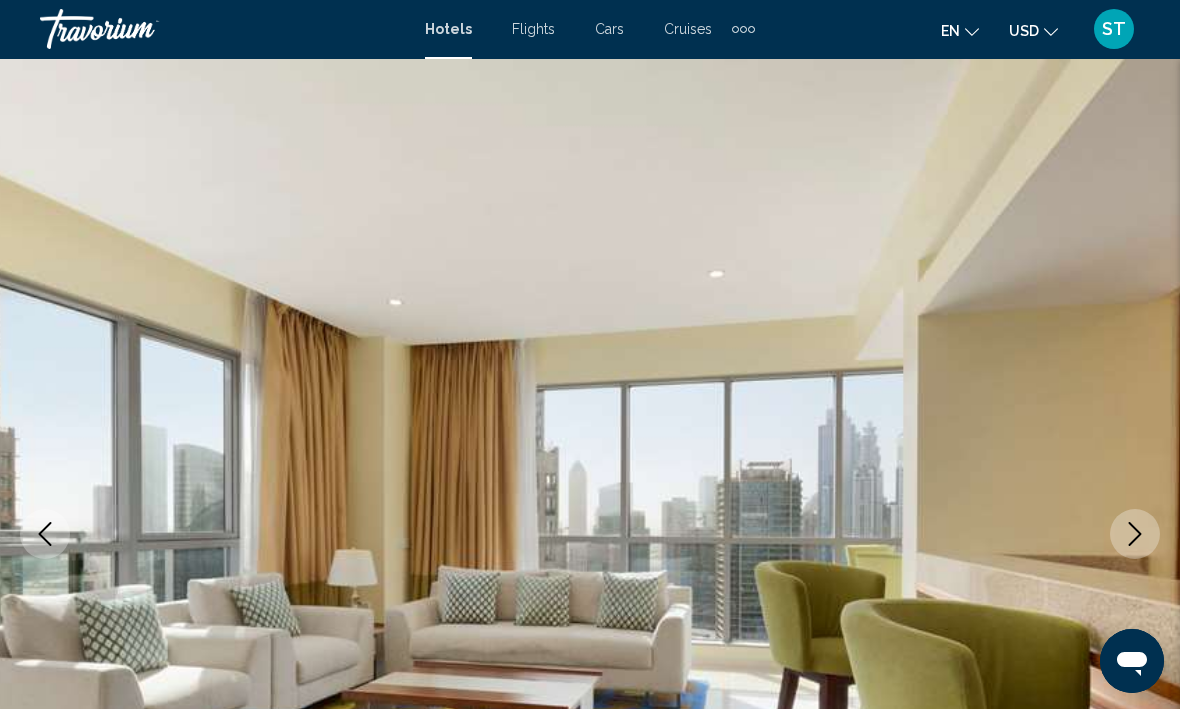scroll, scrollTop: 3977, scrollLeft: 0, axis: vertical 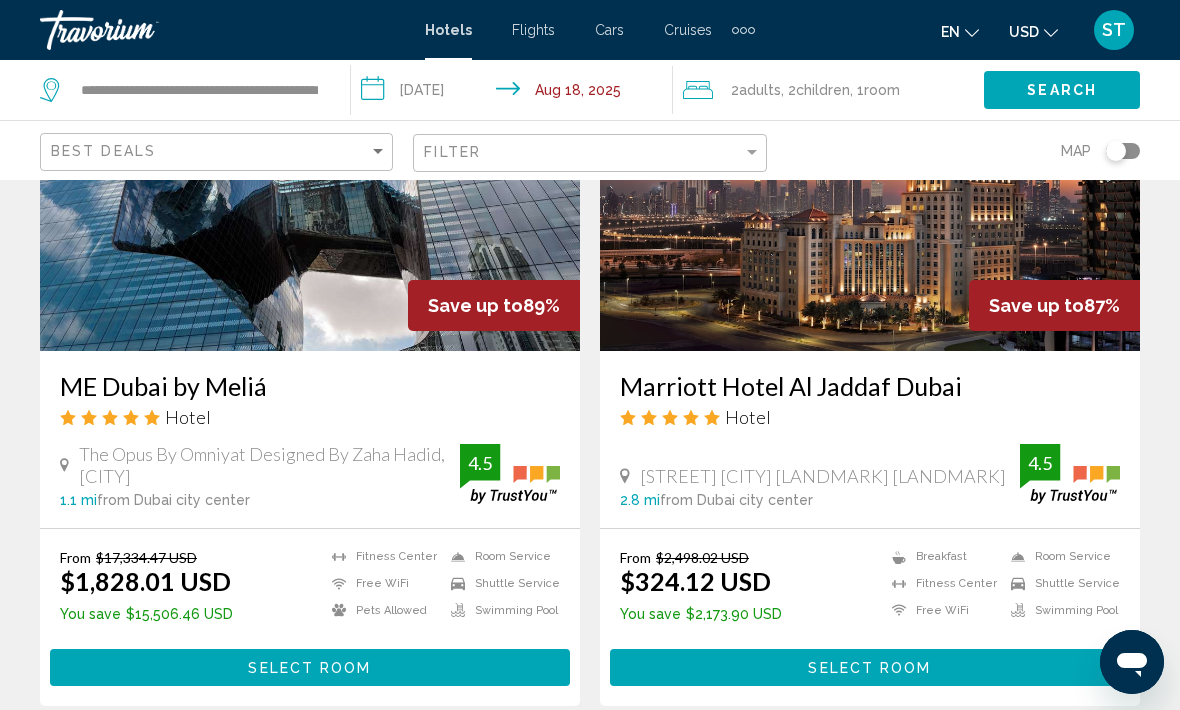 click on "Select Room" at bounding box center [870, 667] 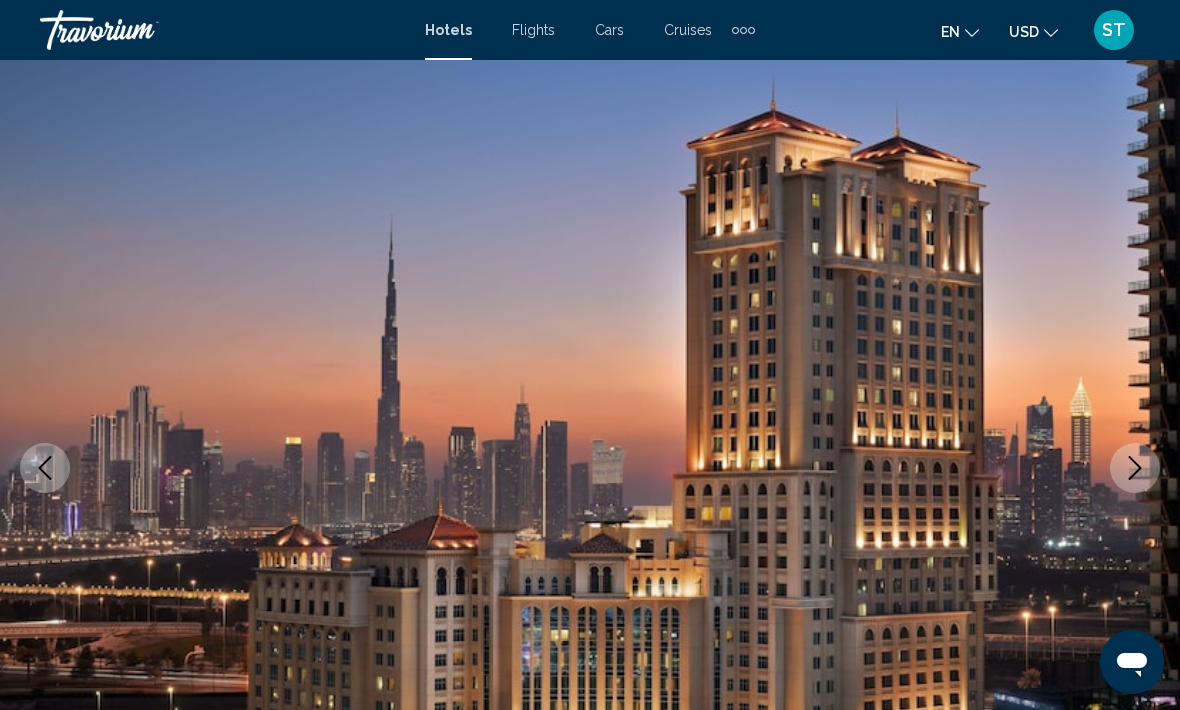 scroll, scrollTop: 183, scrollLeft: 0, axis: vertical 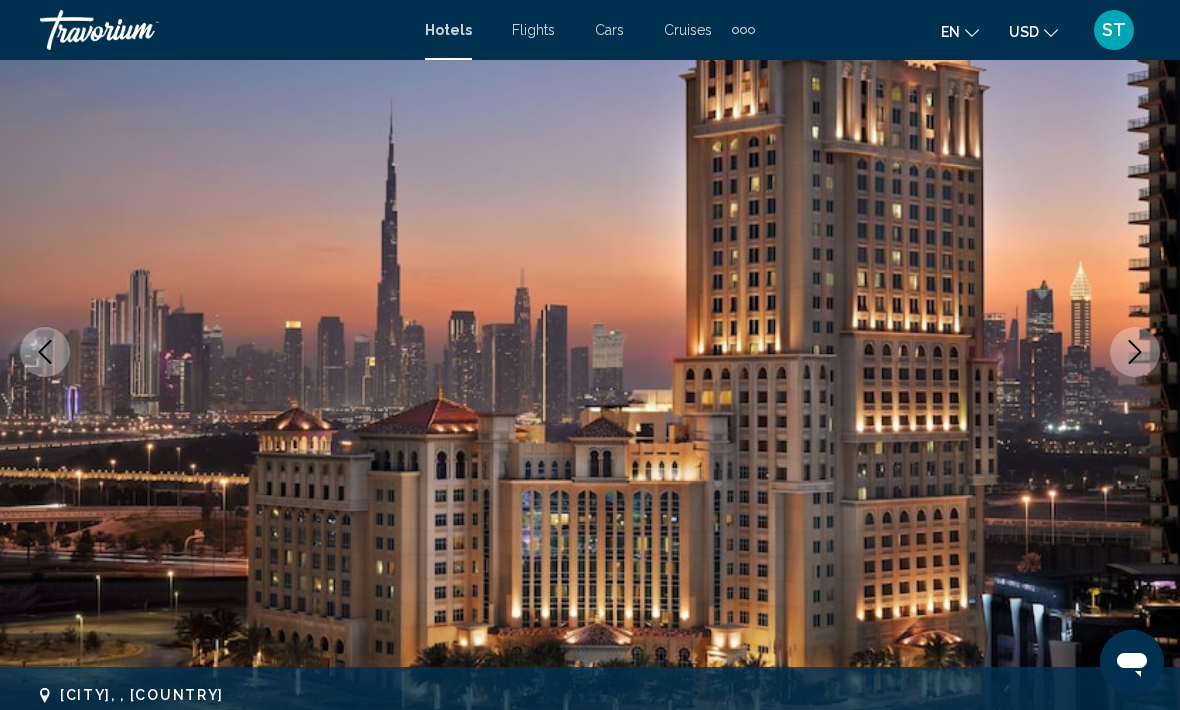 click at bounding box center (1135, 352) 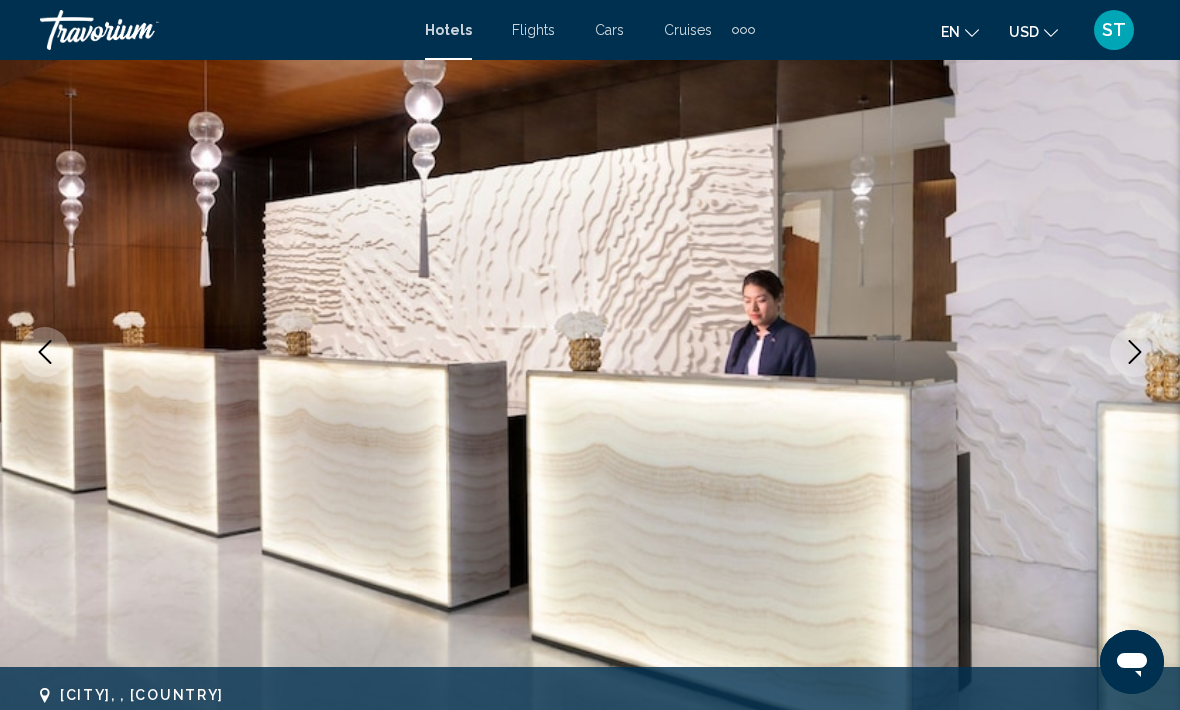 click 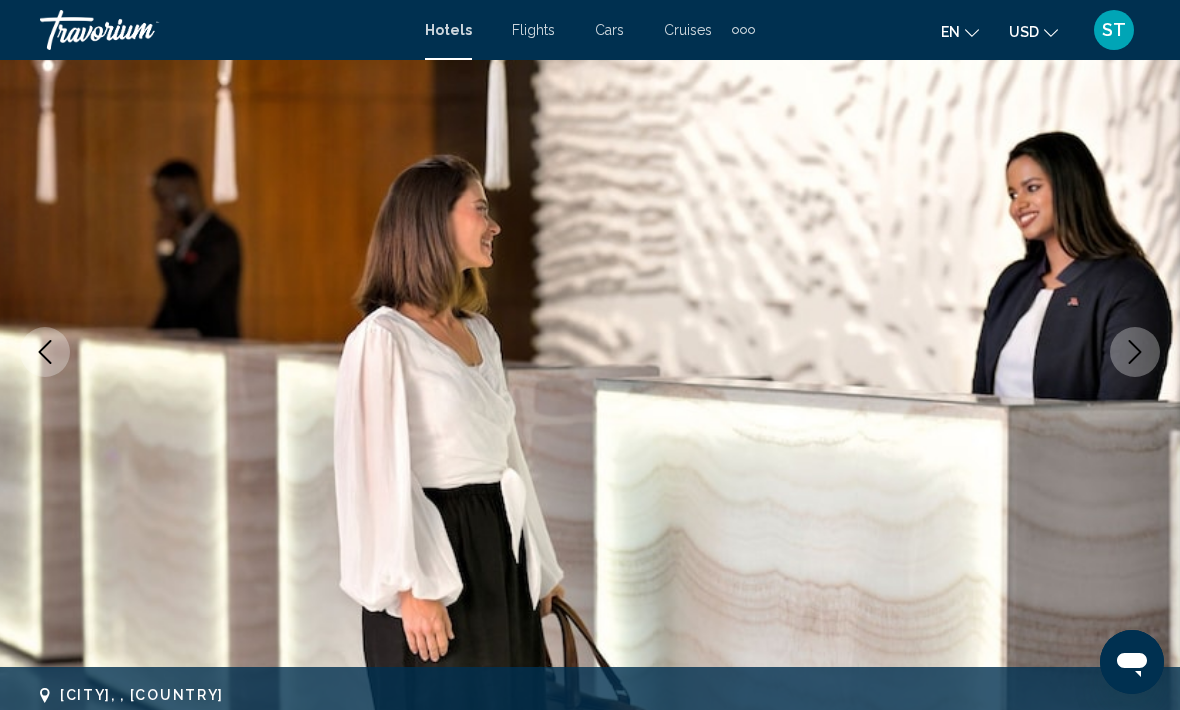 click 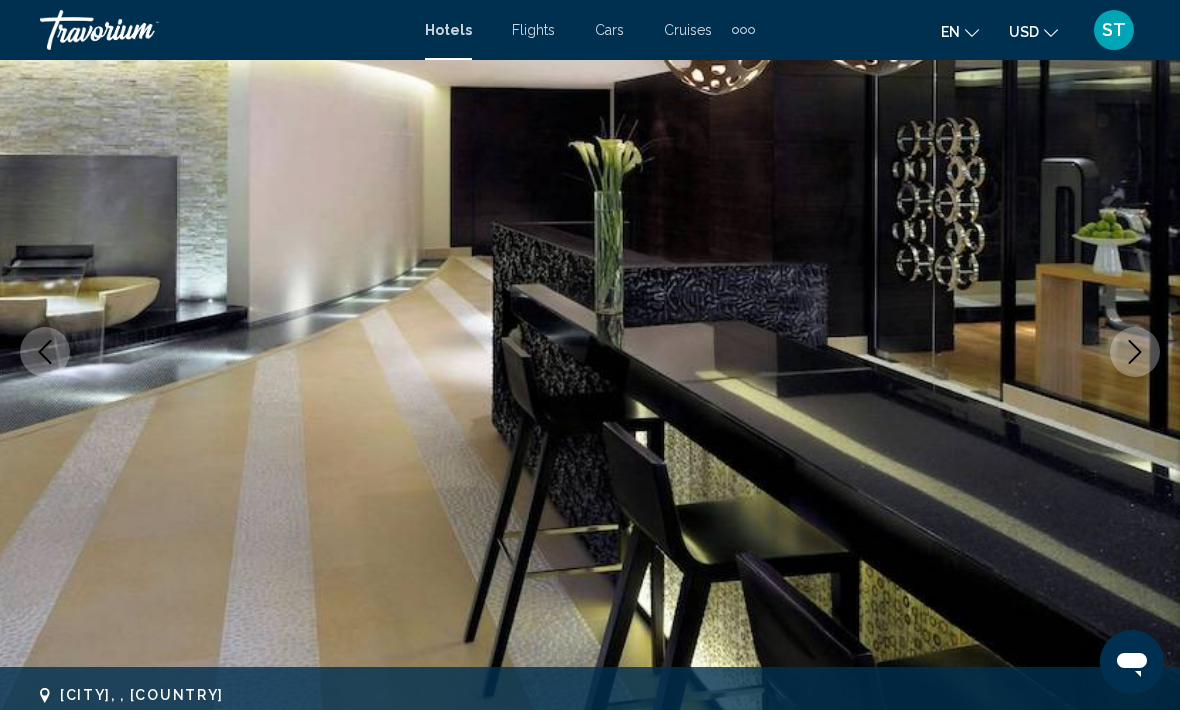 click 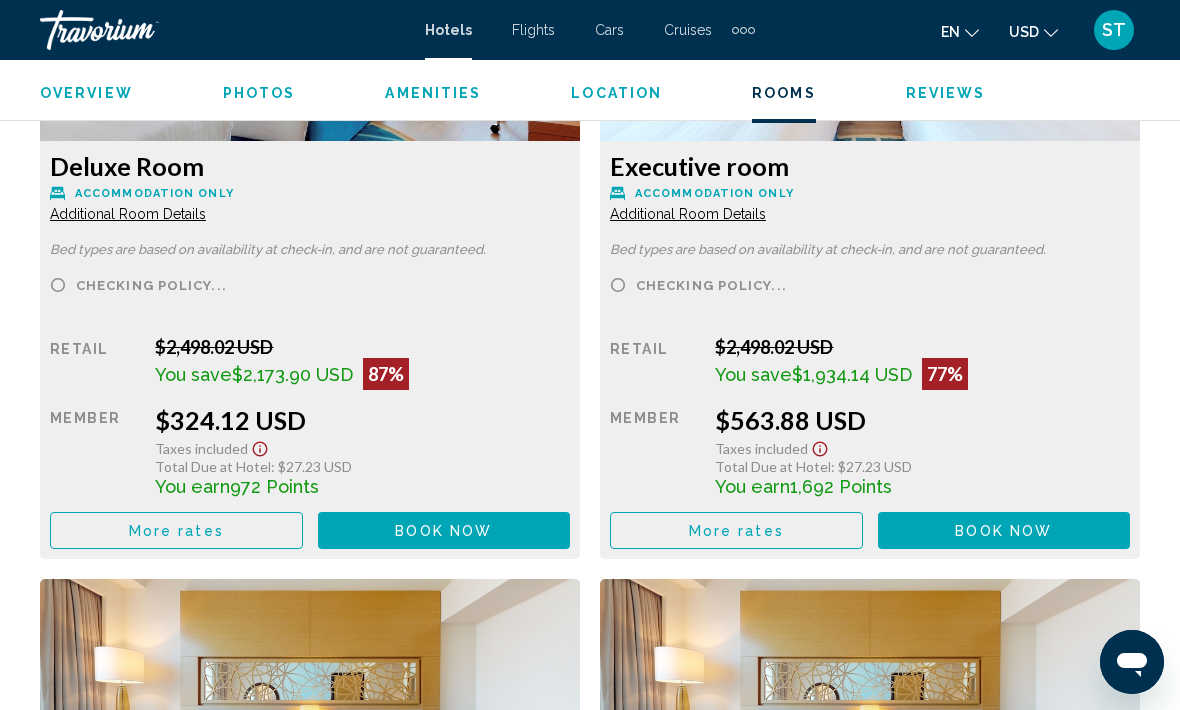 scroll, scrollTop: 3292, scrollLeft: 0, axis: vertical 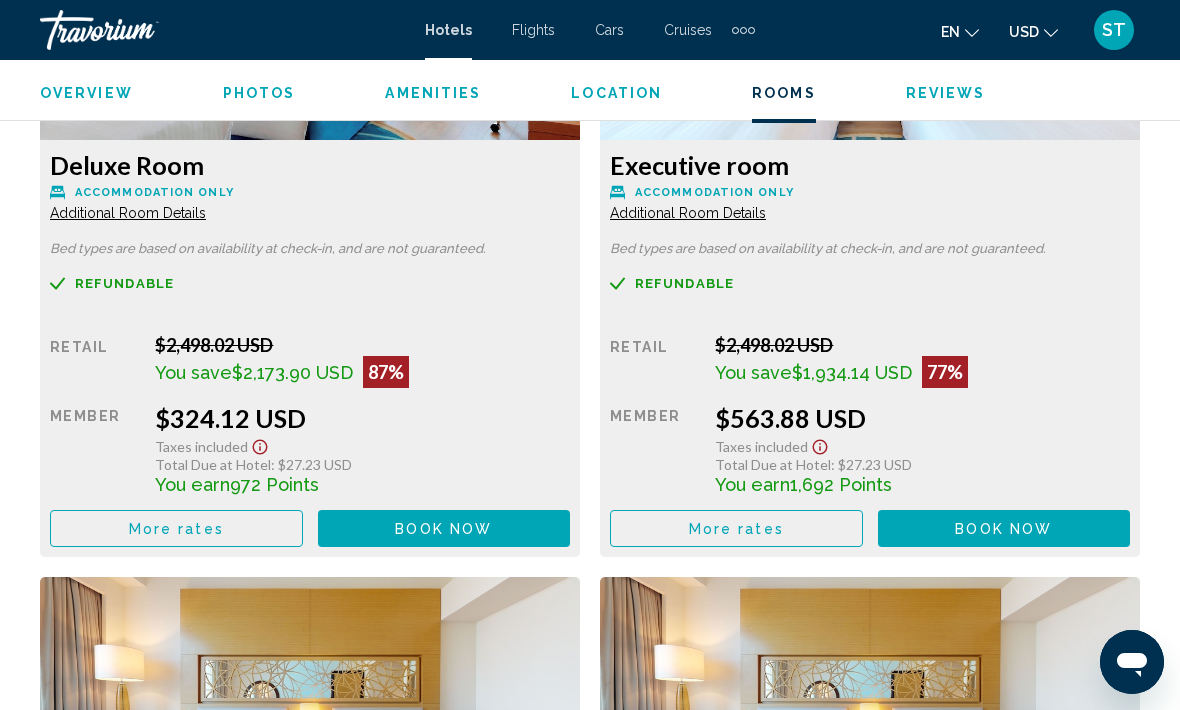 click on "More rates" at bounding box center (176, 529) 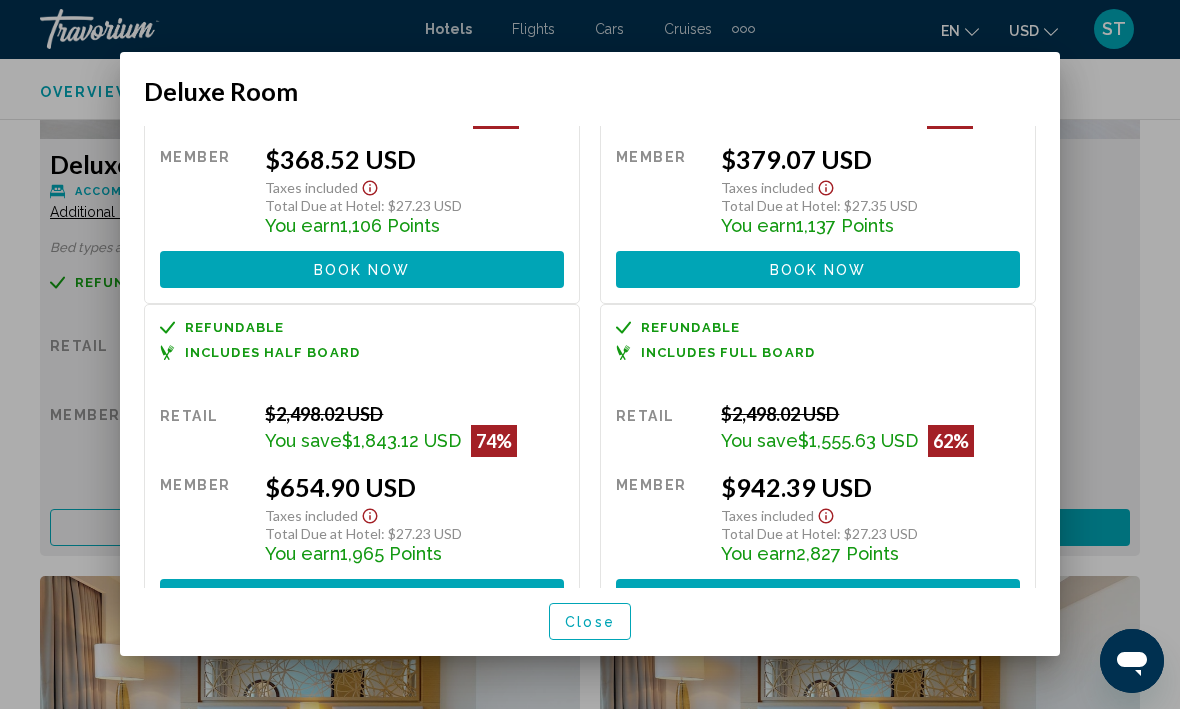 scroll, scrollTop: 518, scrollLeft: 0, axis: vertical 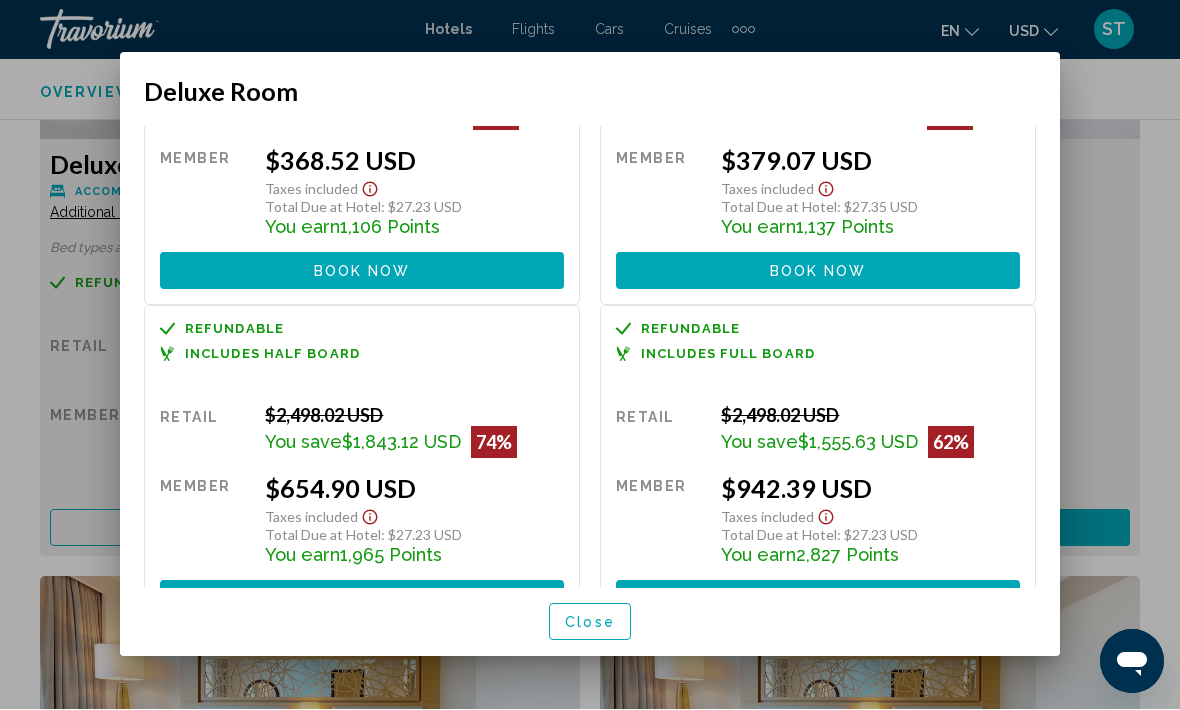 click at bounding box center (818, 378) 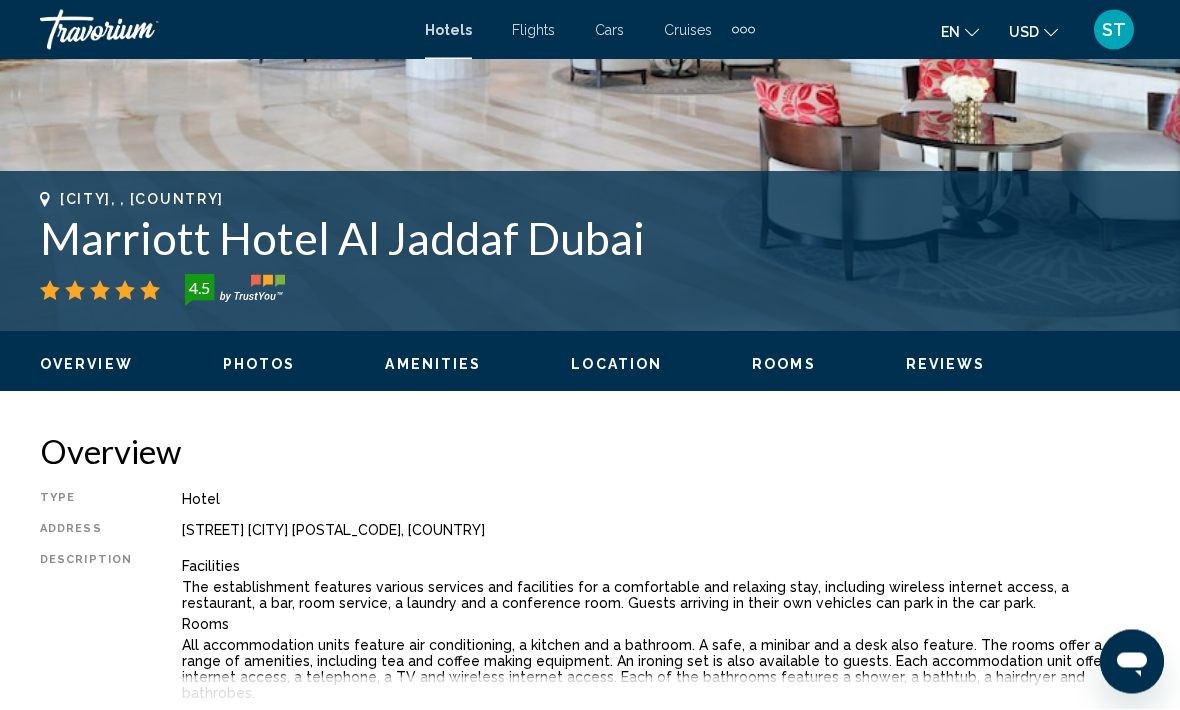 scroll, scrollTop: 468, scrollLeft: 0, axis: vertical 